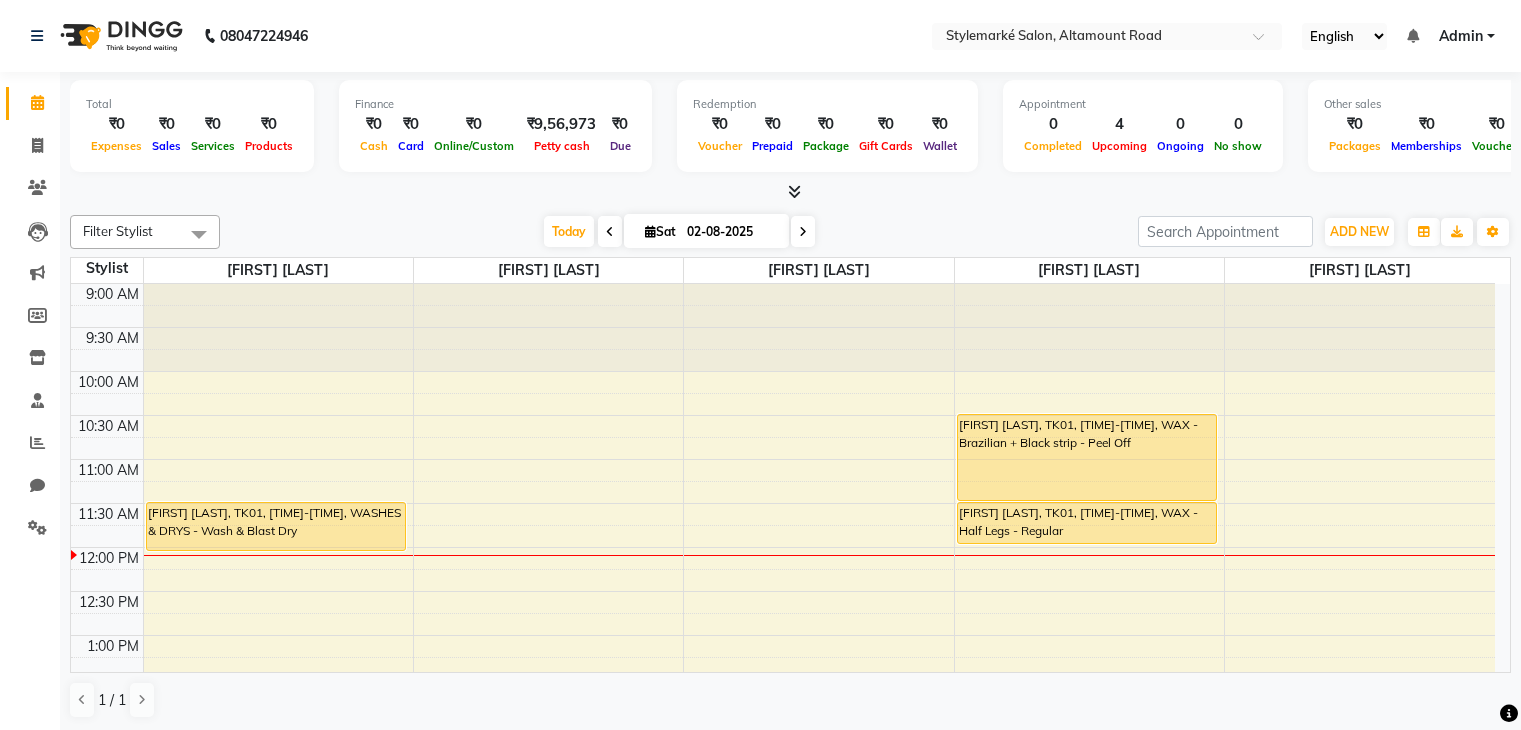 scroll, scrollTop: 1, scrollLeft: 0, axis: vertical 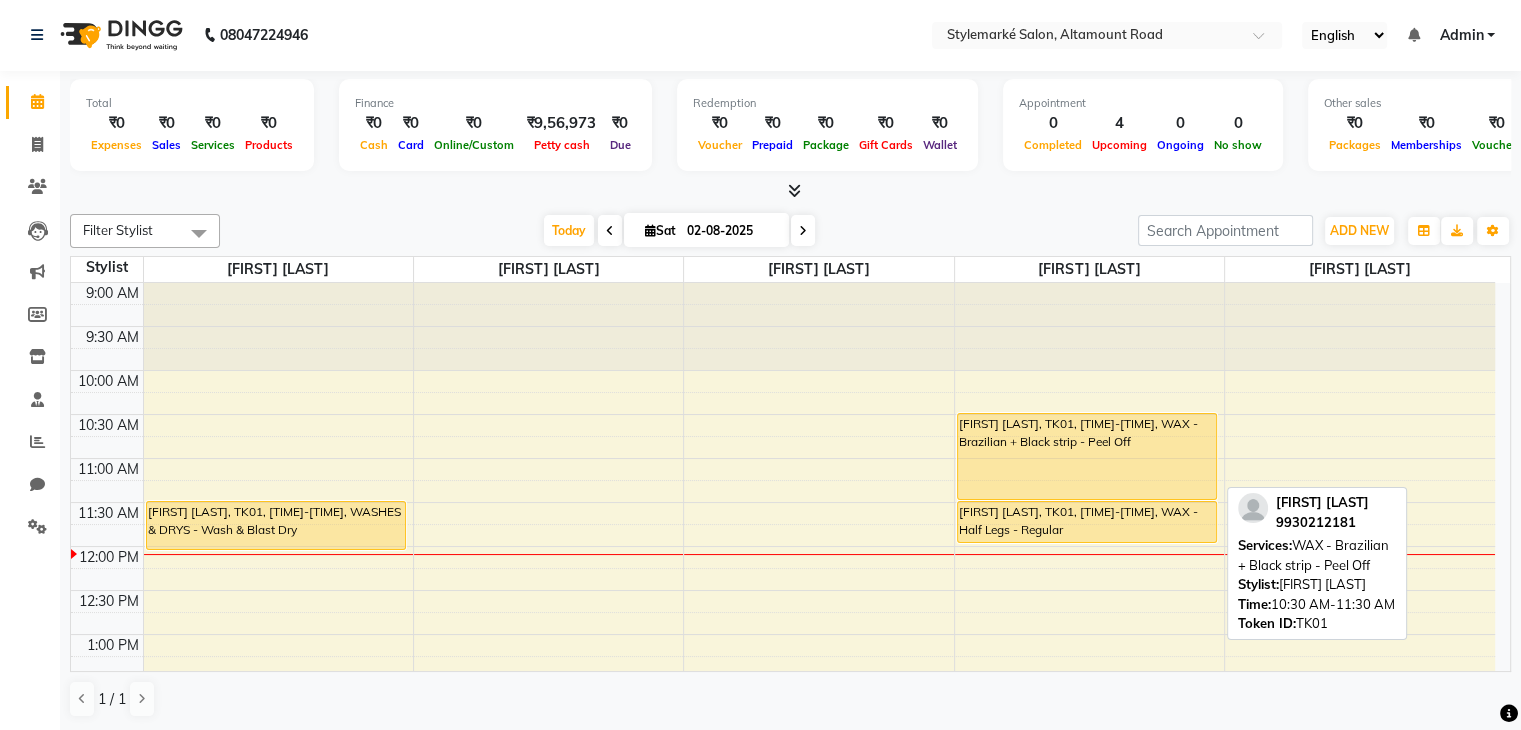 click on "Priya Mehra, TK01, 10:30 AM-11:30 AM, WAX - Brazilian + Black strip - Peel Off" at bounding box center [1087, 456] 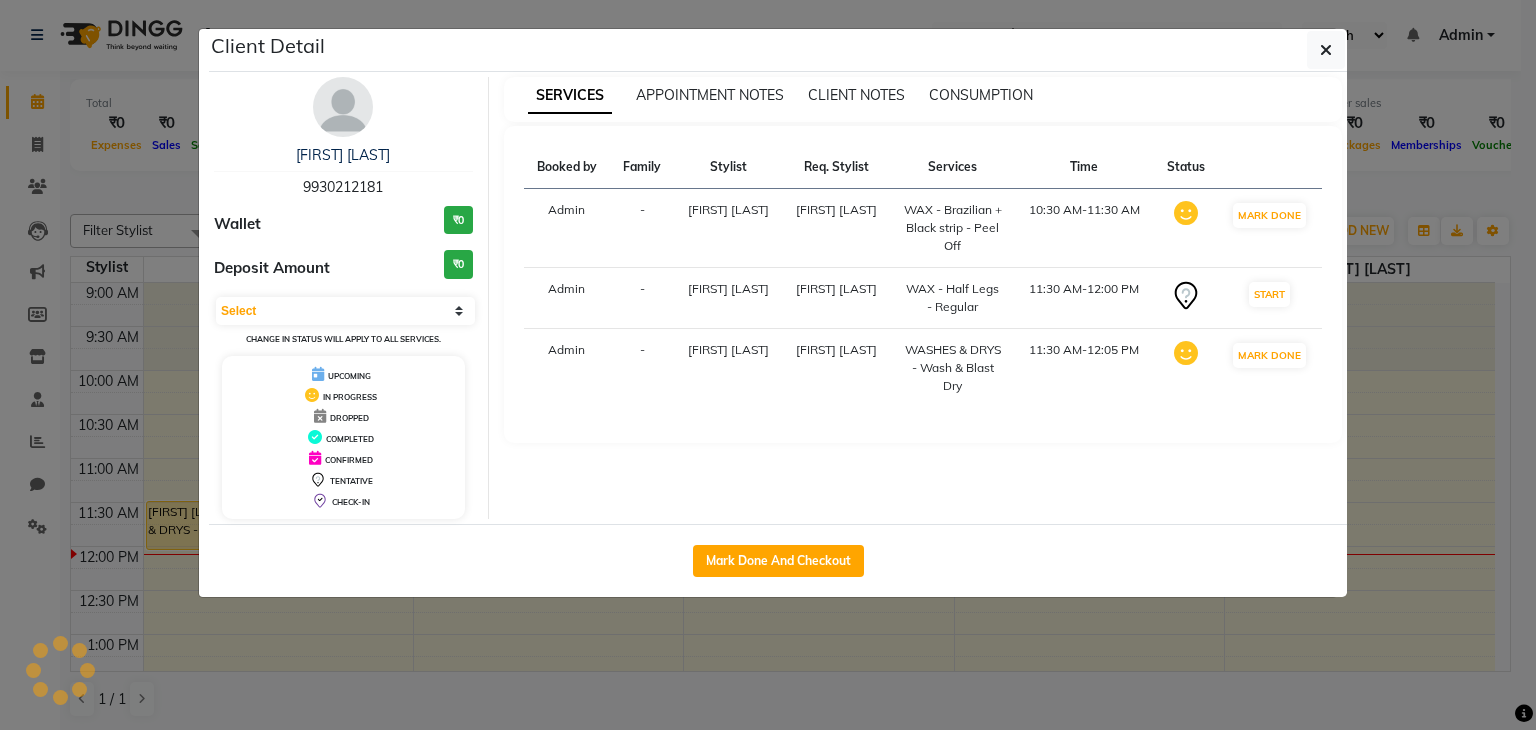 select on "1" 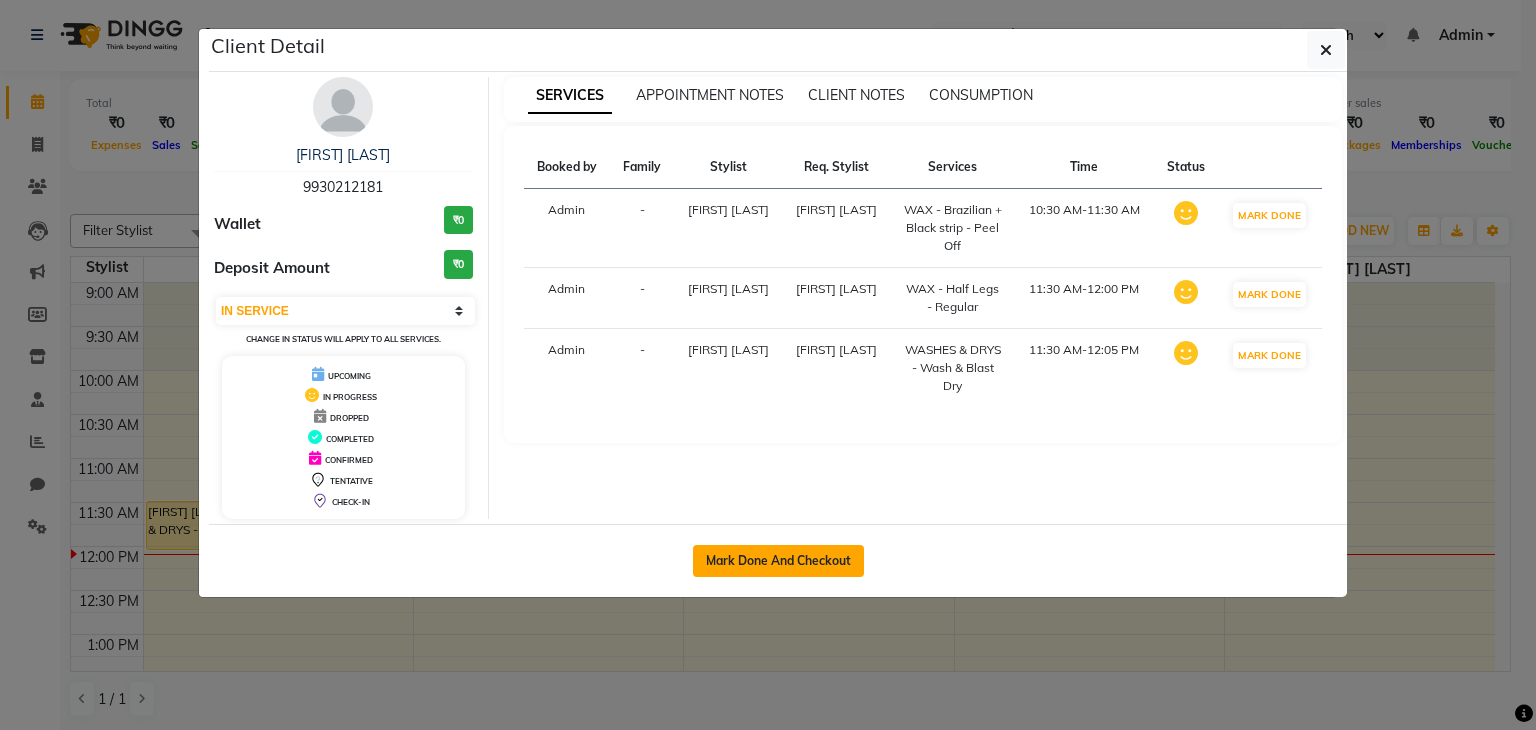 click on "Mark Done And Checkout" 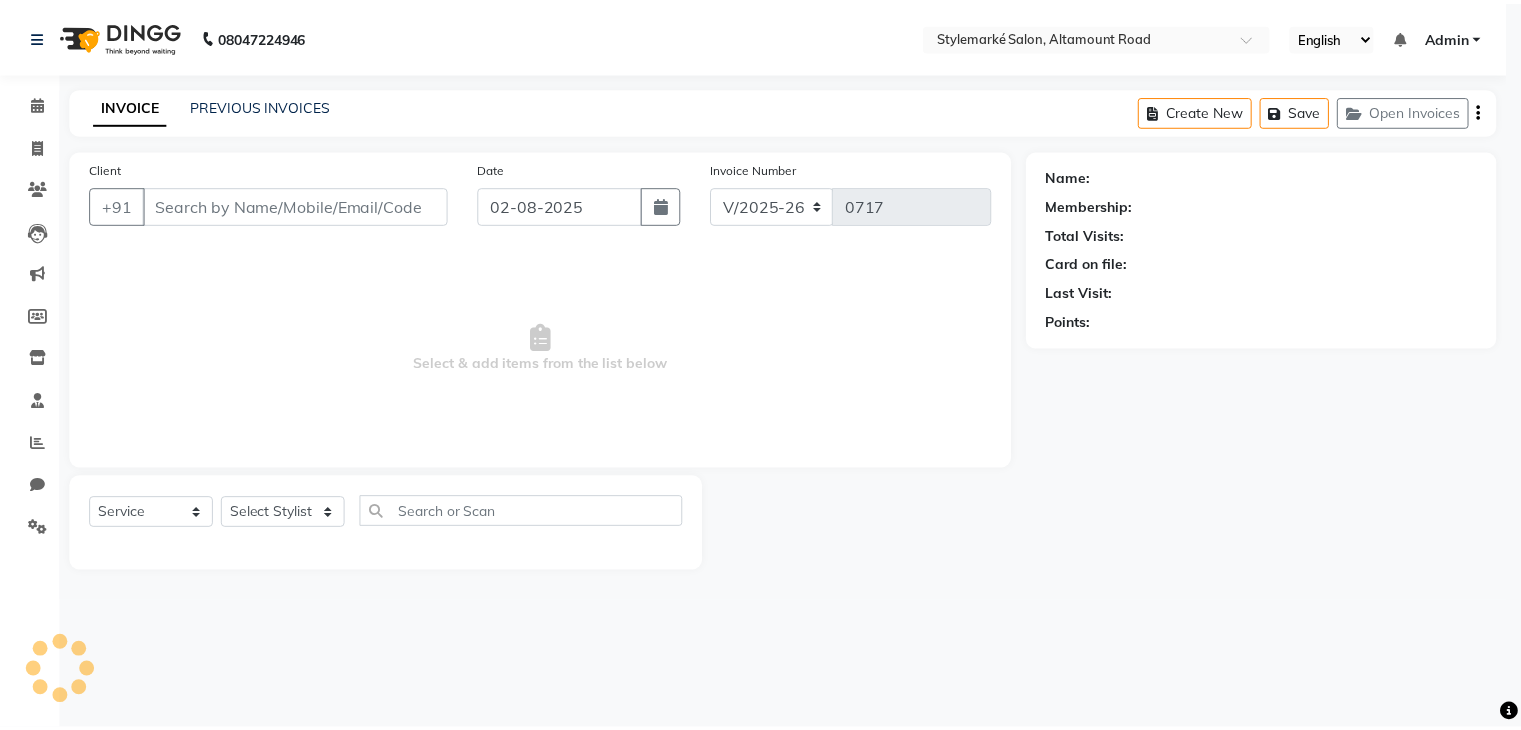 scroll, scrollTop: 0, scrollLeft: 0, axis: both 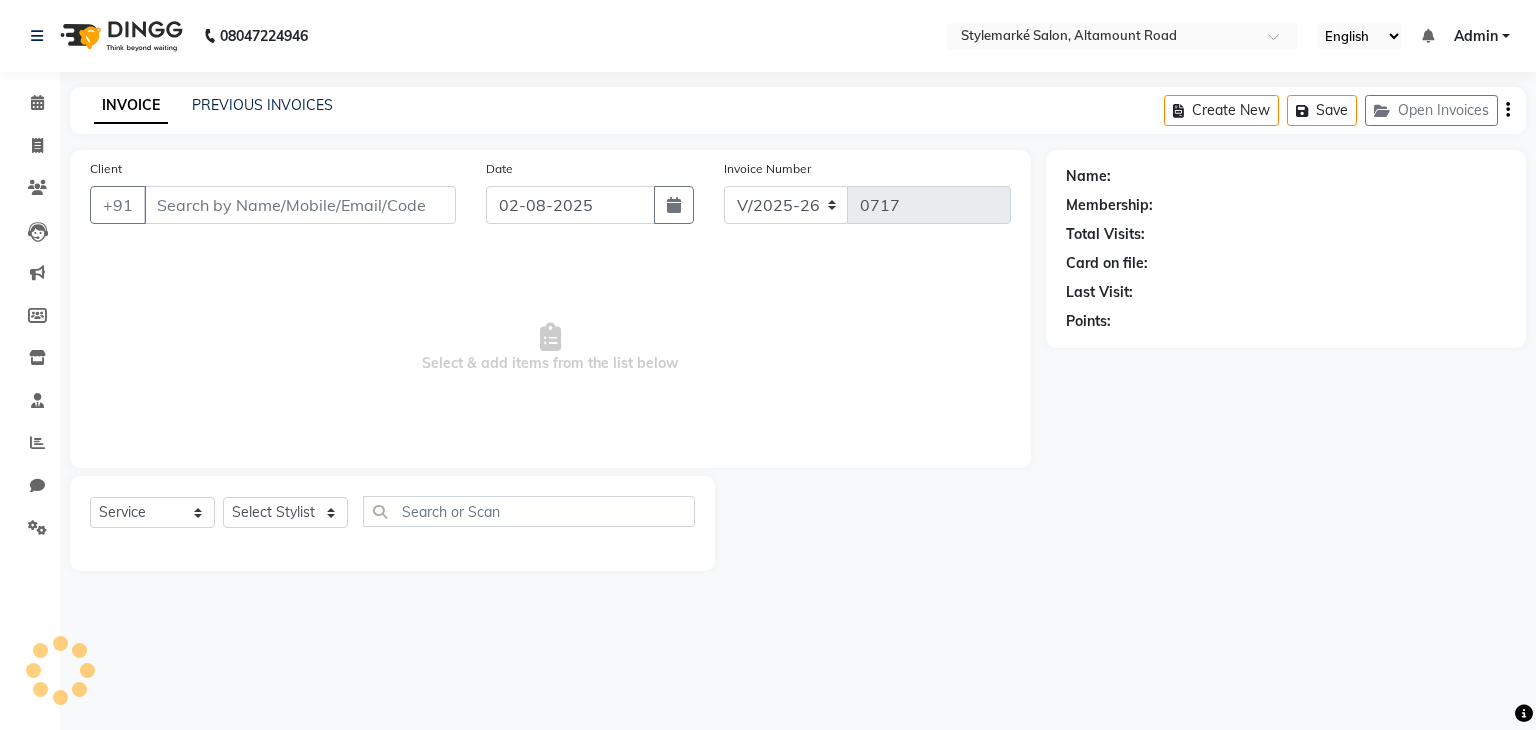 type on "9930212181" 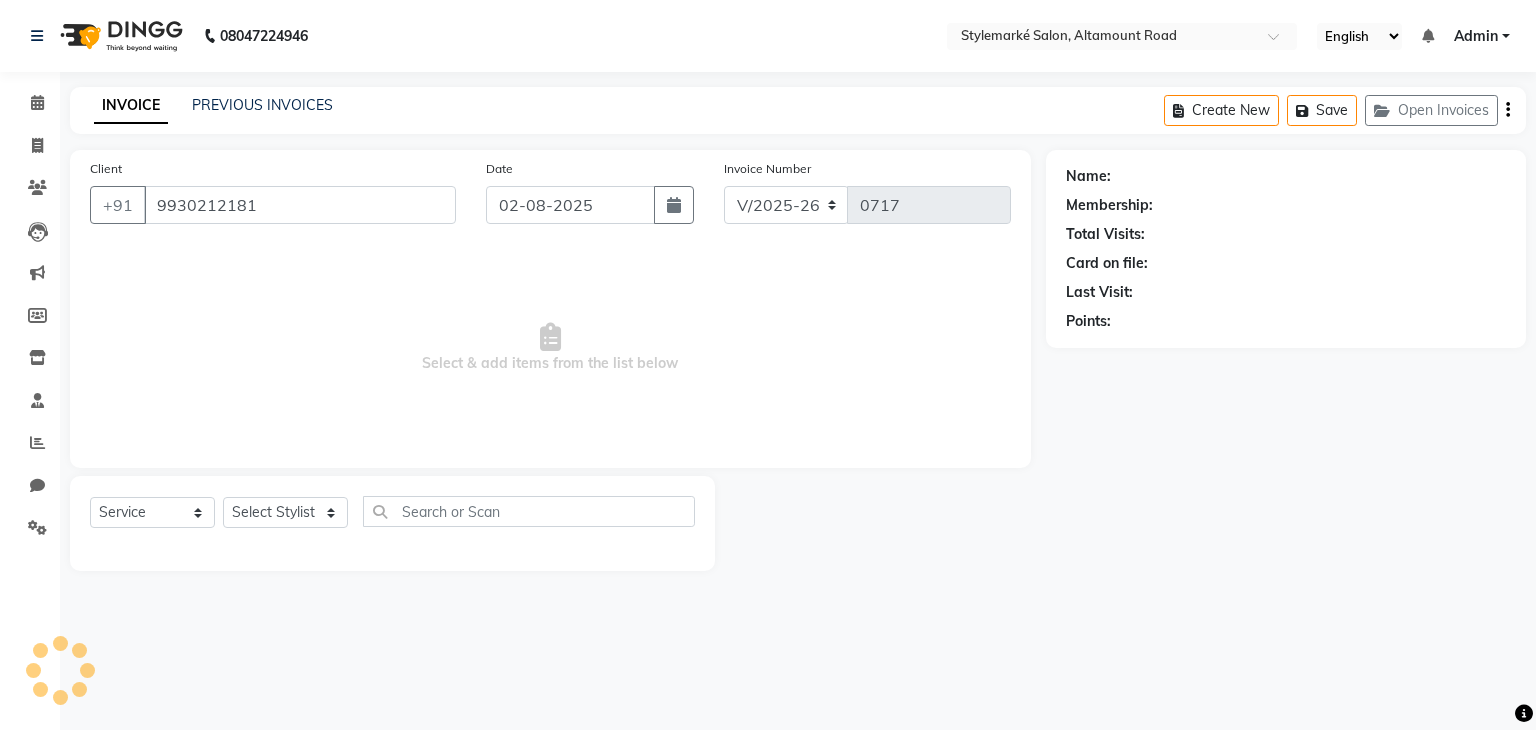 select on "71243" 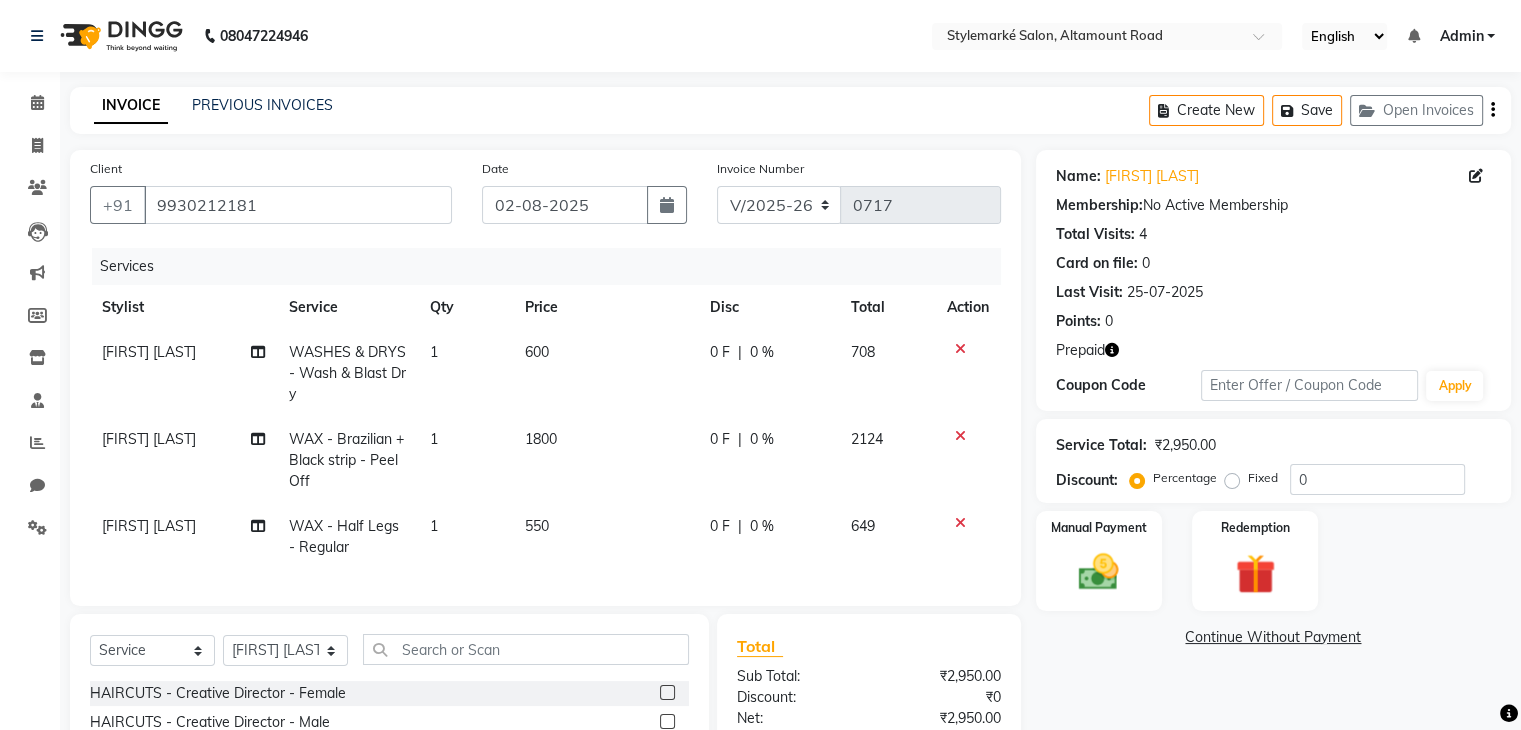 click on "WAX - Half Legs - Regular" 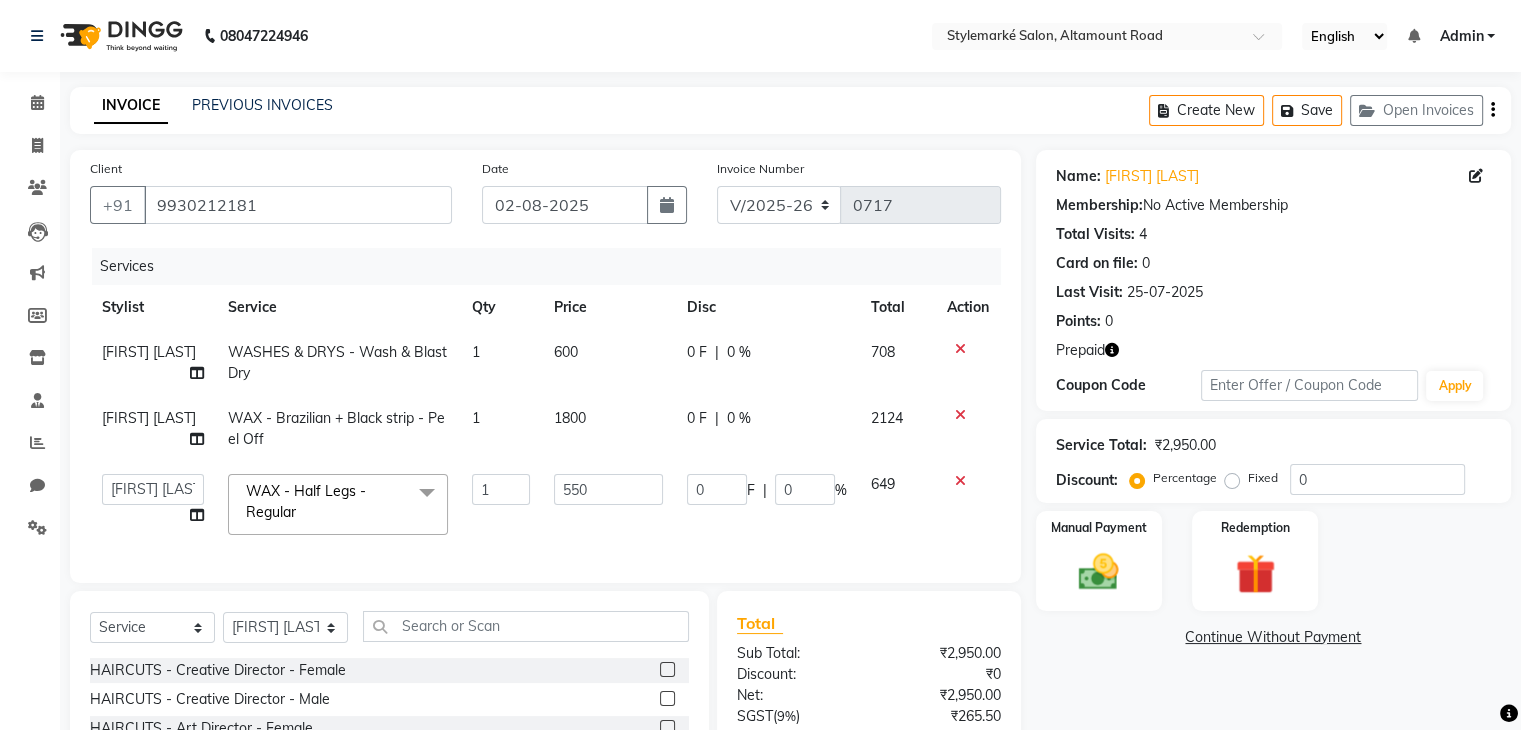 click 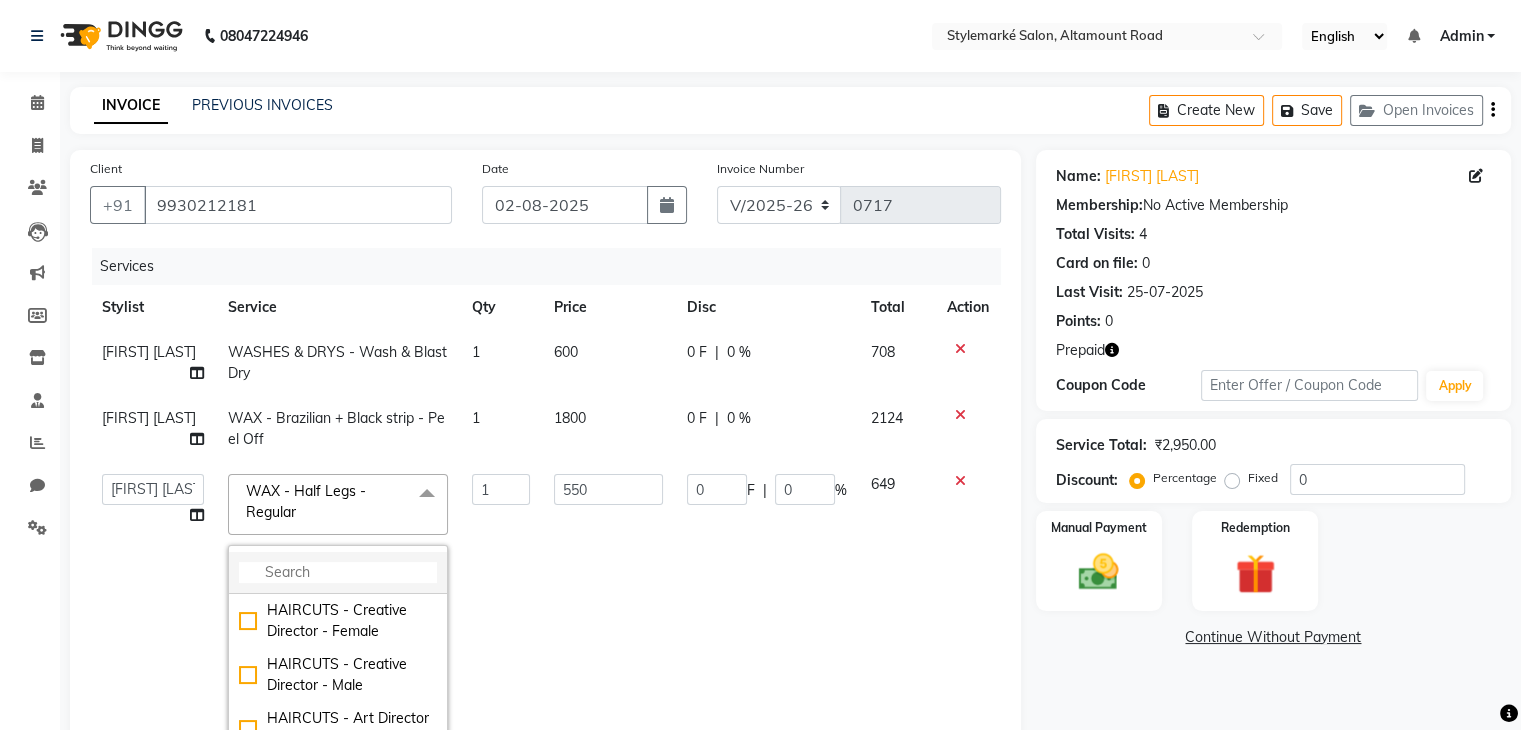 click 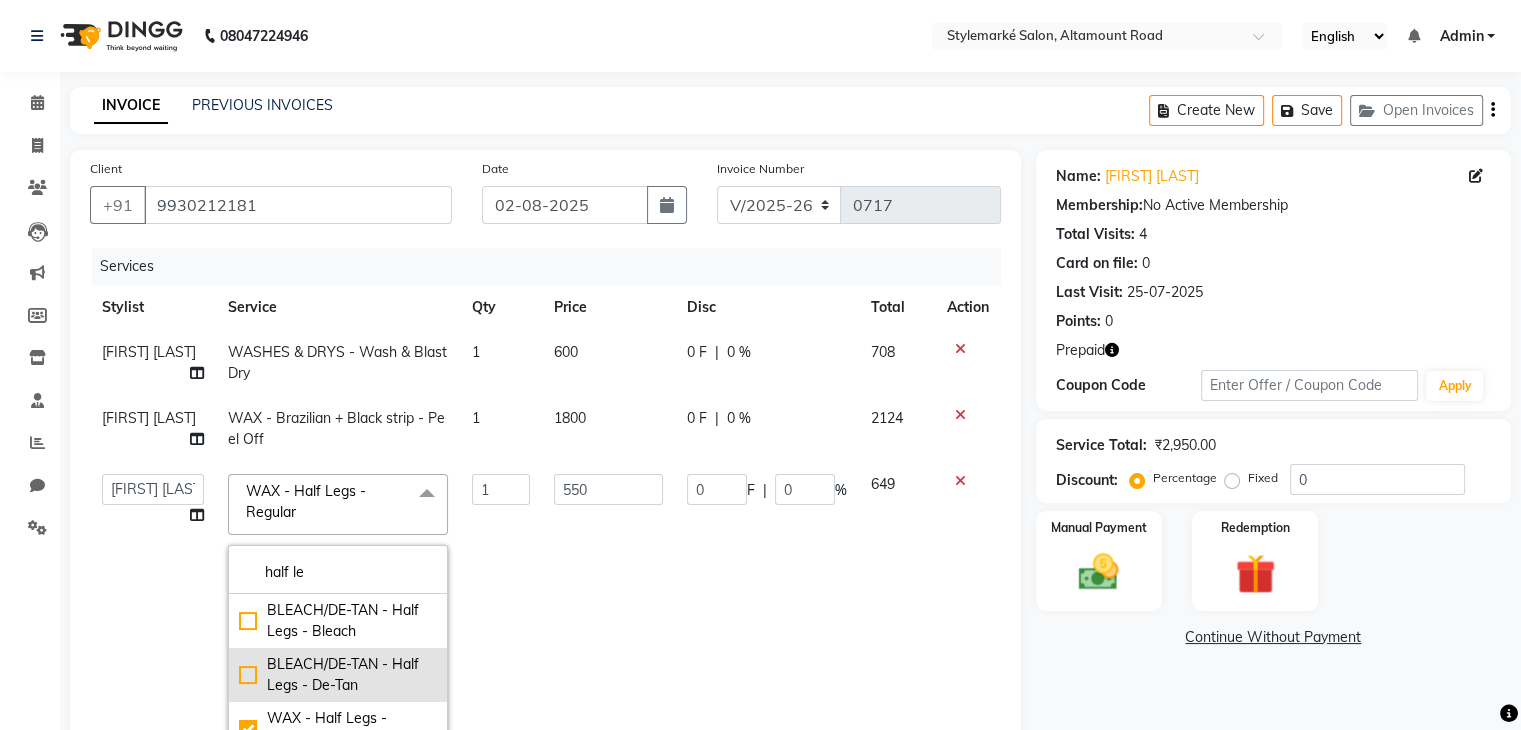 scroll, scrollTop: 18, scrollLeft: 0, axis: vertical 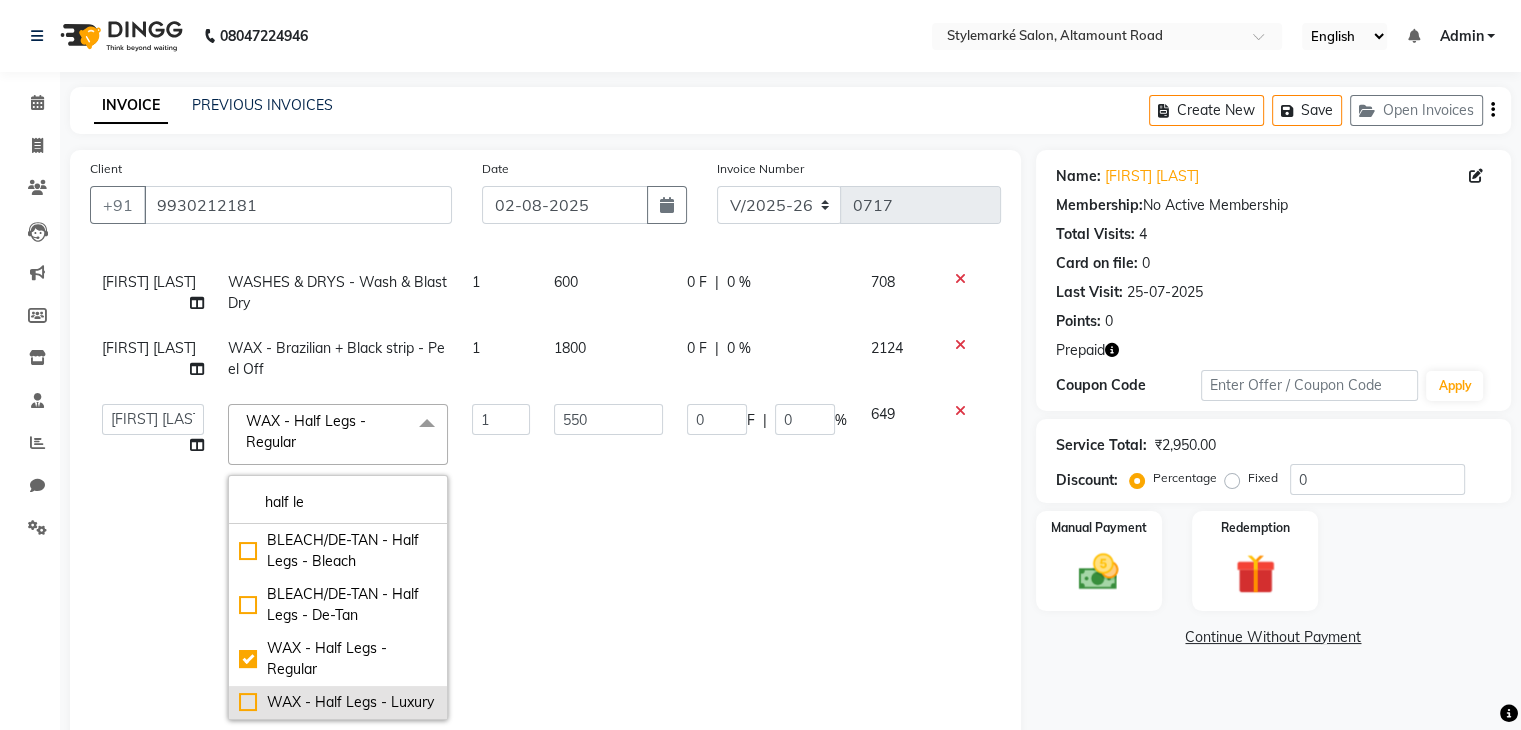 type on "half le" 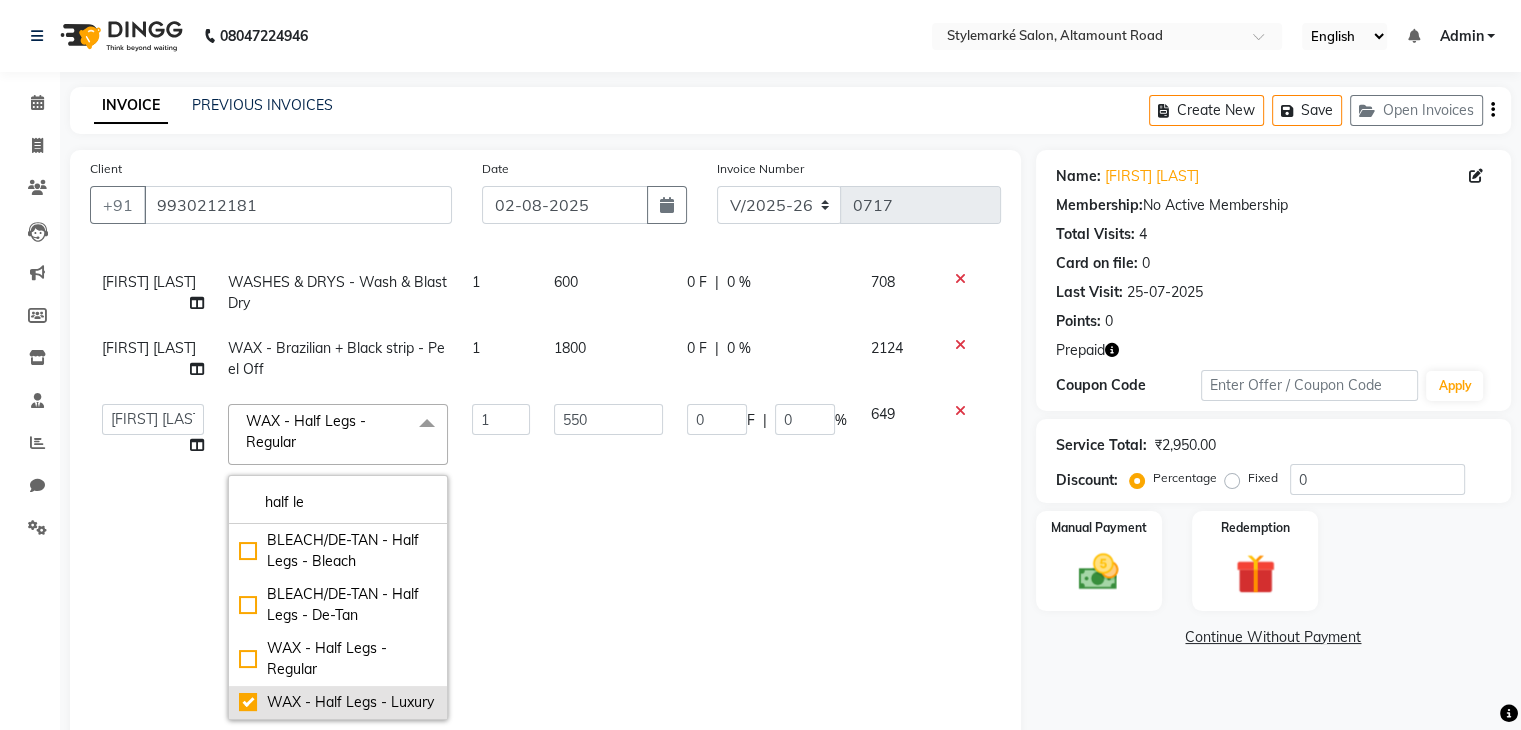 checkbox on "false" 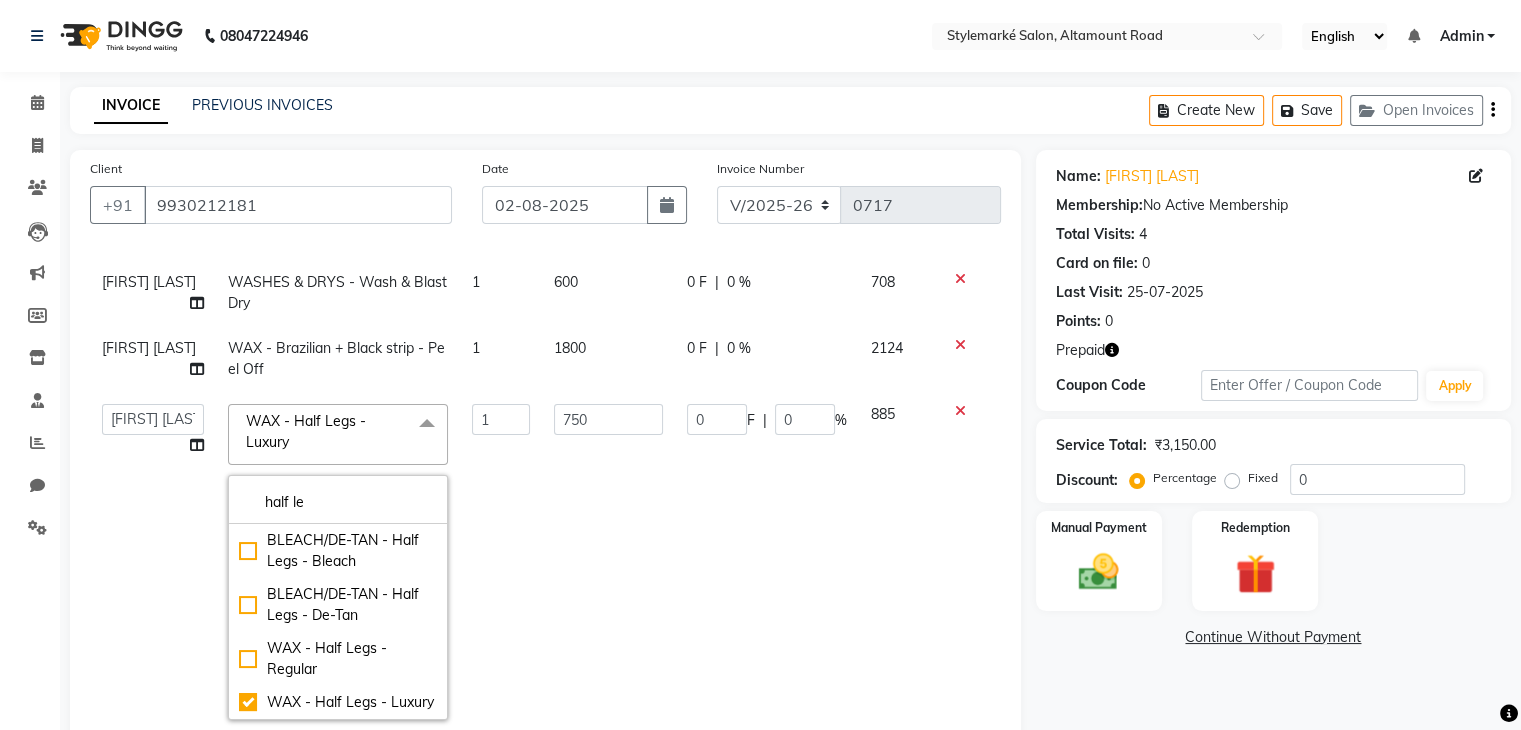 click on "0 F | 0 %" 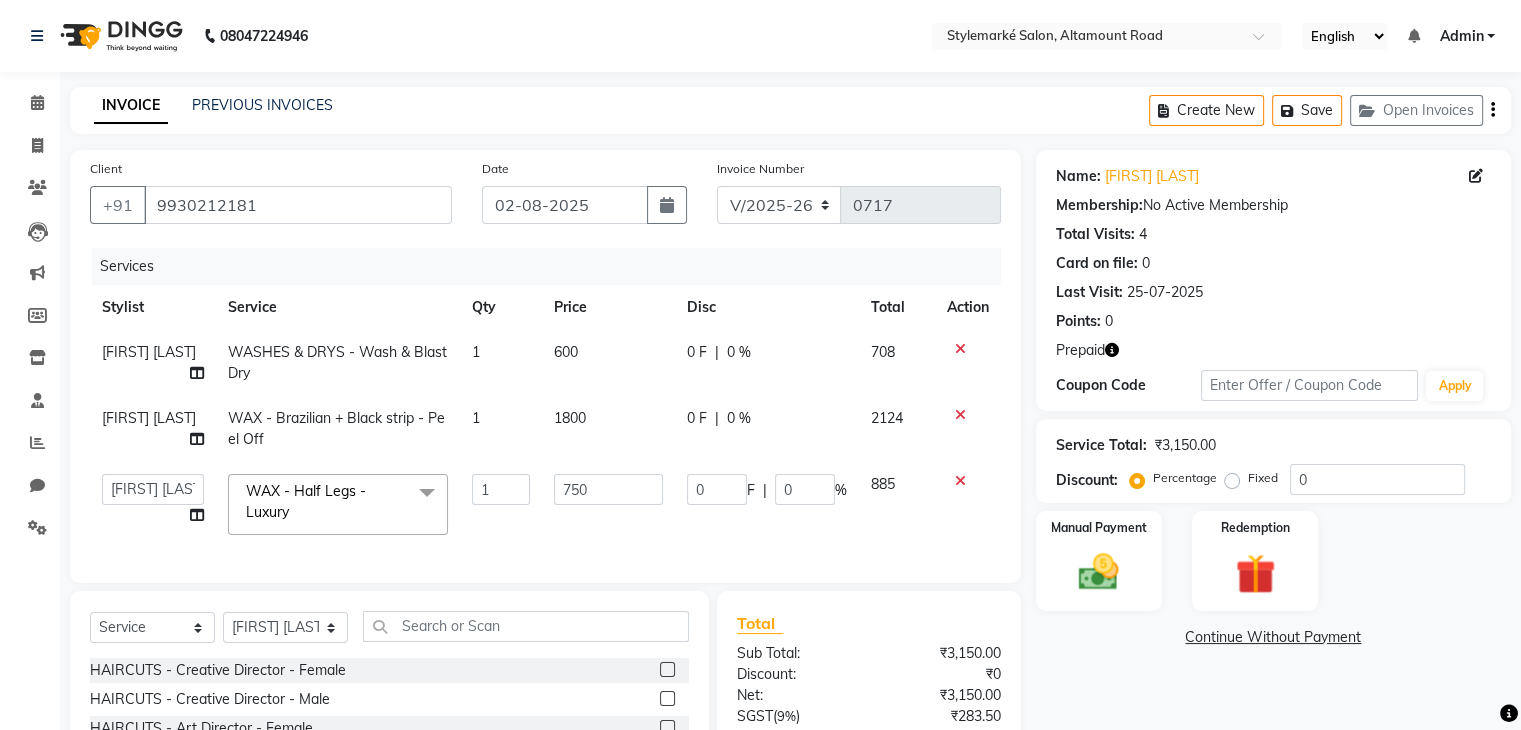 scroll, scrollTop: 0, scrollLeft: 0, axis: both 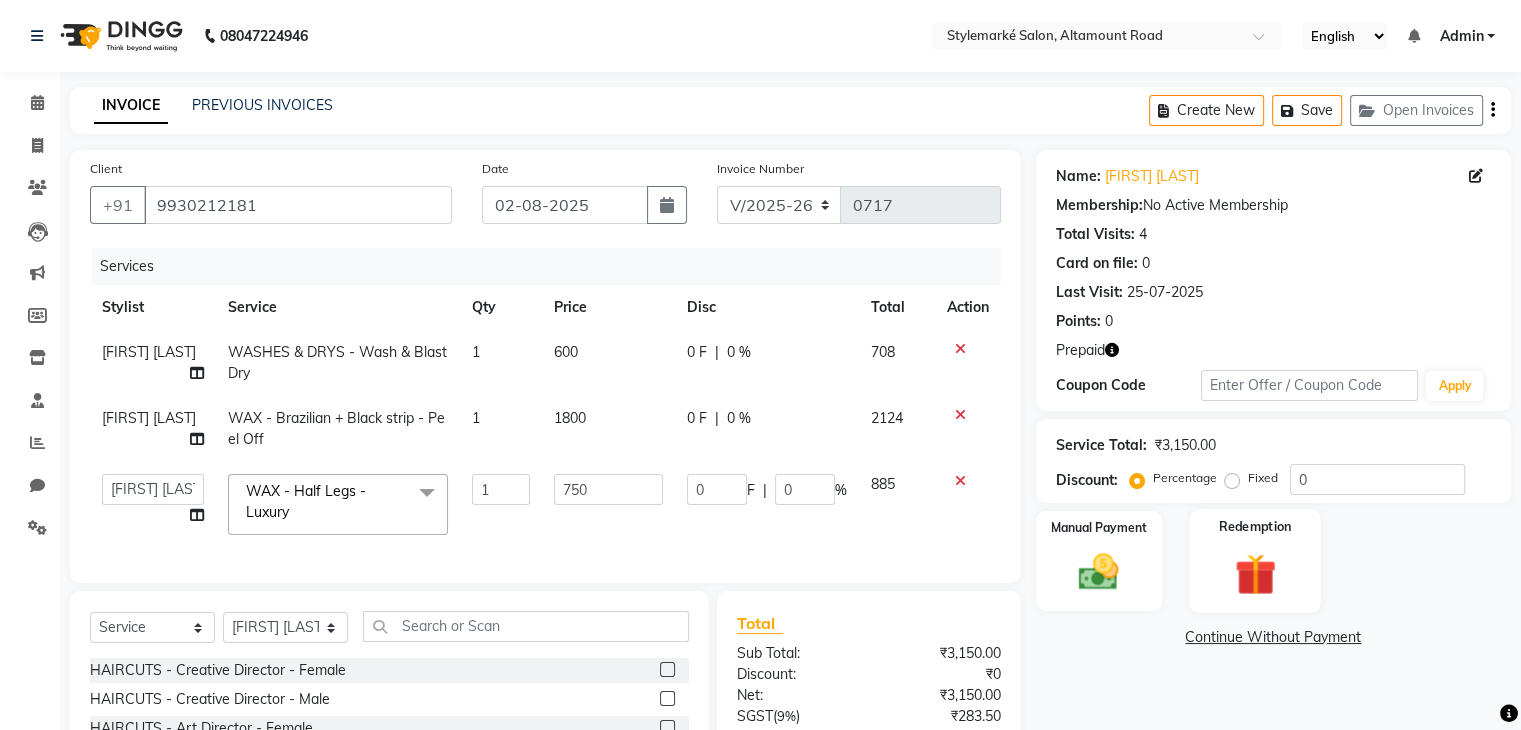 click 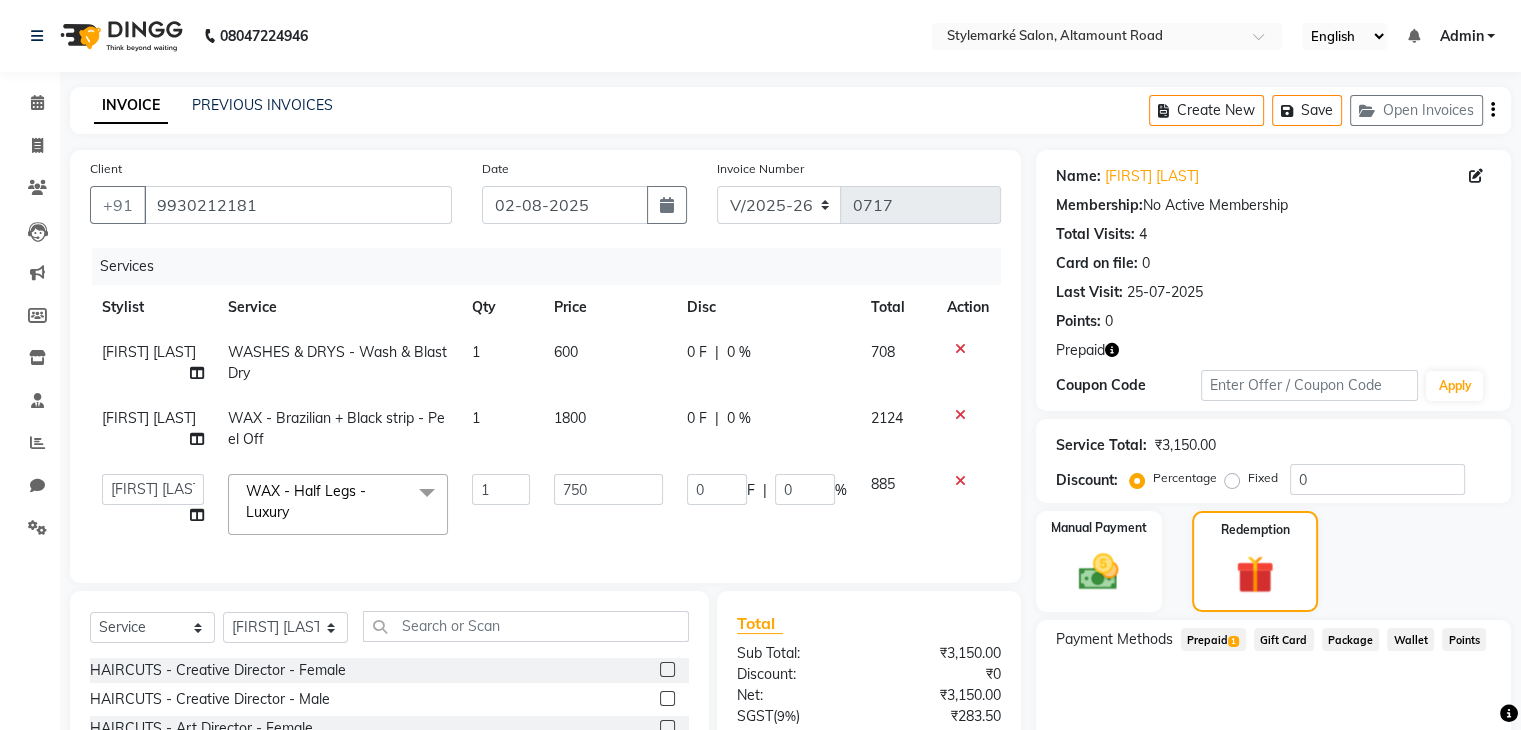click on "Prepaid  1" 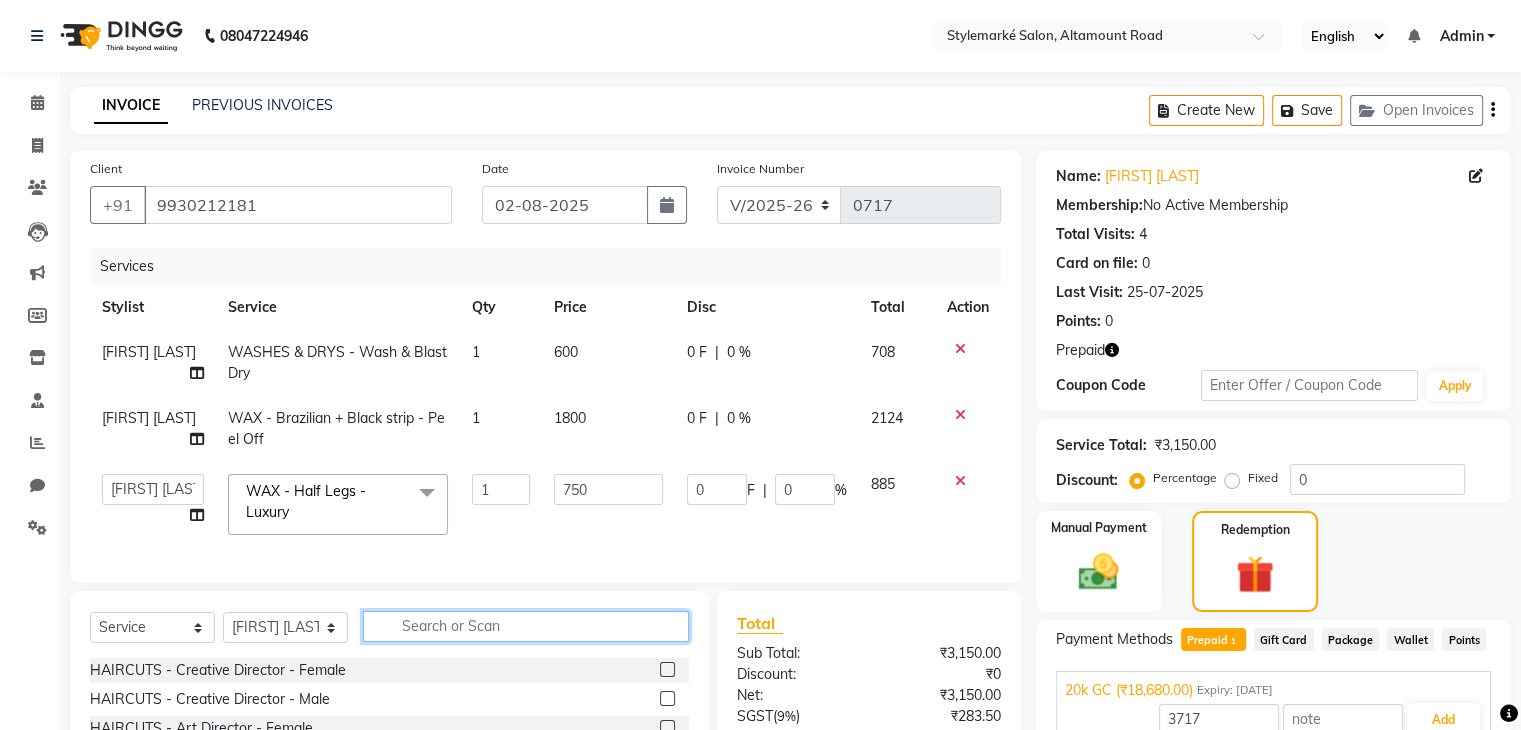 click 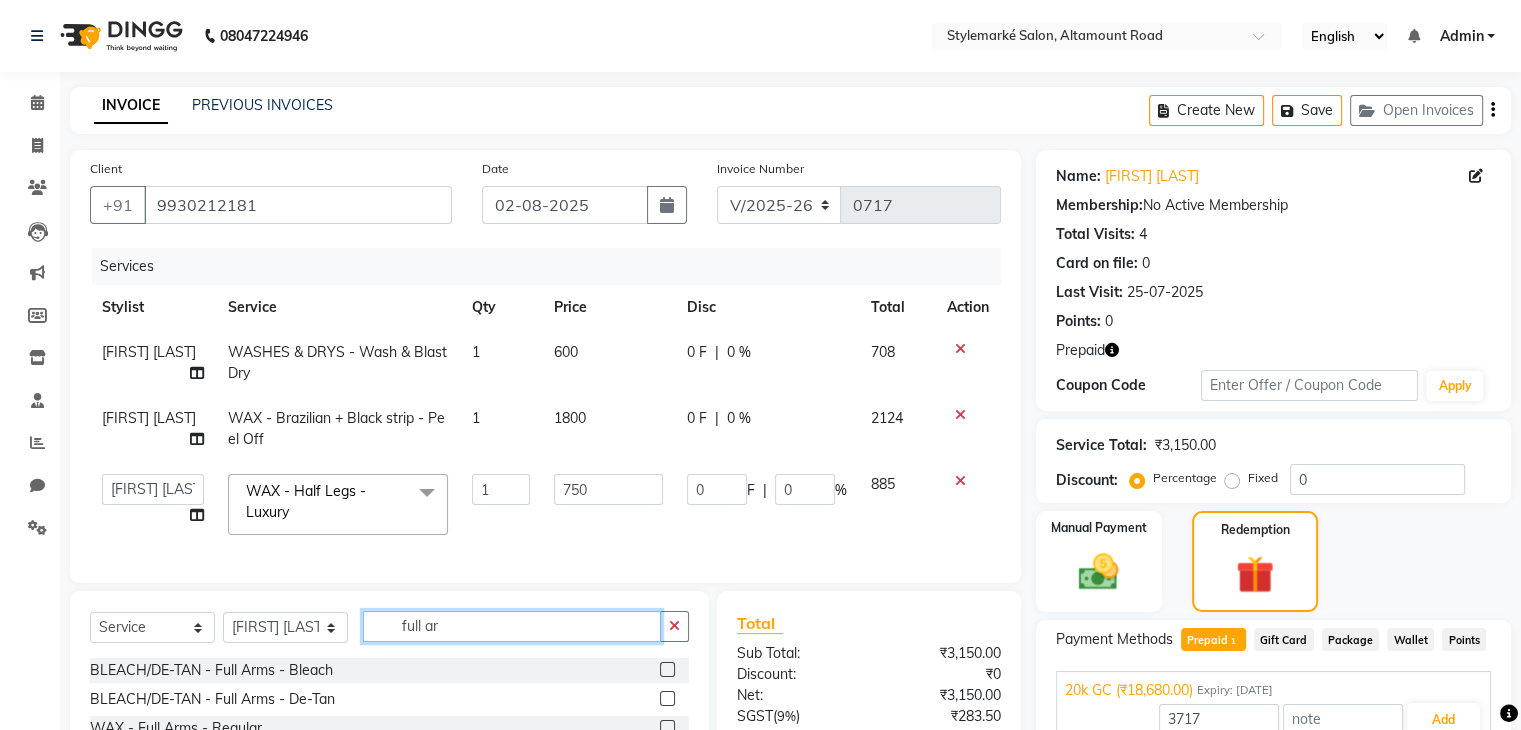 scroll, scrollTop: 201, scrollLeft: 0, axis: vertical 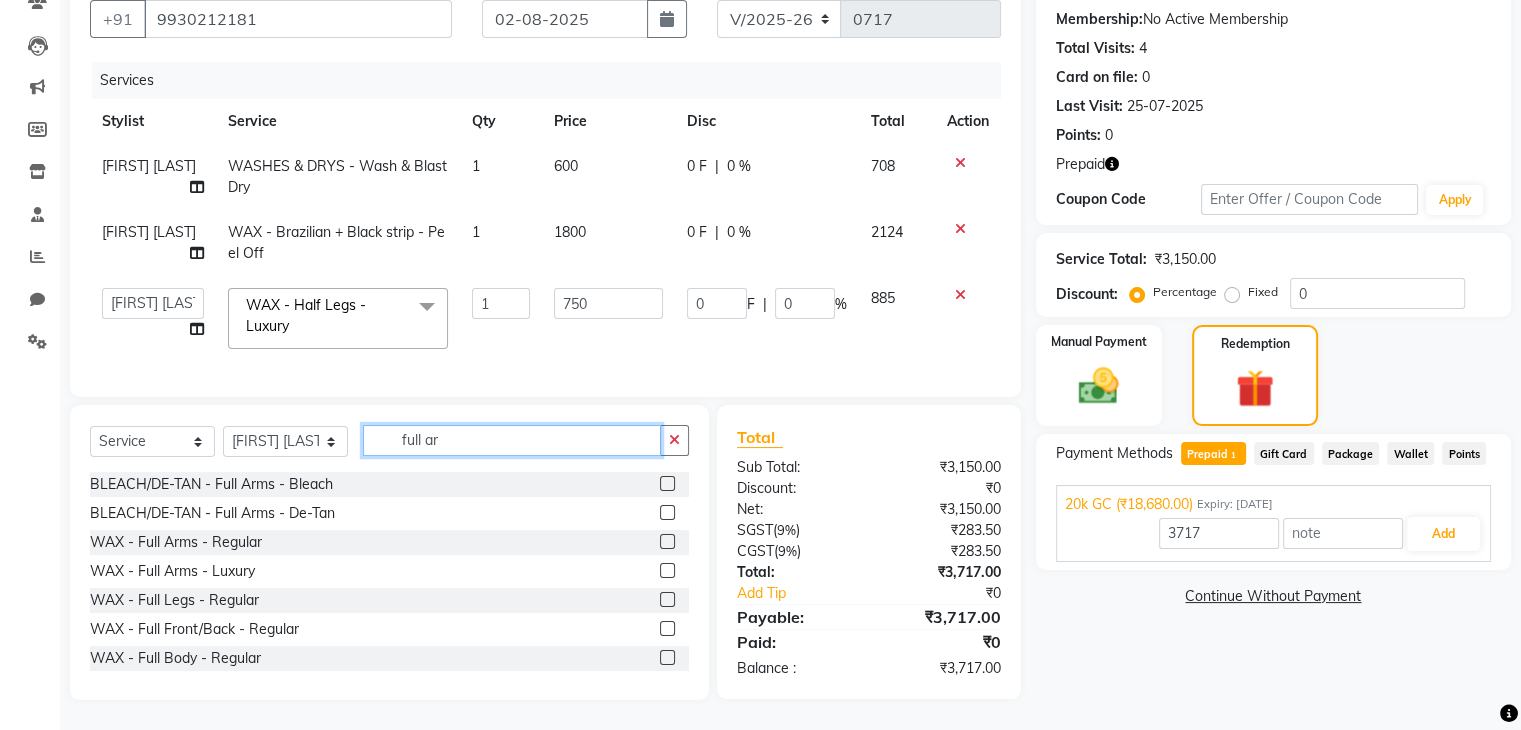 type on "full ar" 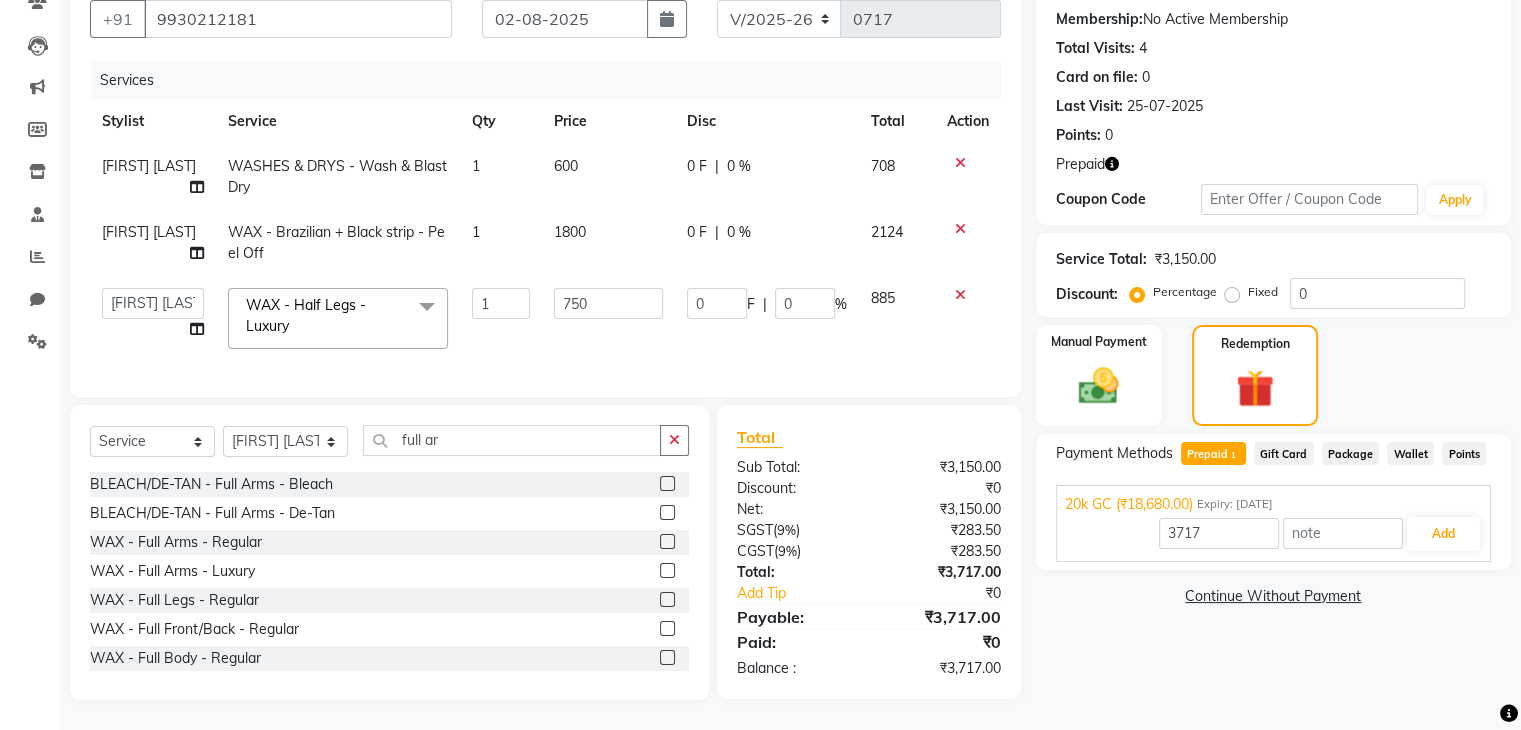 click 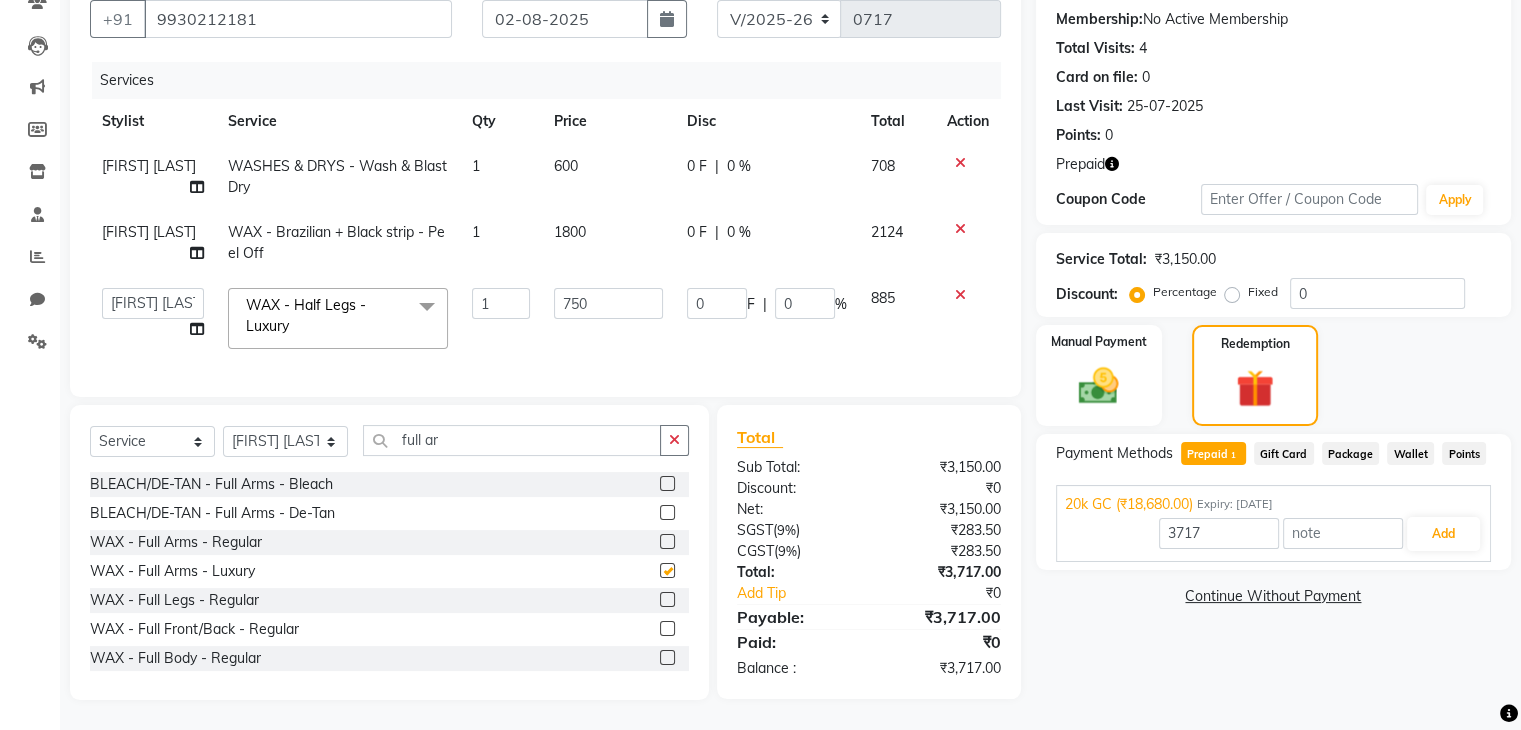 type on "18680" 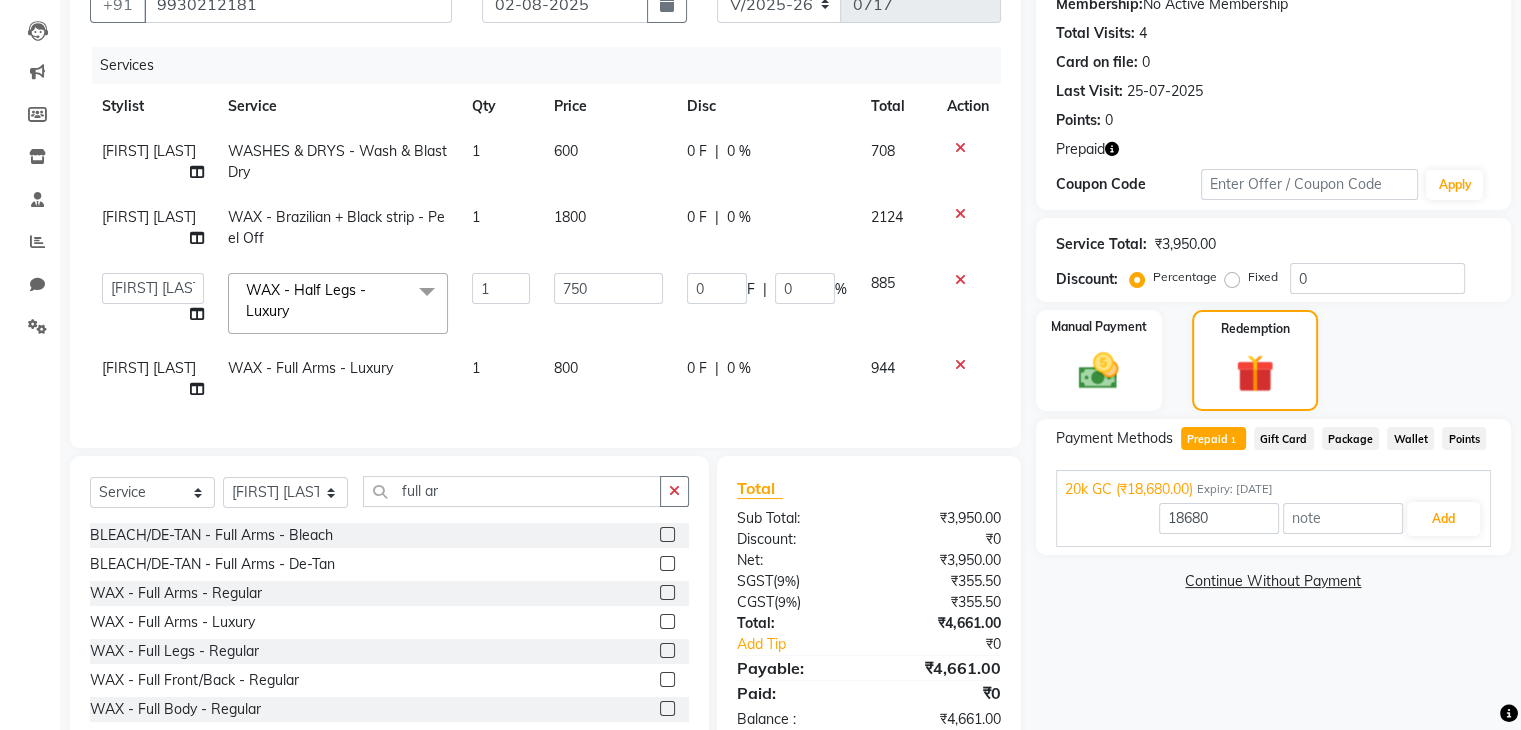 checkbox on "false" 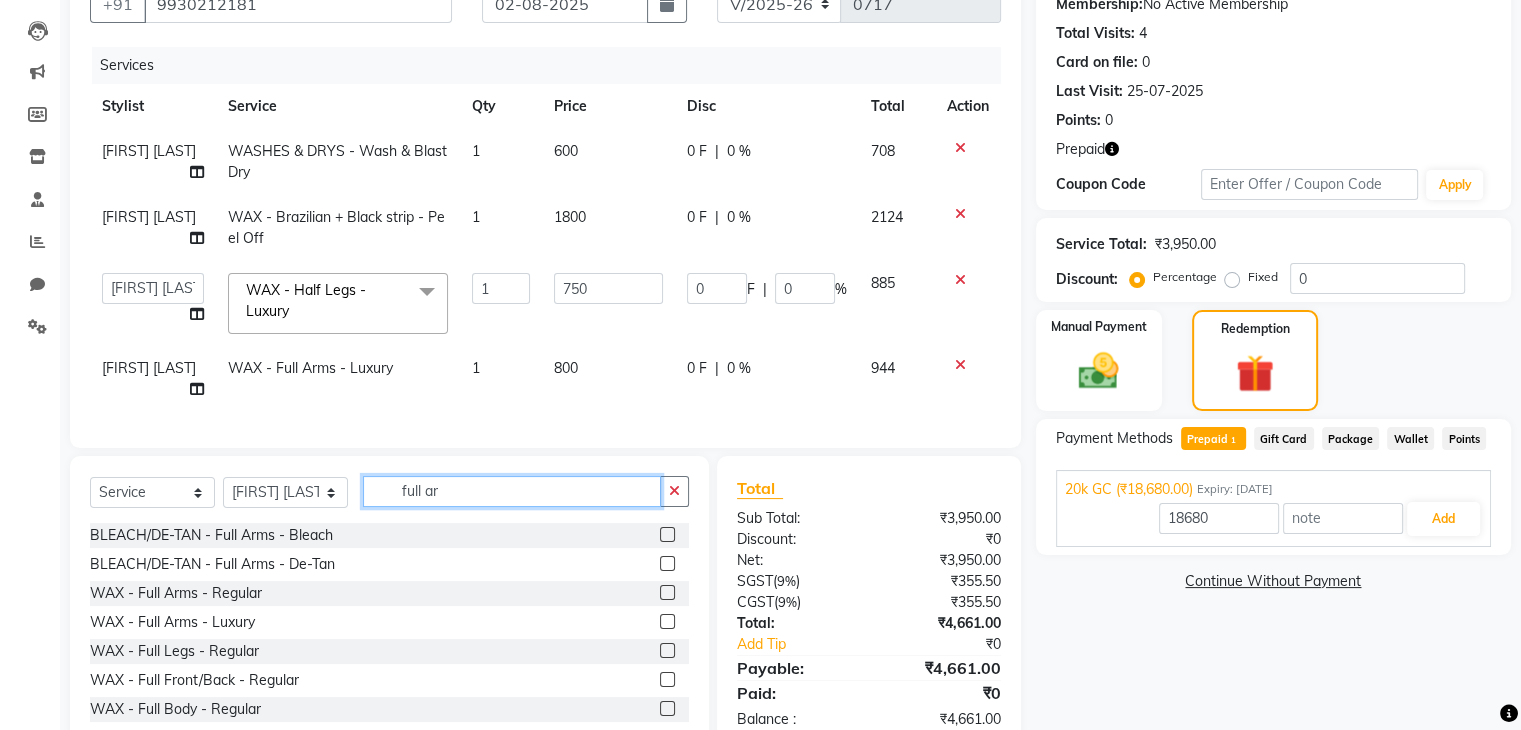 click on "full ar" 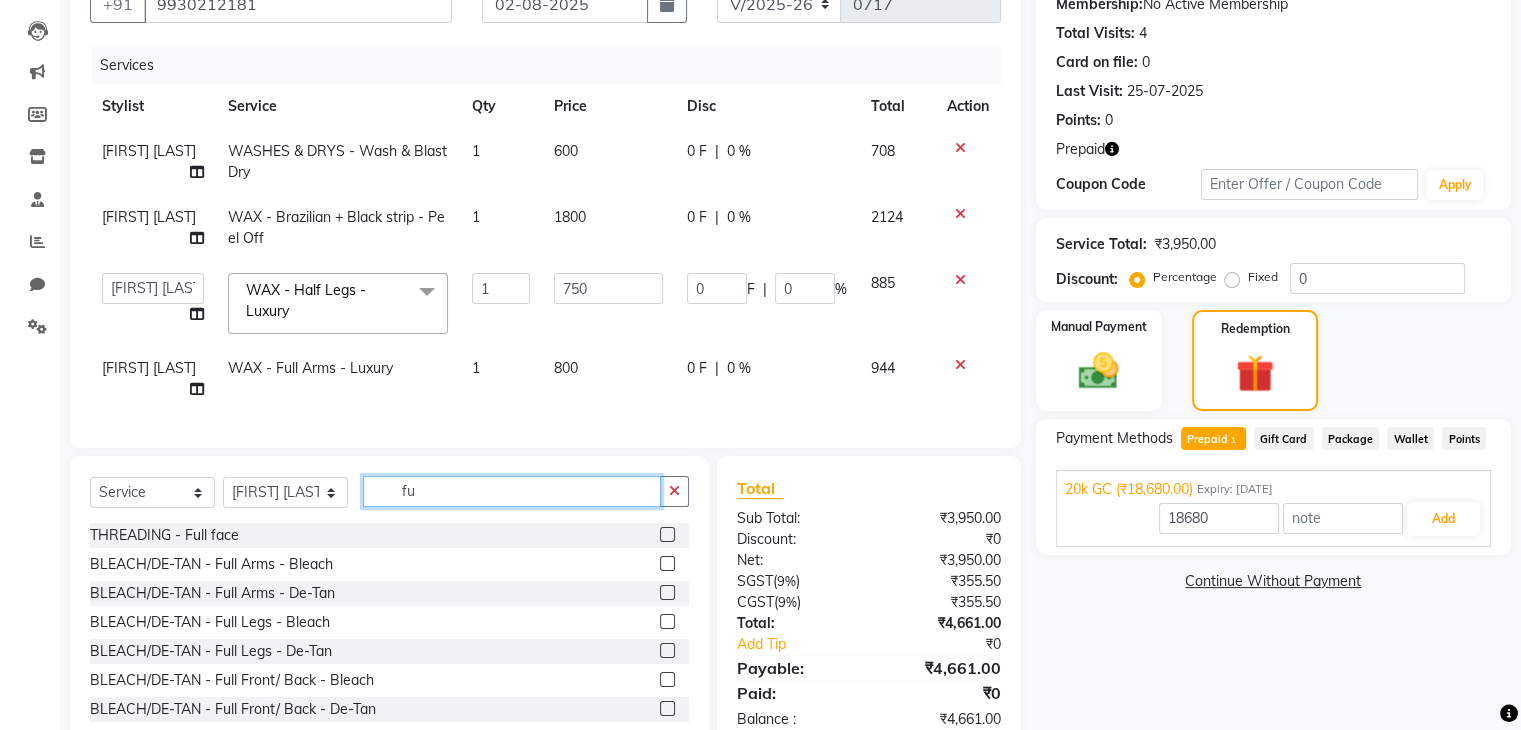 type on "f" 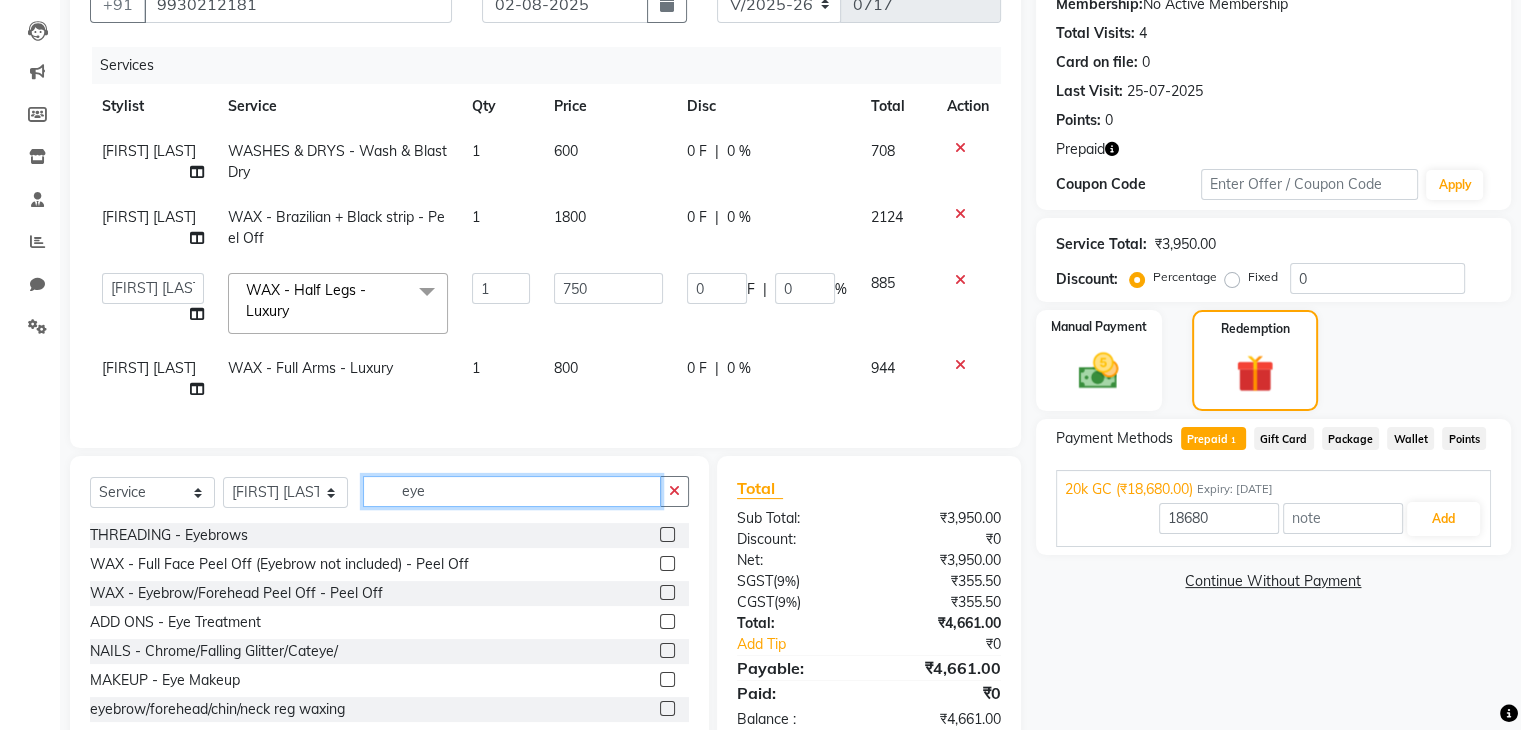 type on "eye" 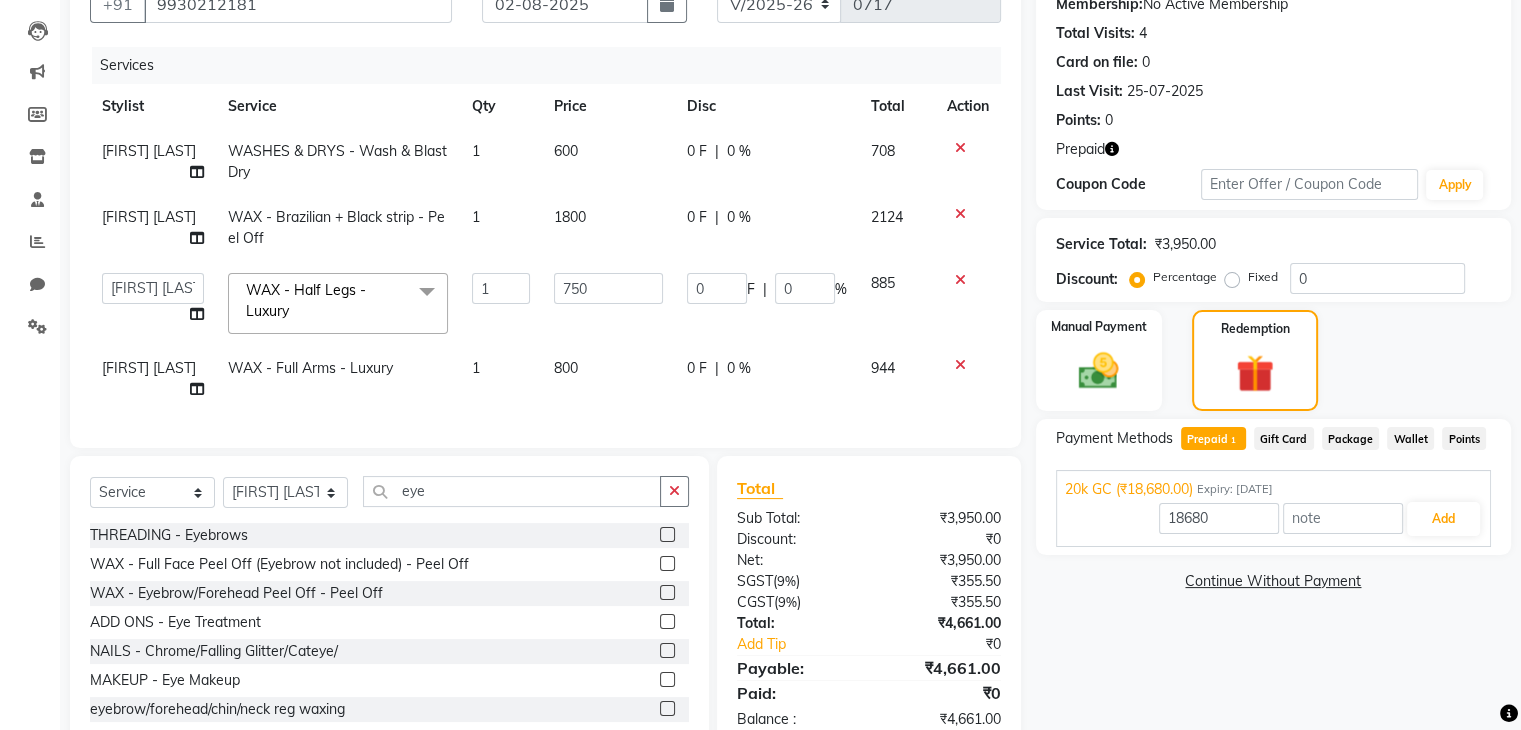 click 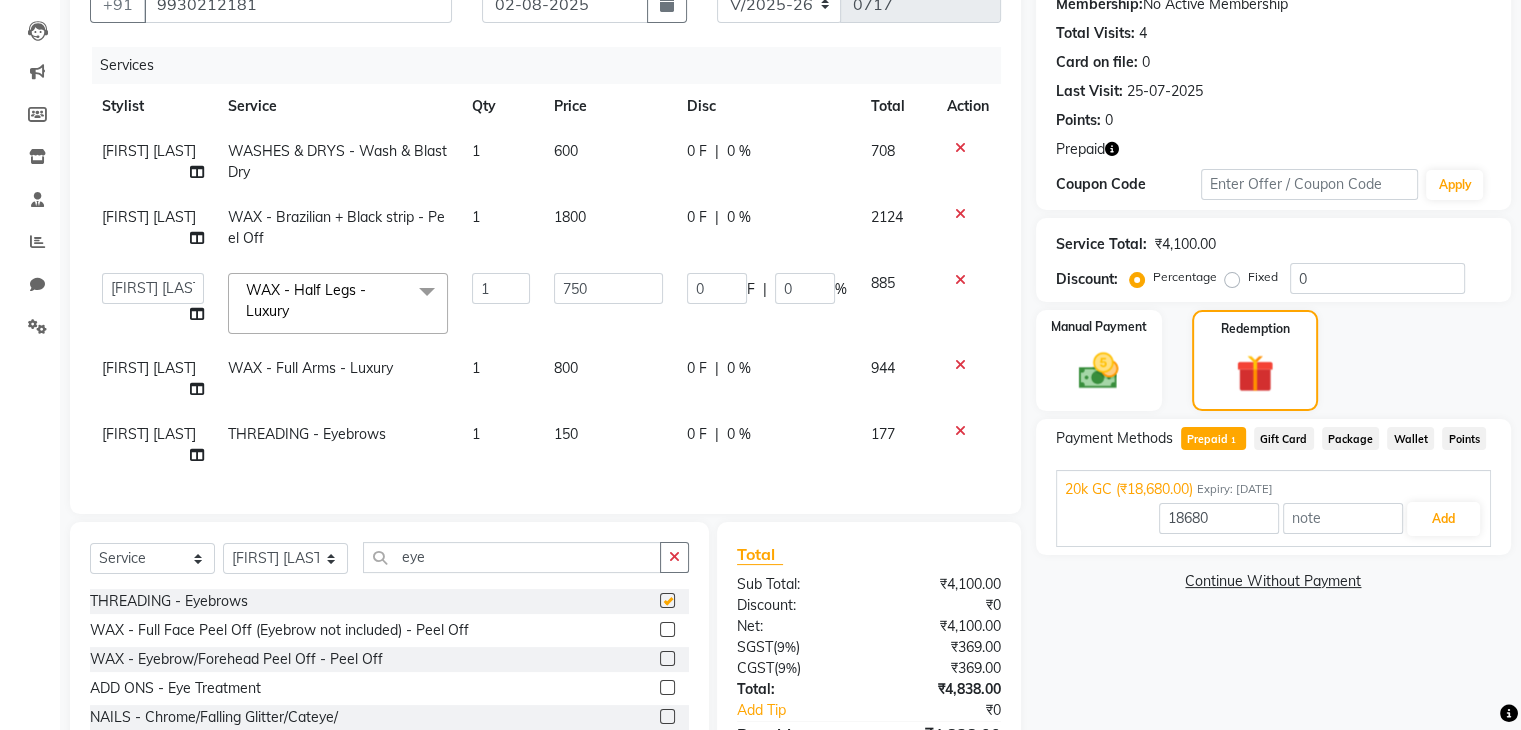 checkbox on "false" 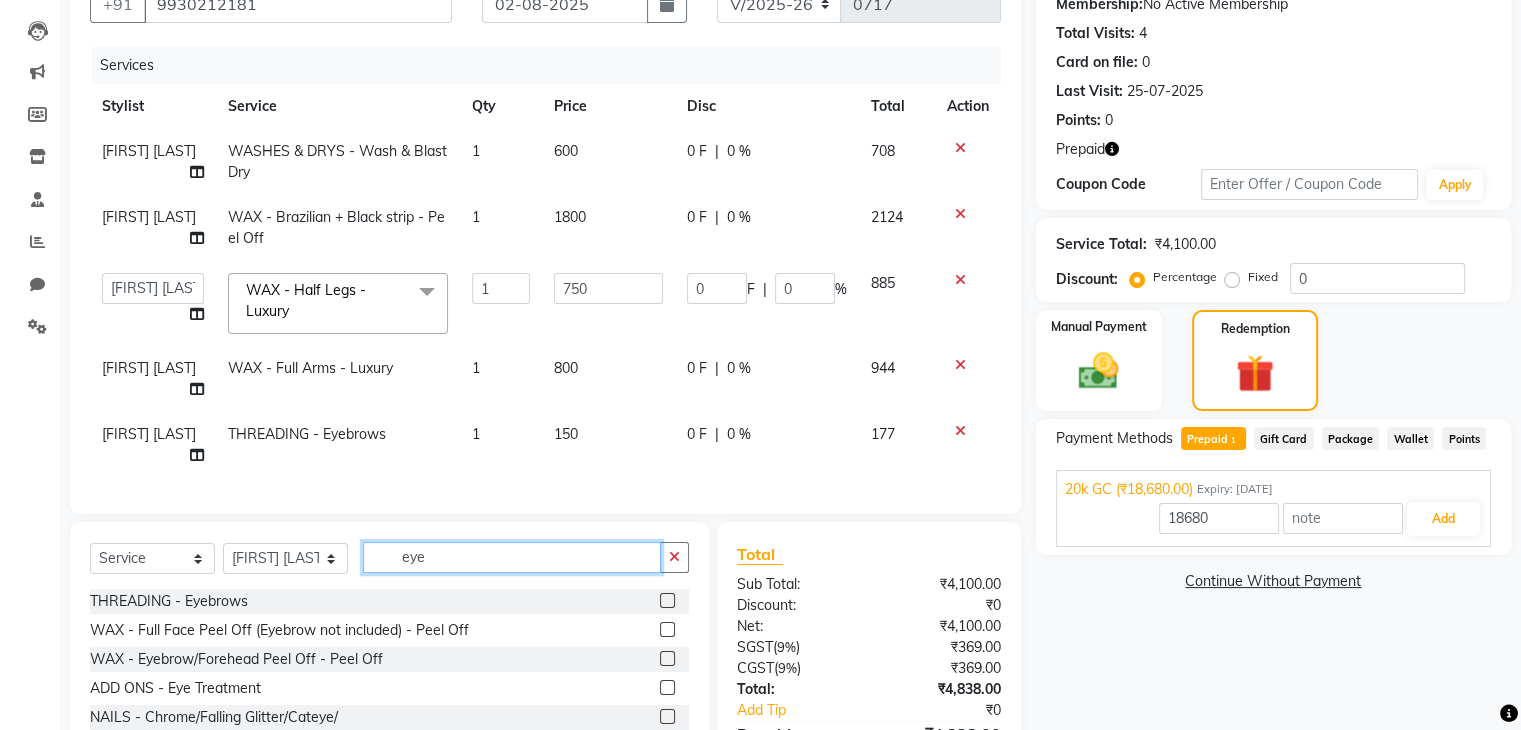 click on "eye" 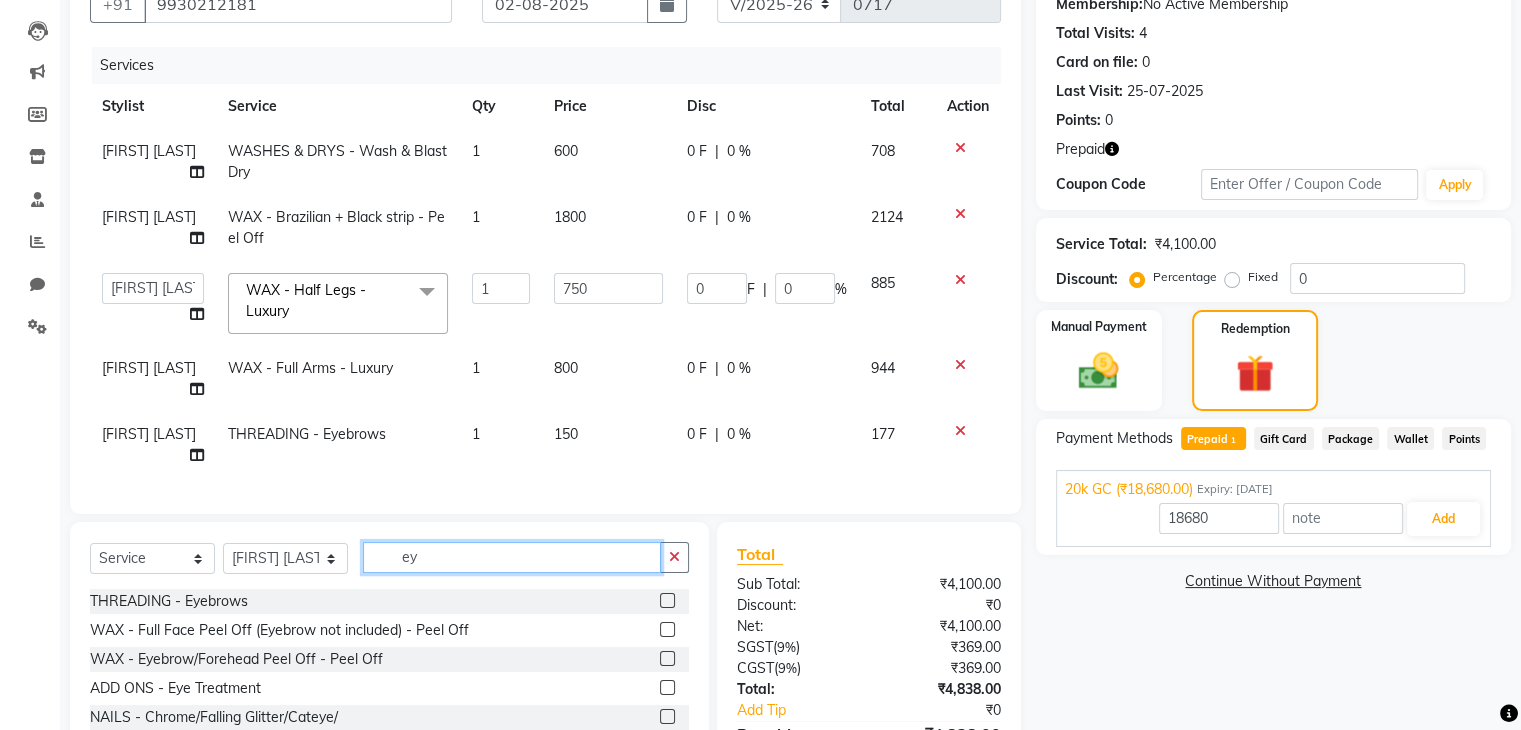 type on "e" 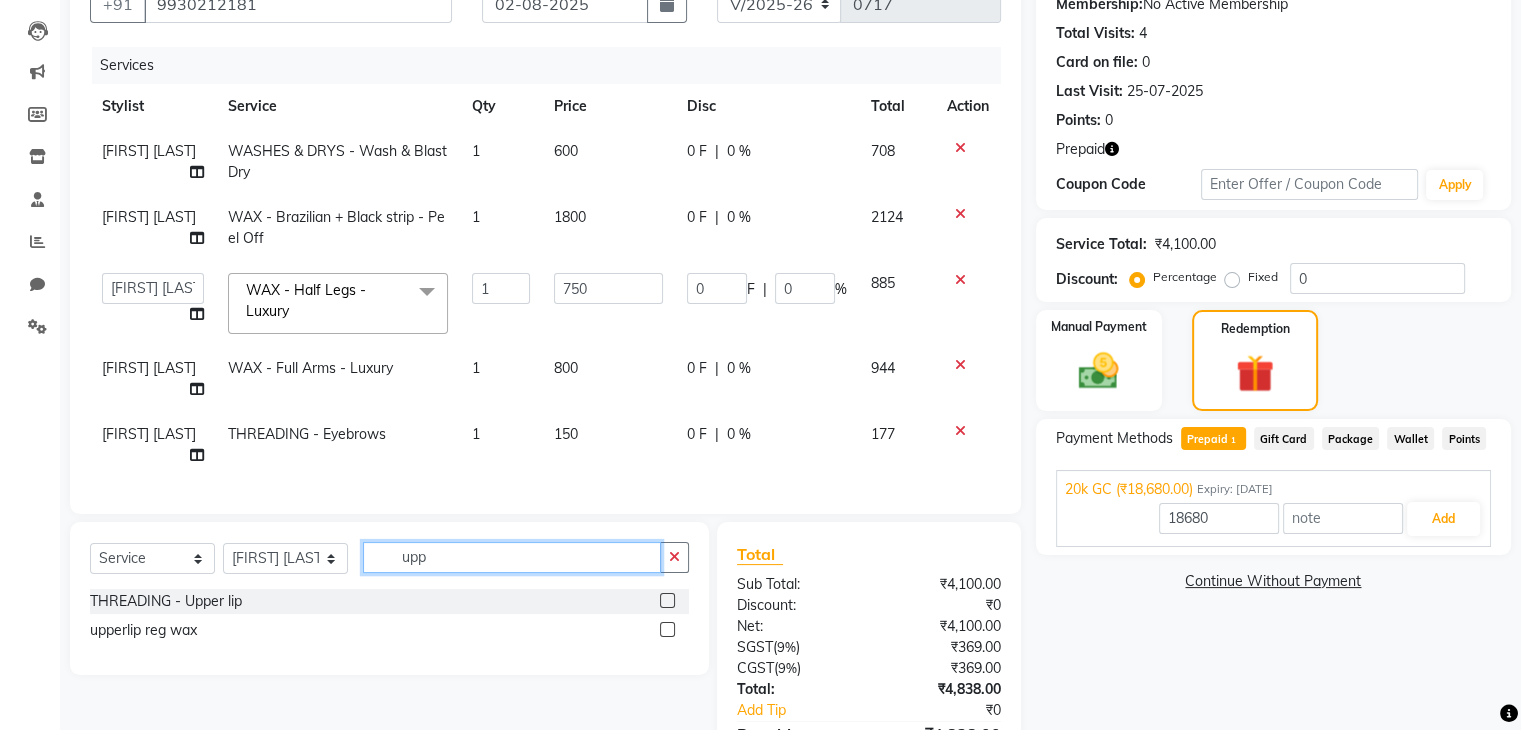type on "upp" 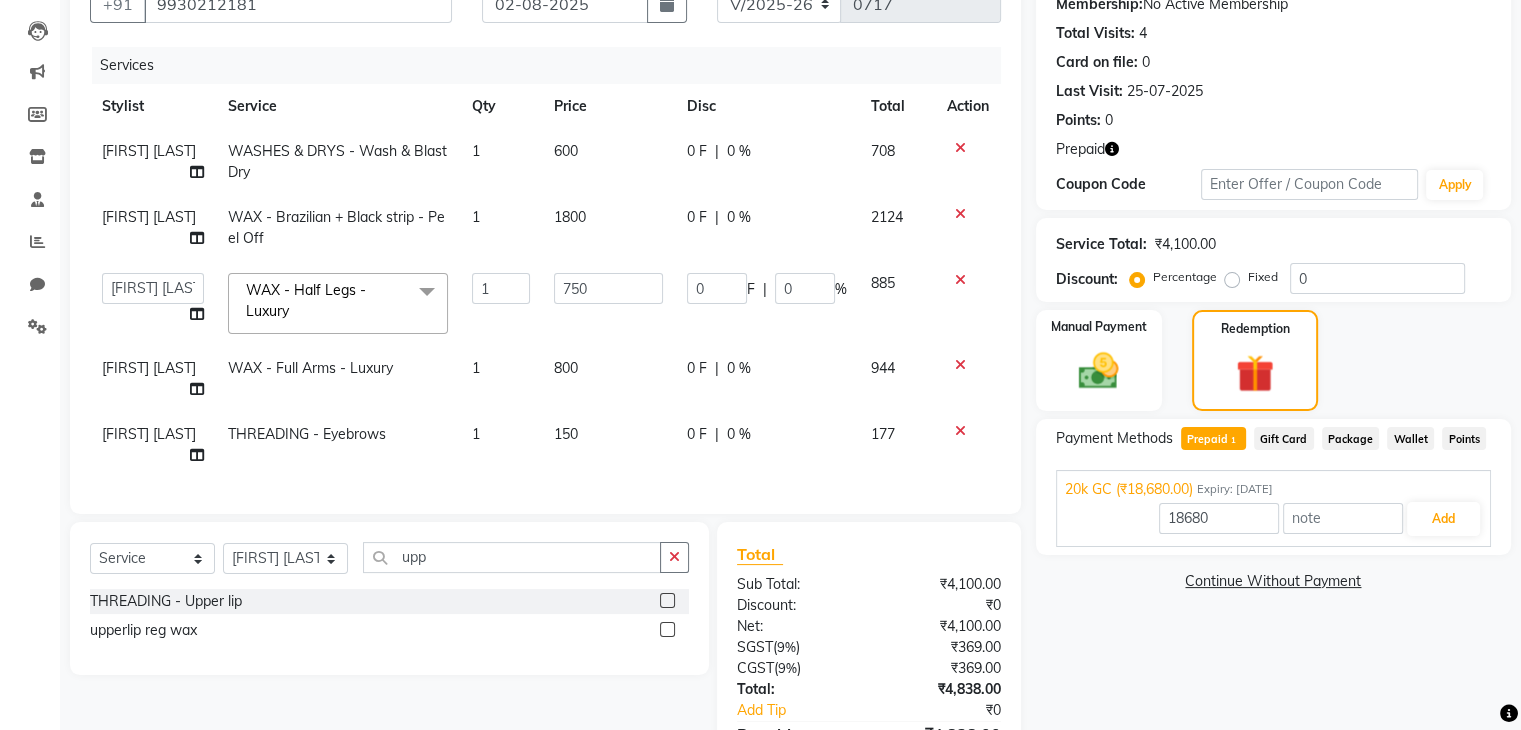 click 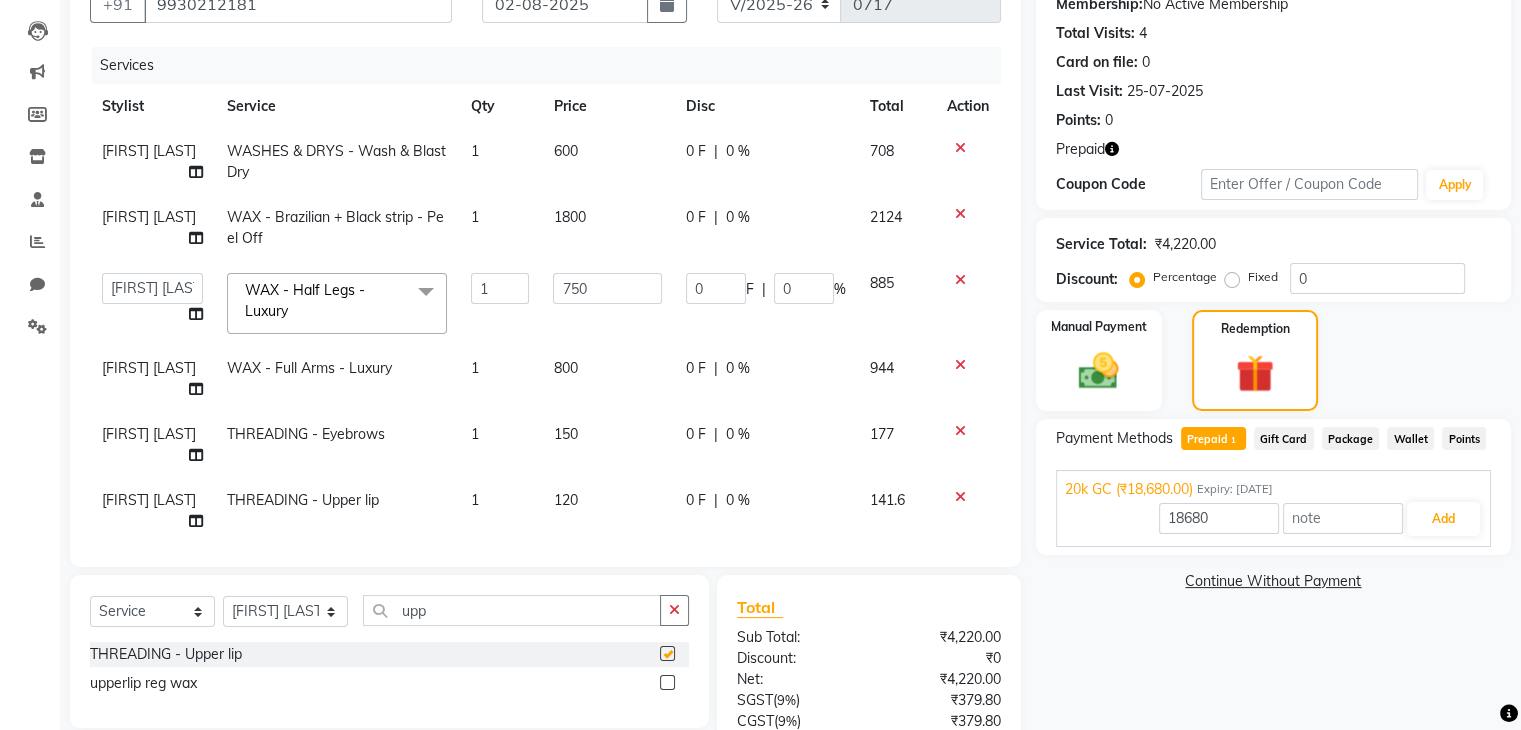 checkbox on "false" 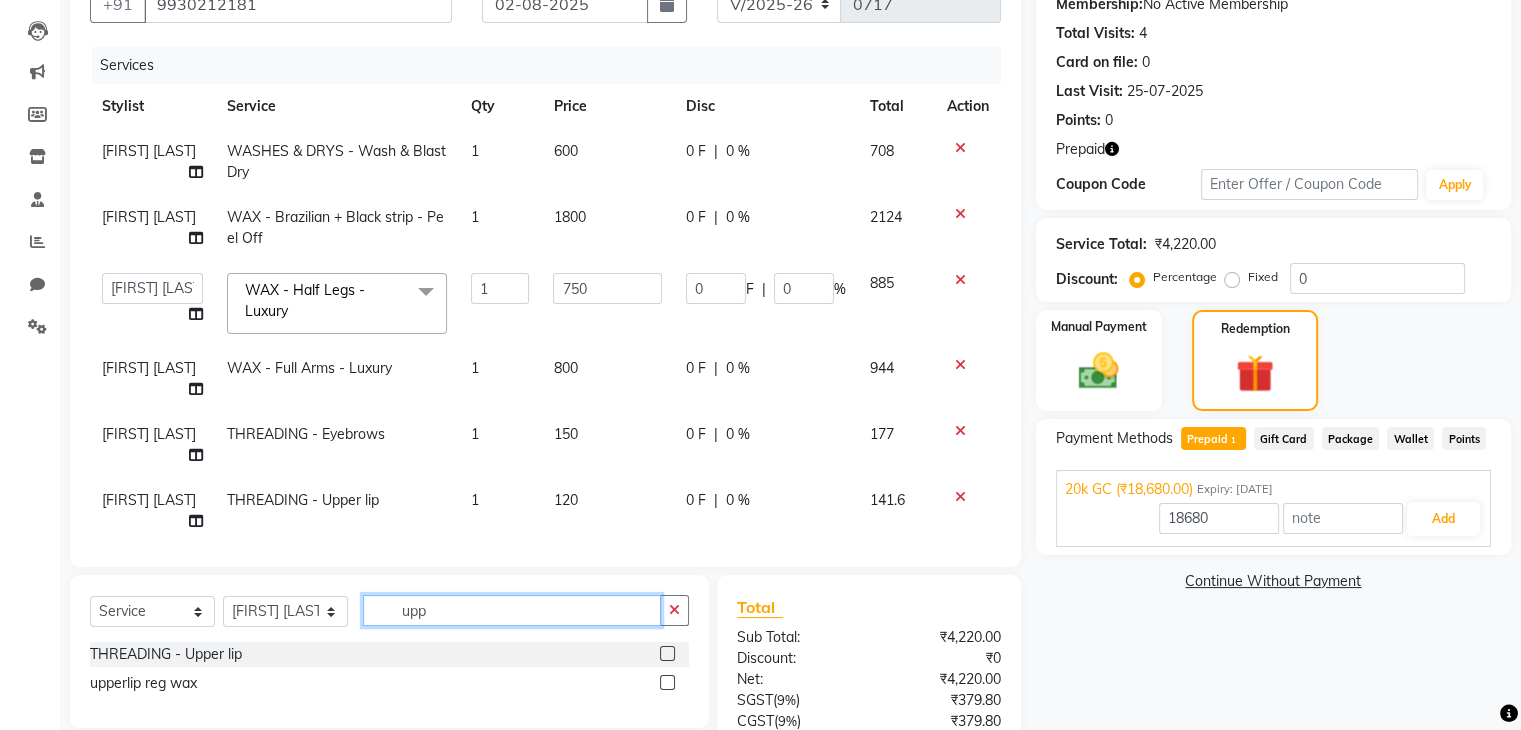 click on "upp" 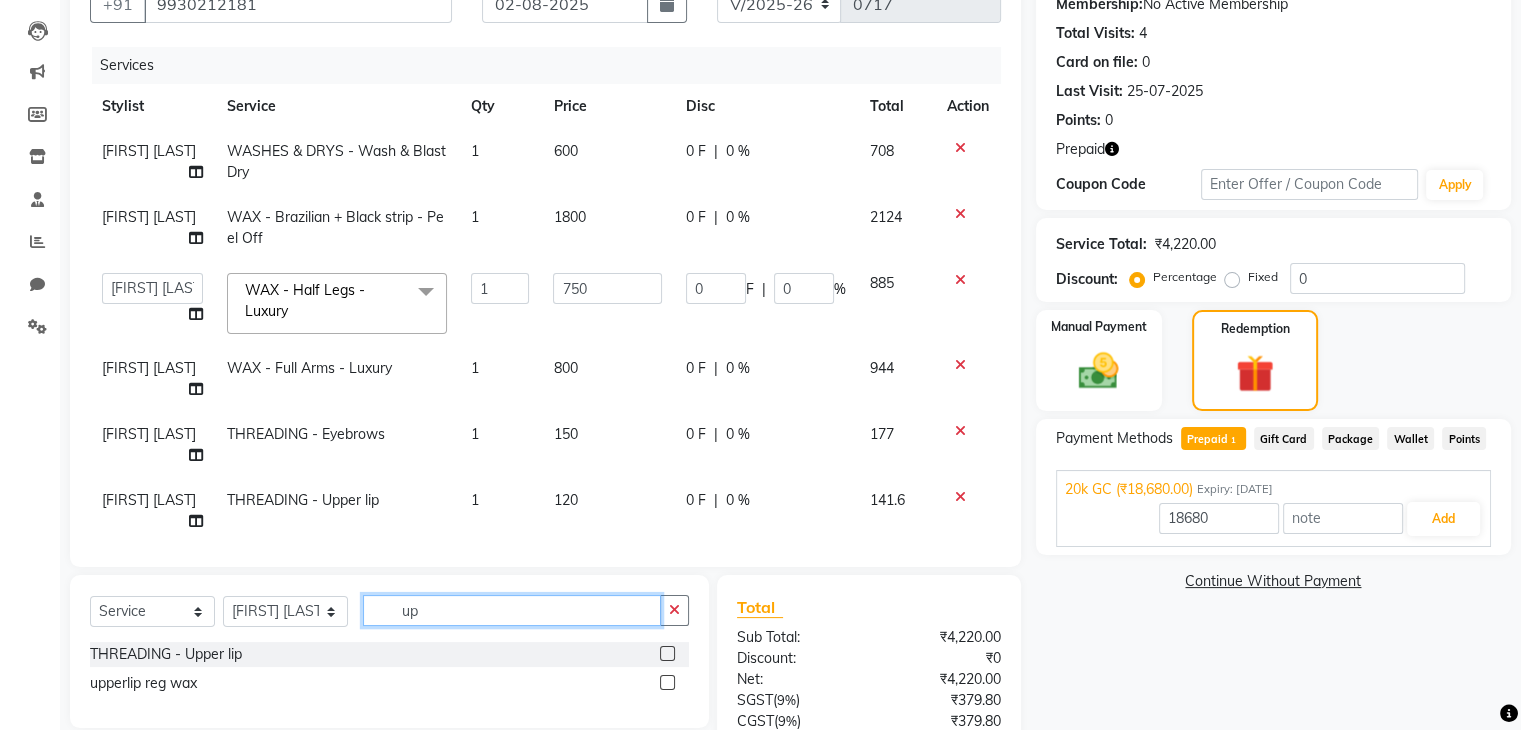 type on "u" 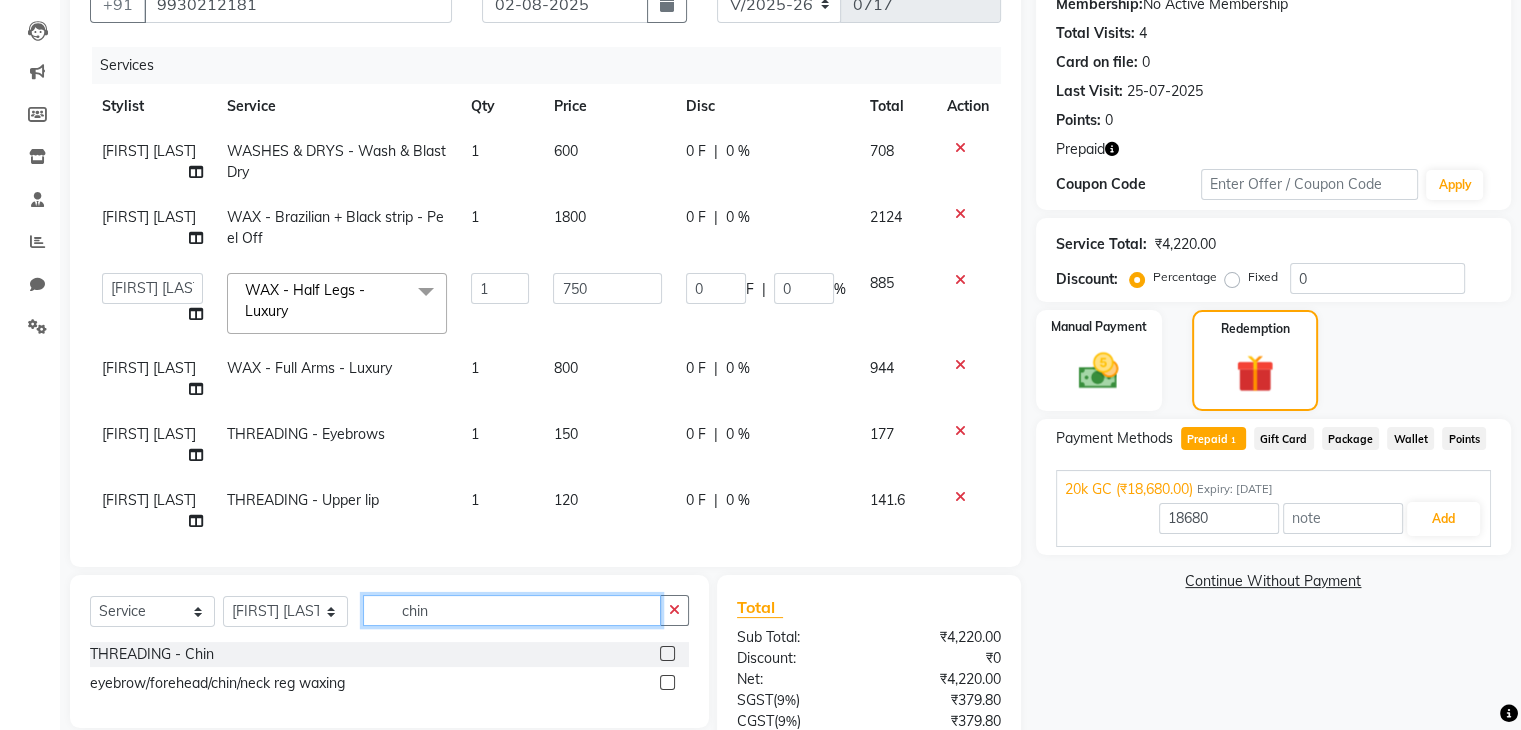 type on "chin" 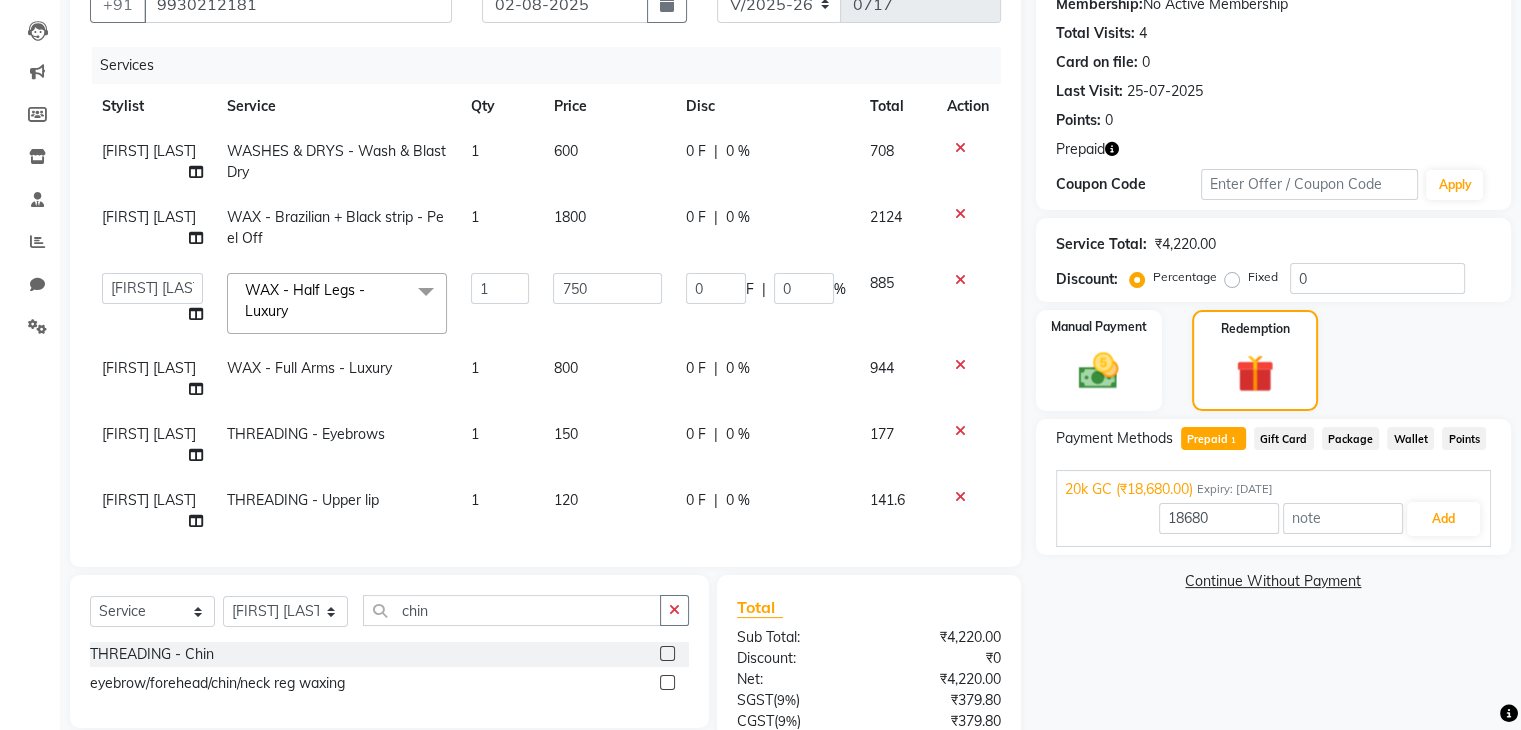 click 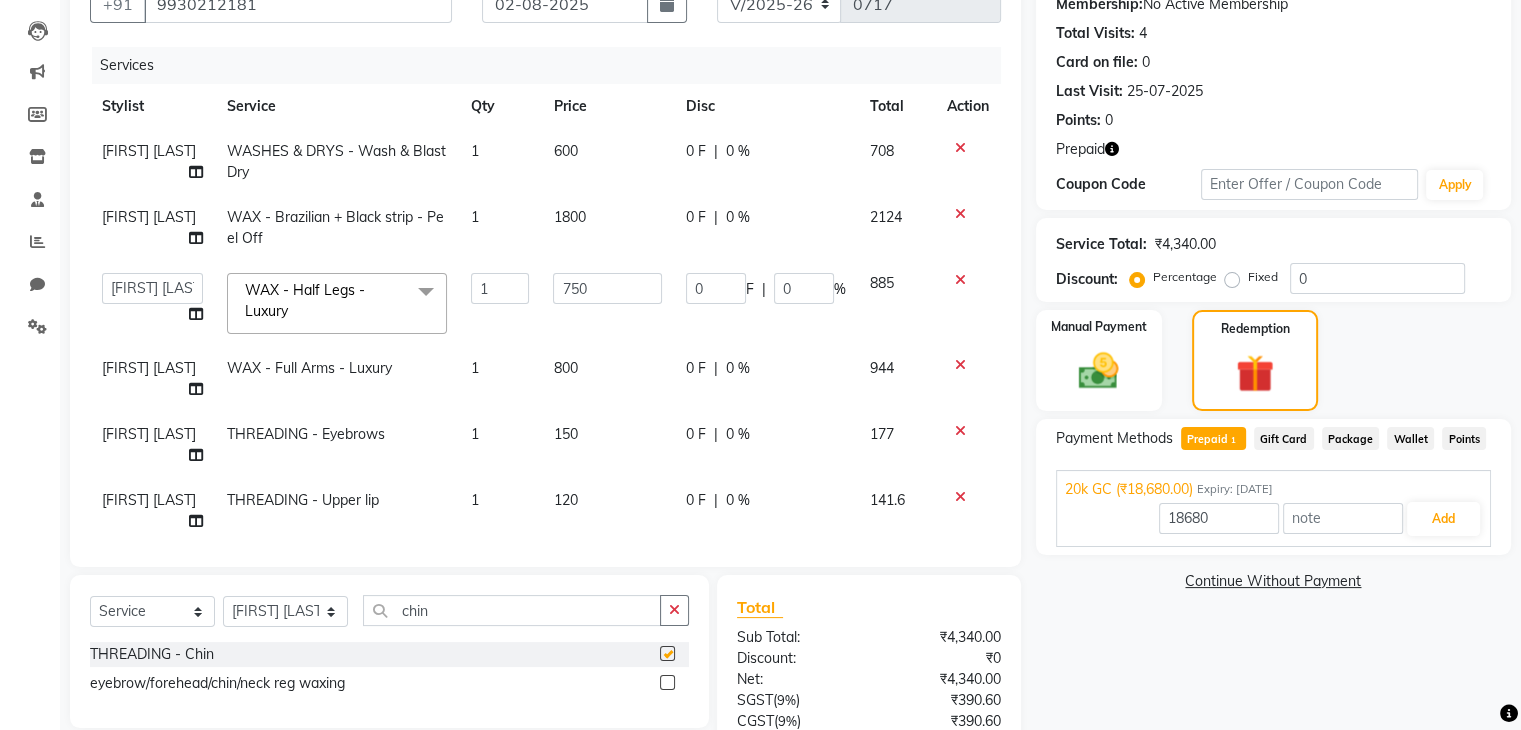 checkbox on "false" 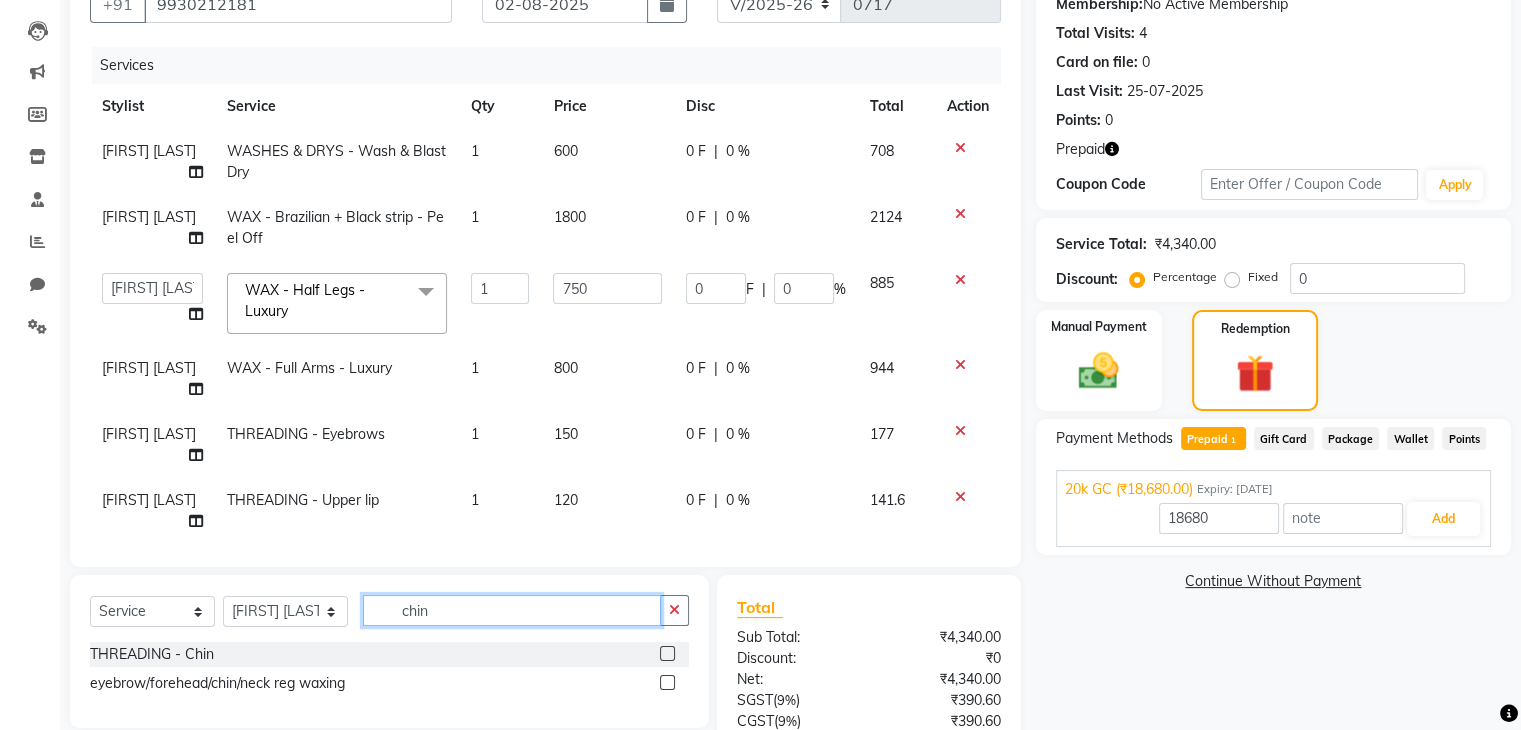 click on "chin" 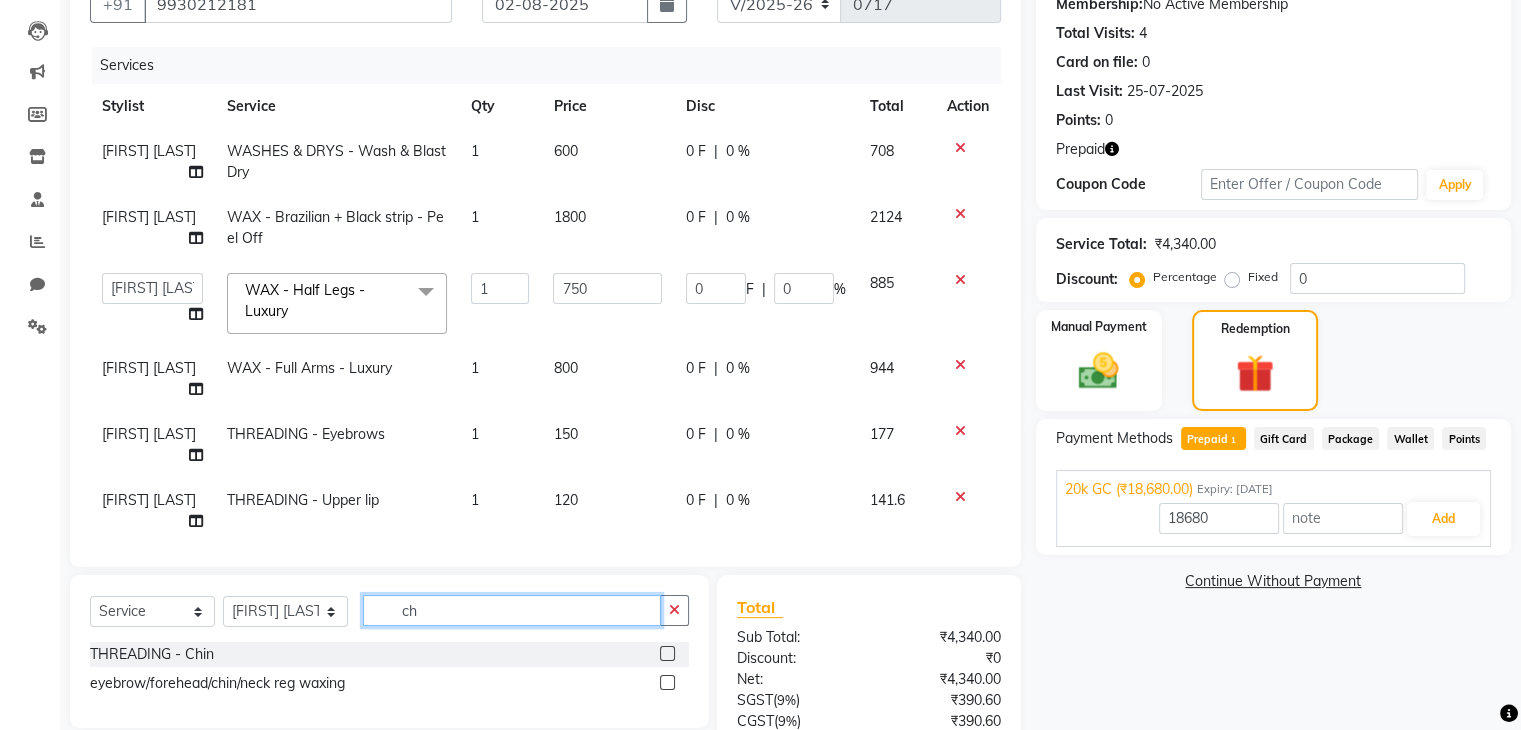 type on "c" 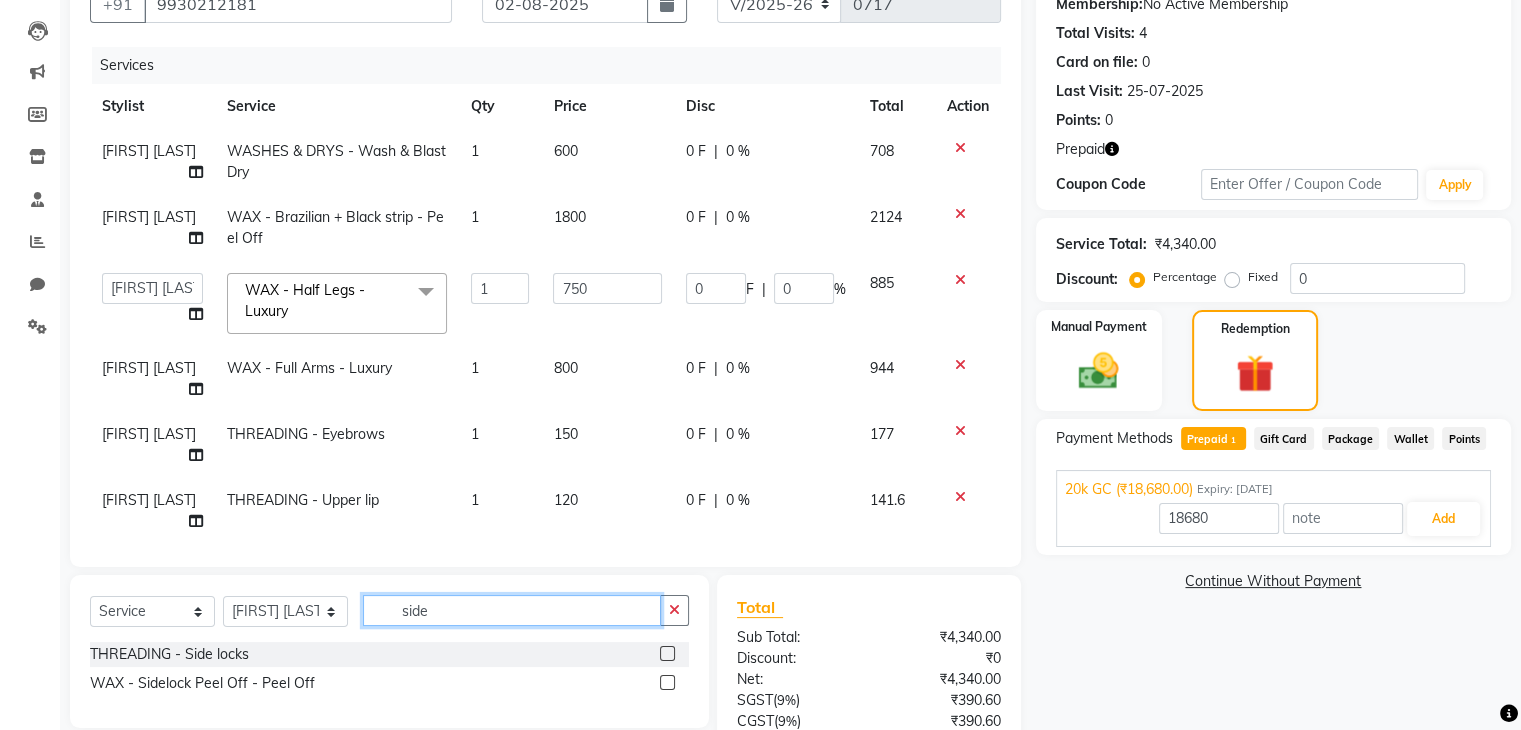 type on "side" 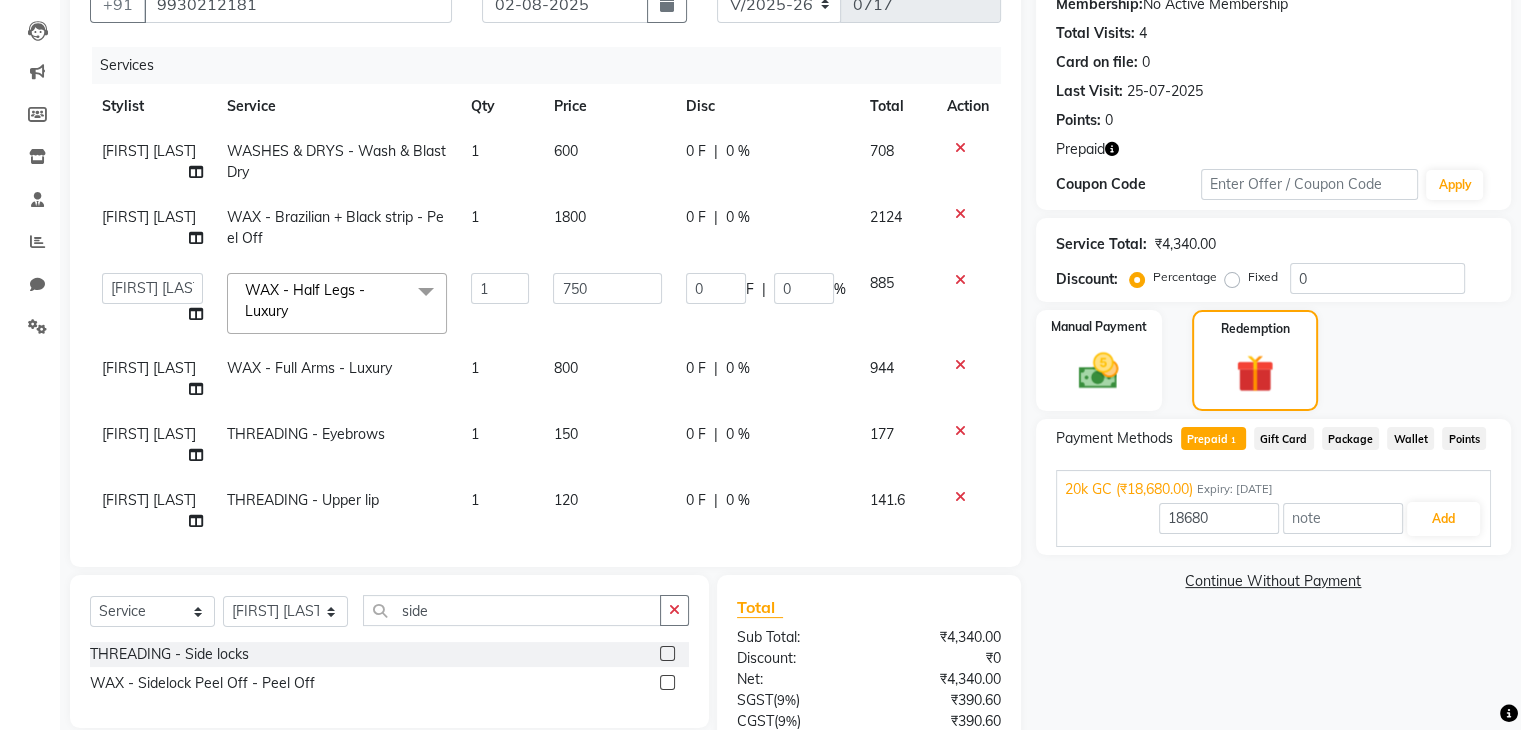 click 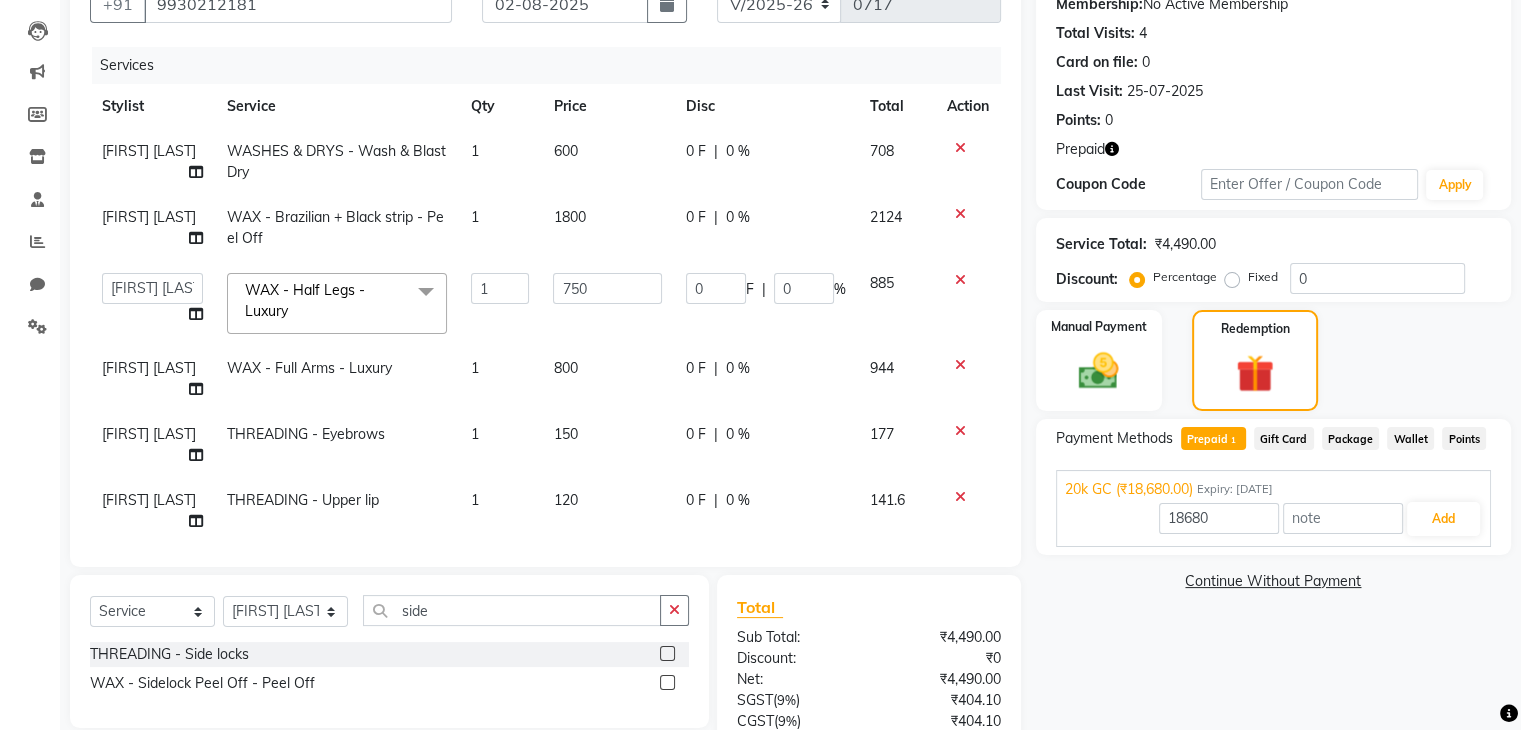 click 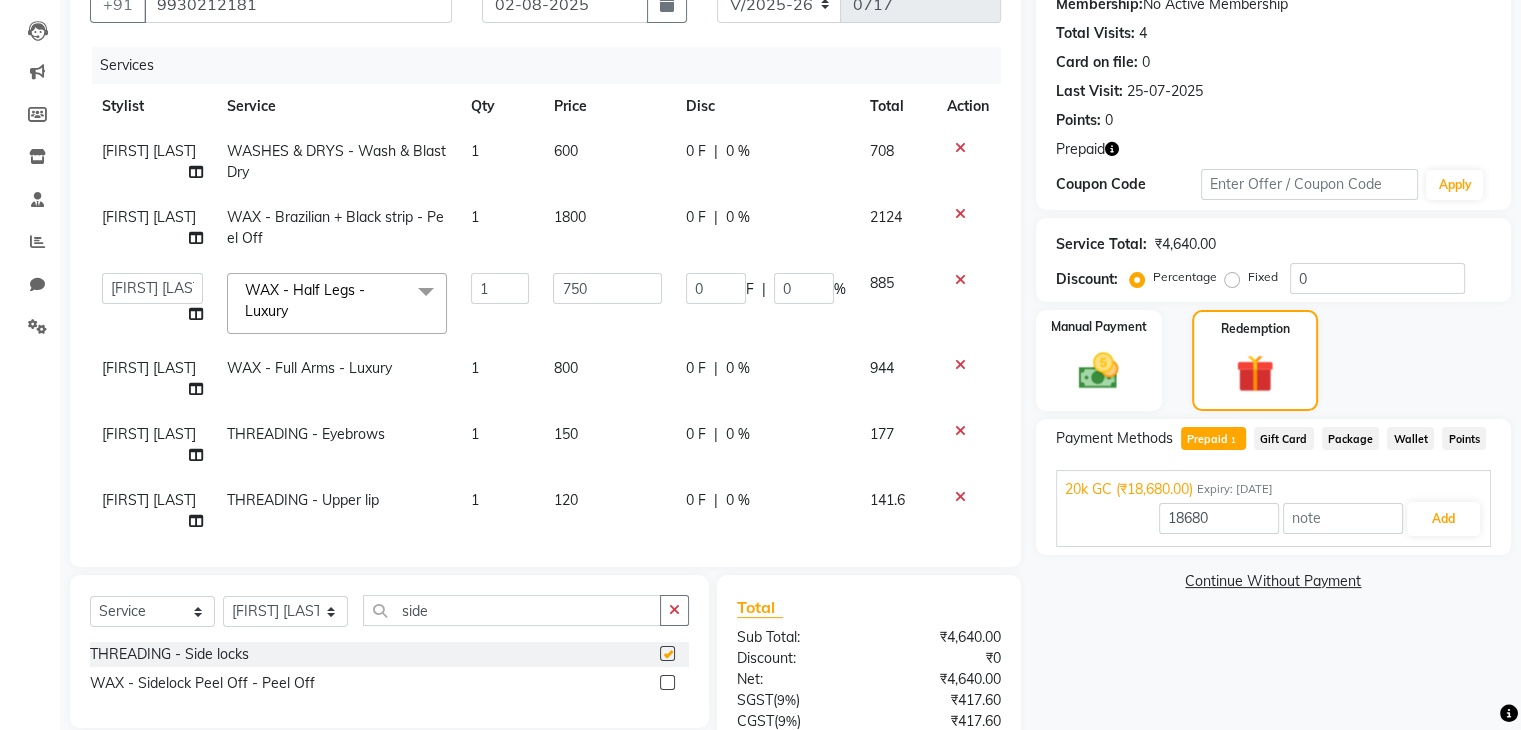 checkbox on "false" 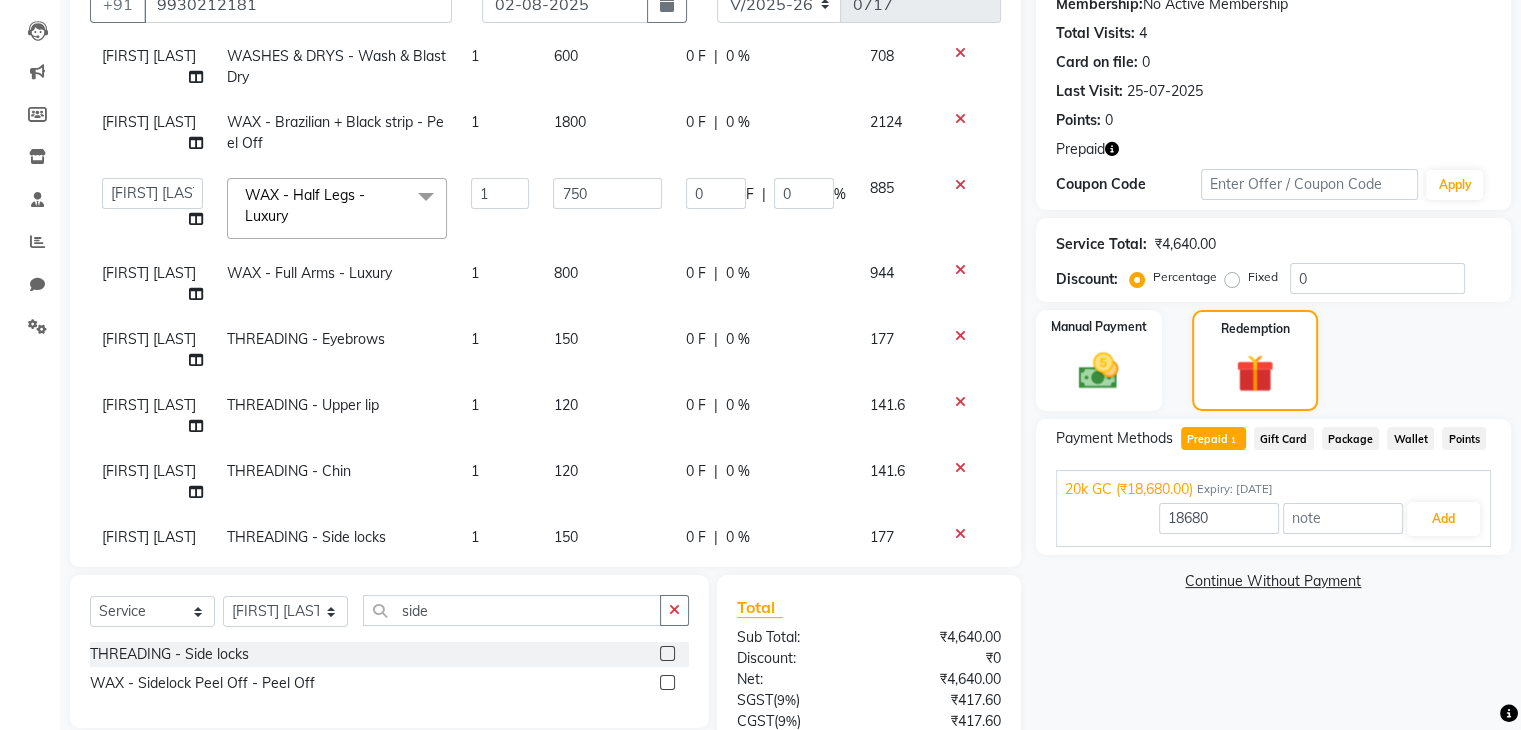 scroll, scrollTop: 100, scrollLeft: 0, axis: vertical 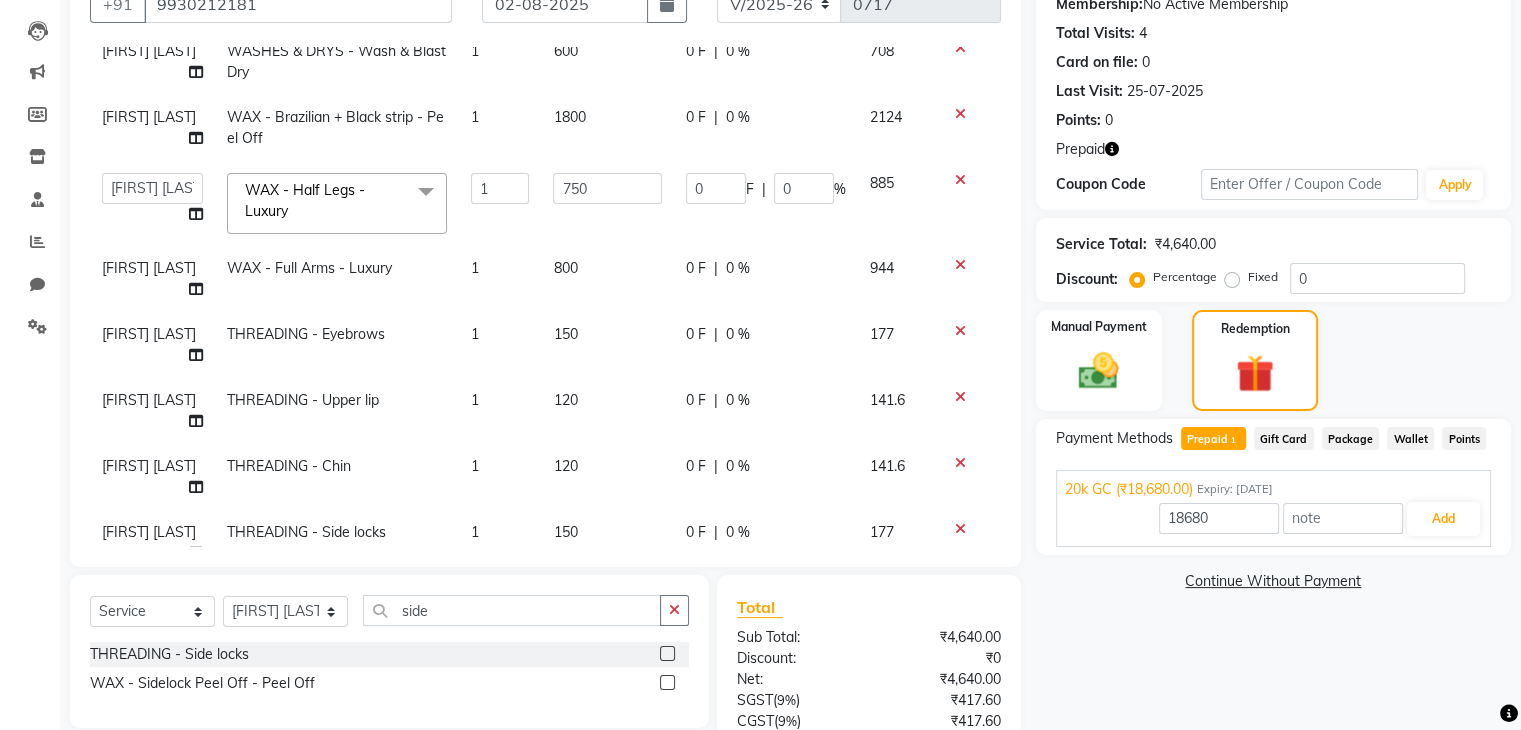 click 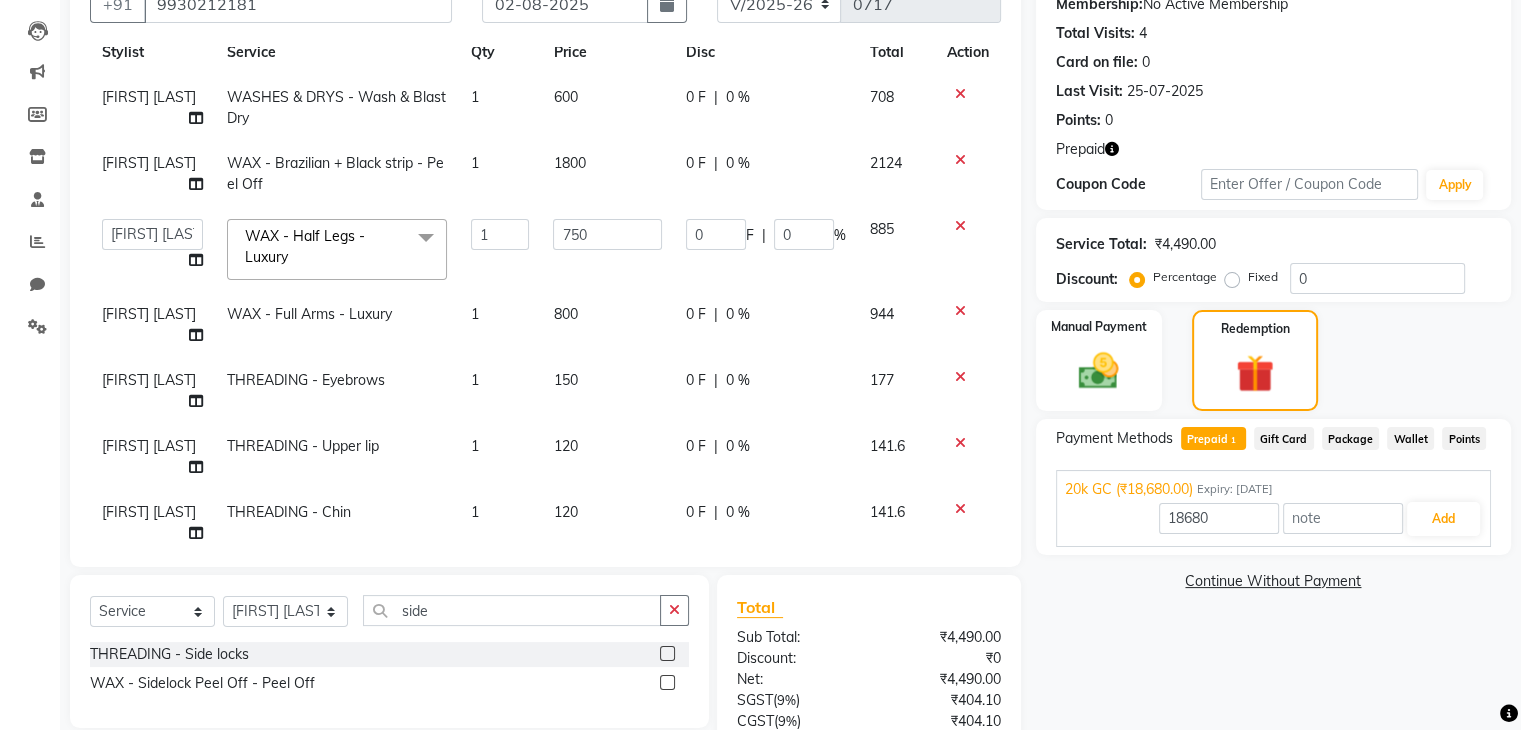 scroll, scrollTop: 0, scrollLeft: 0, axis: both 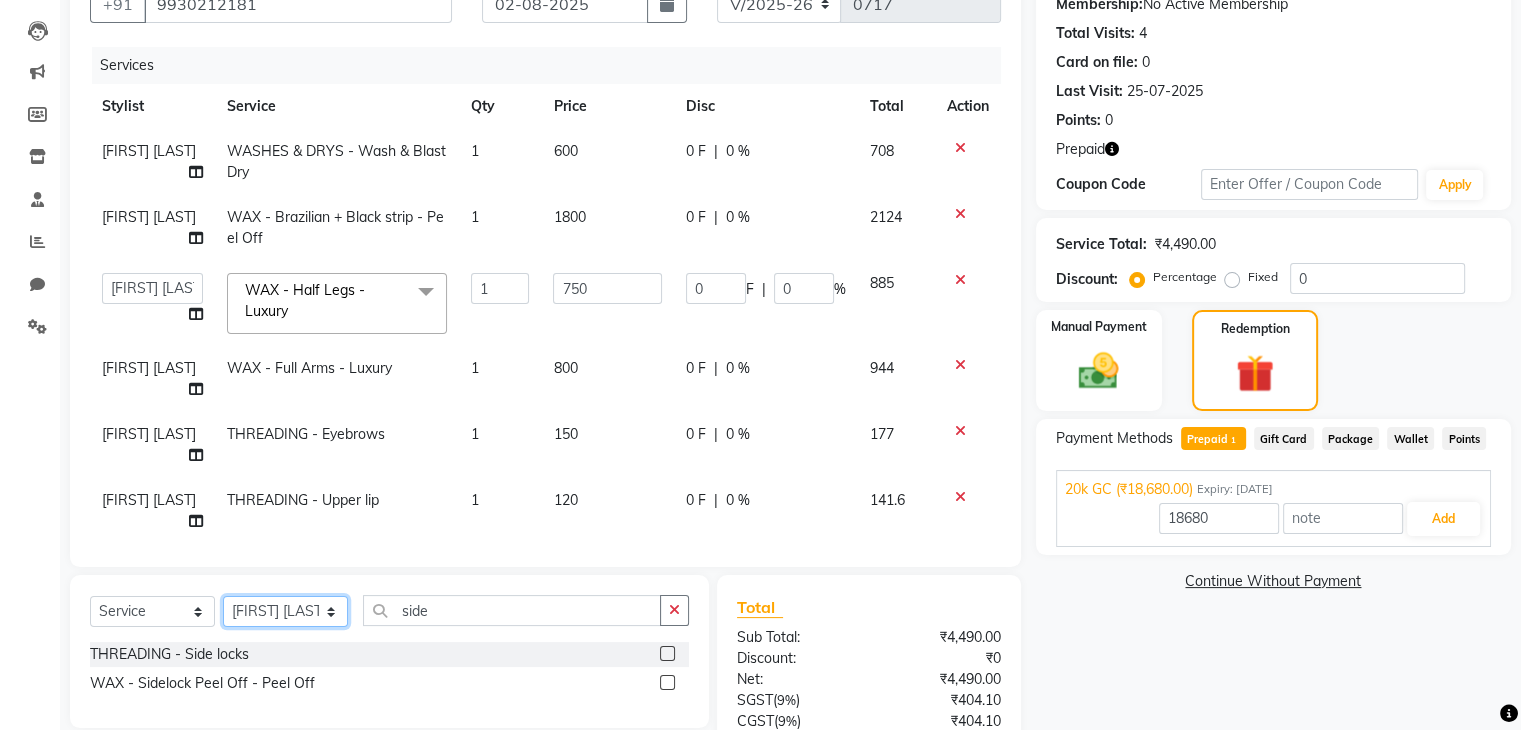 click on "Select Stylist Ganesh Mariya ⁠Mansi Dhanu ⁠Nisha Patel Salman Salmani Shafique Salmani" 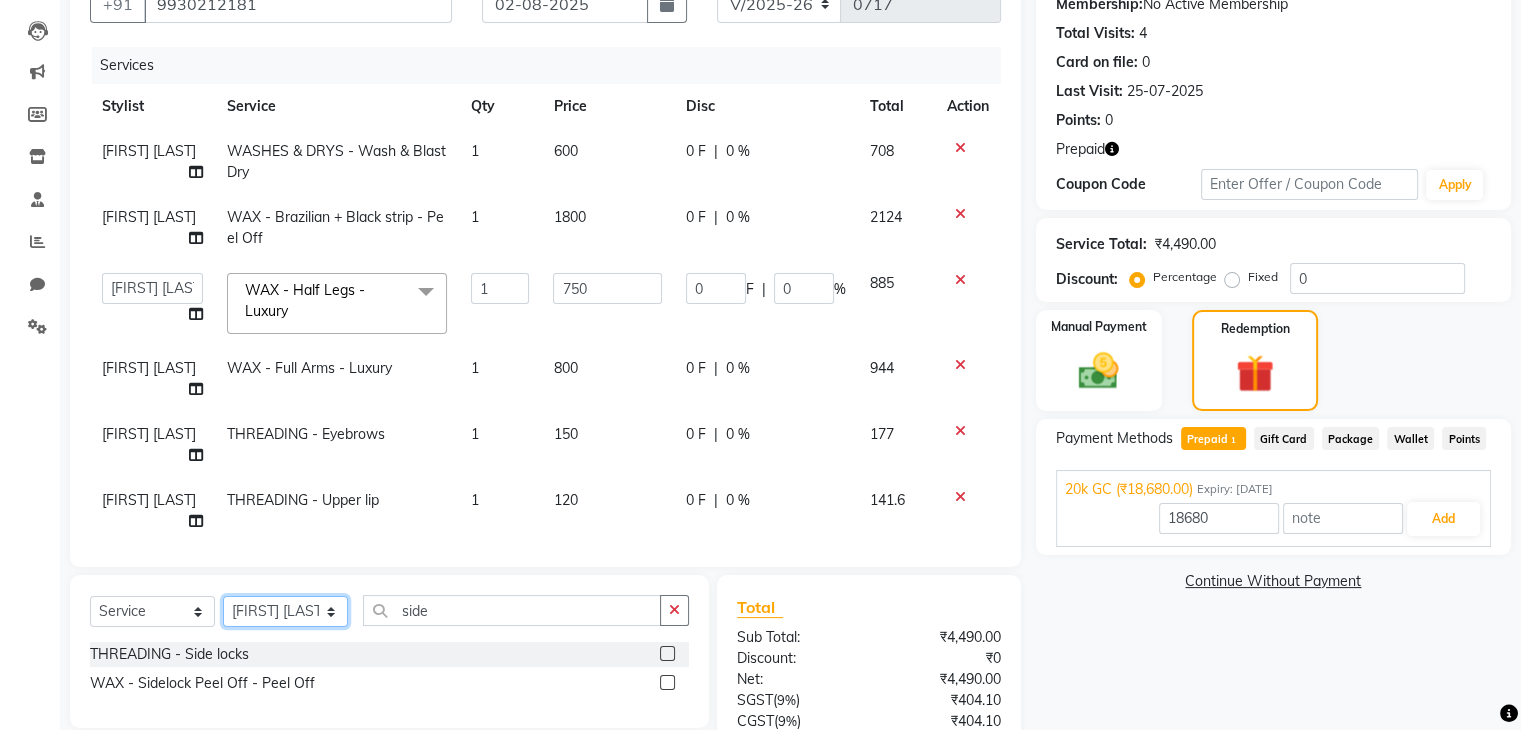 select on "71239" 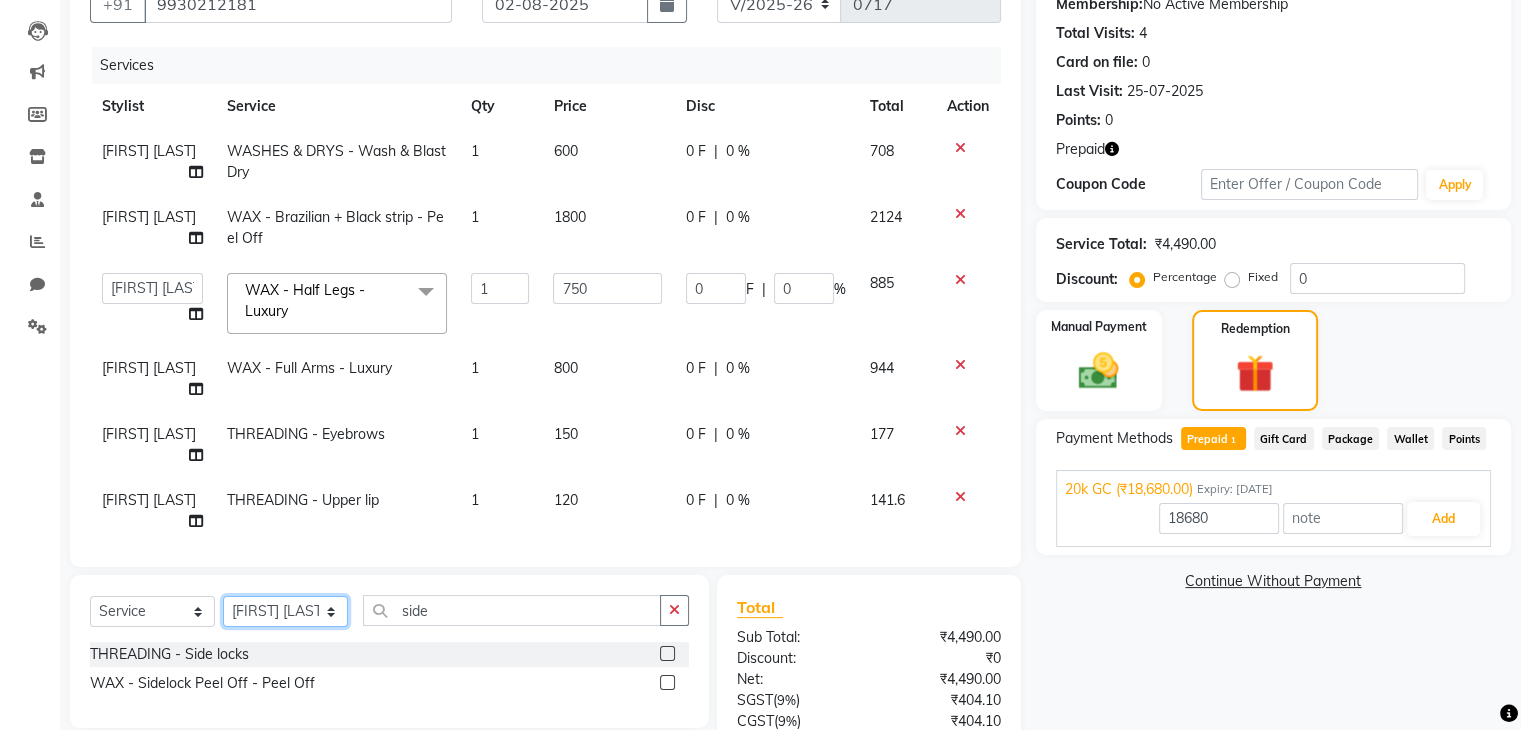 click on "Select Stylist Ganesh Mariya ⁠Mansi Dhanu ⁠Nisha Patel Salman Salmani Shafique Salmani" 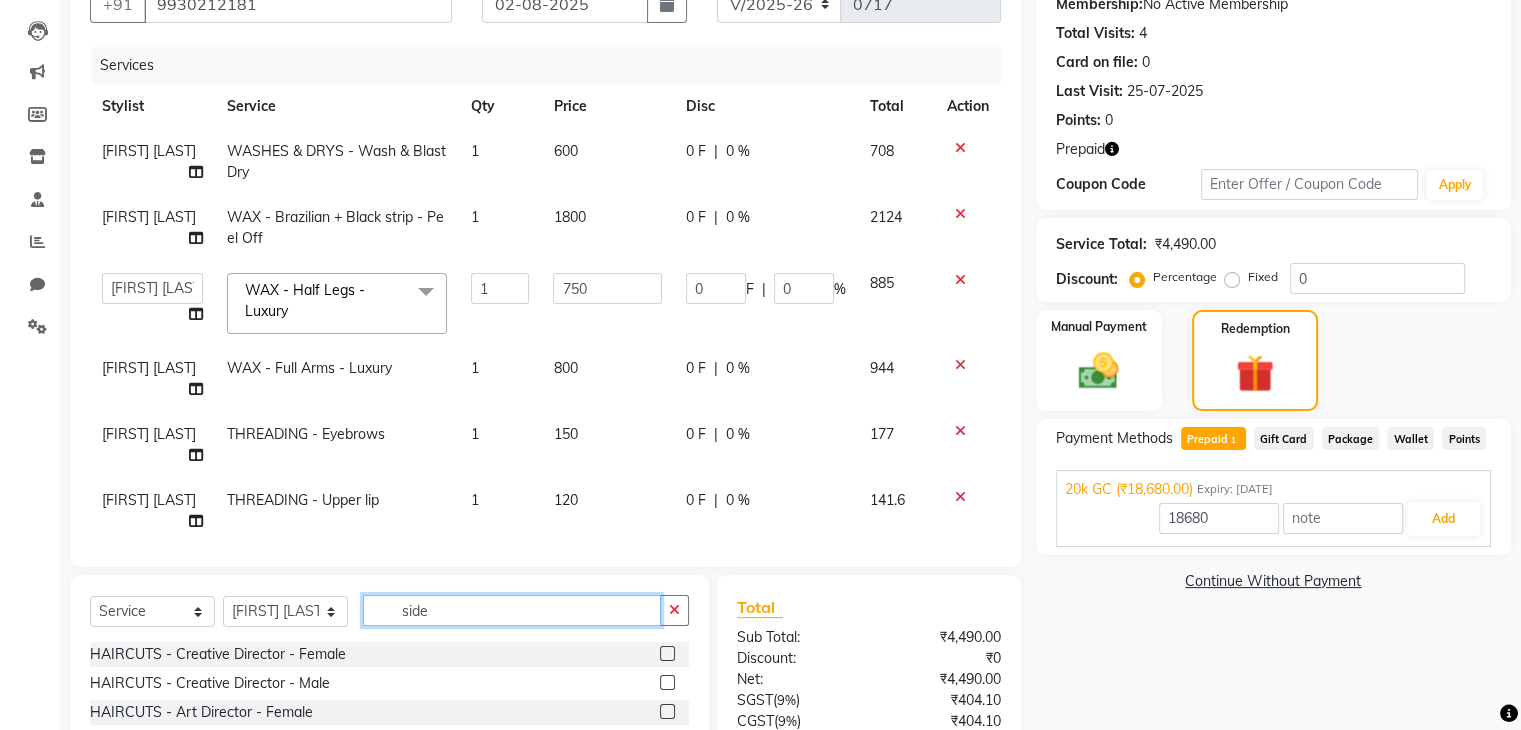 click on "side" 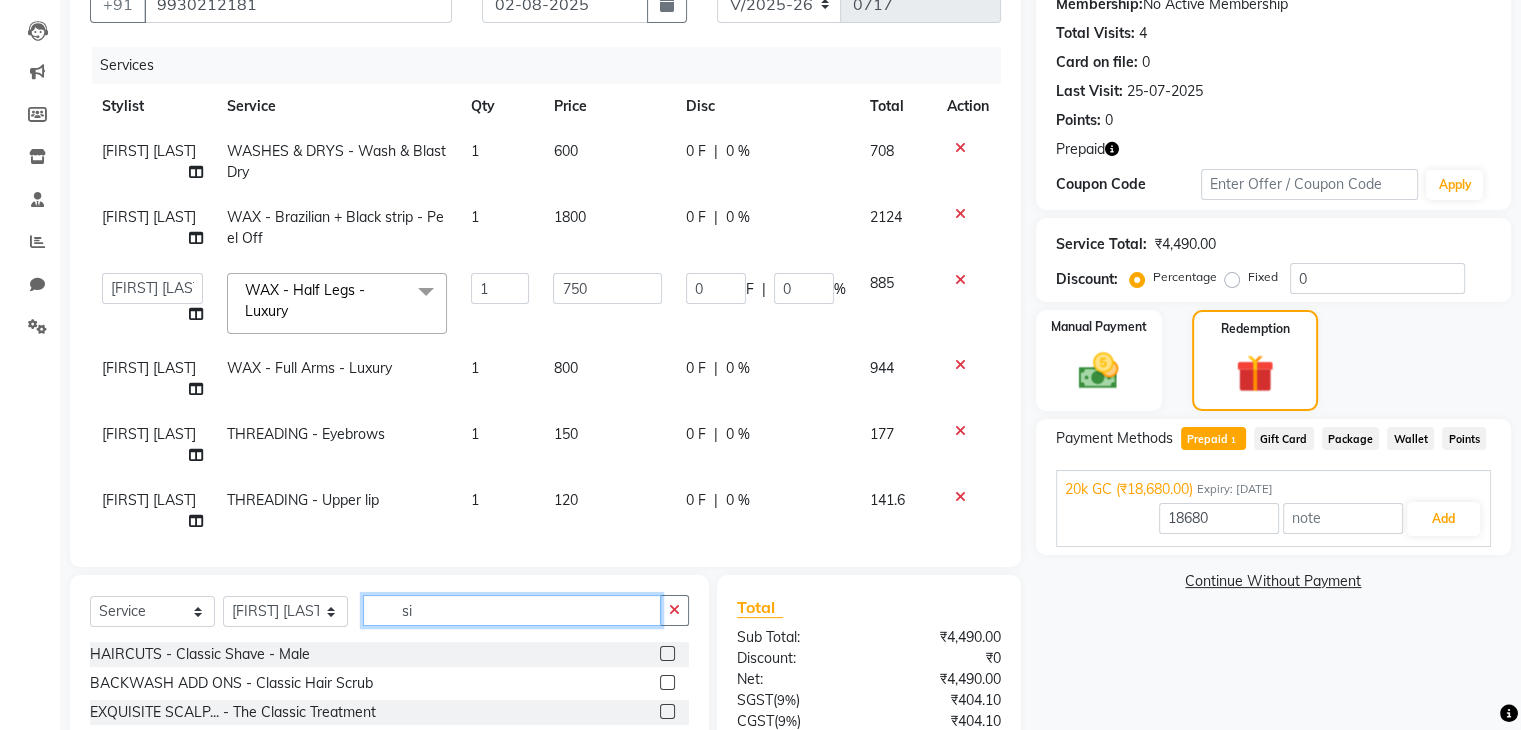 type on "s" 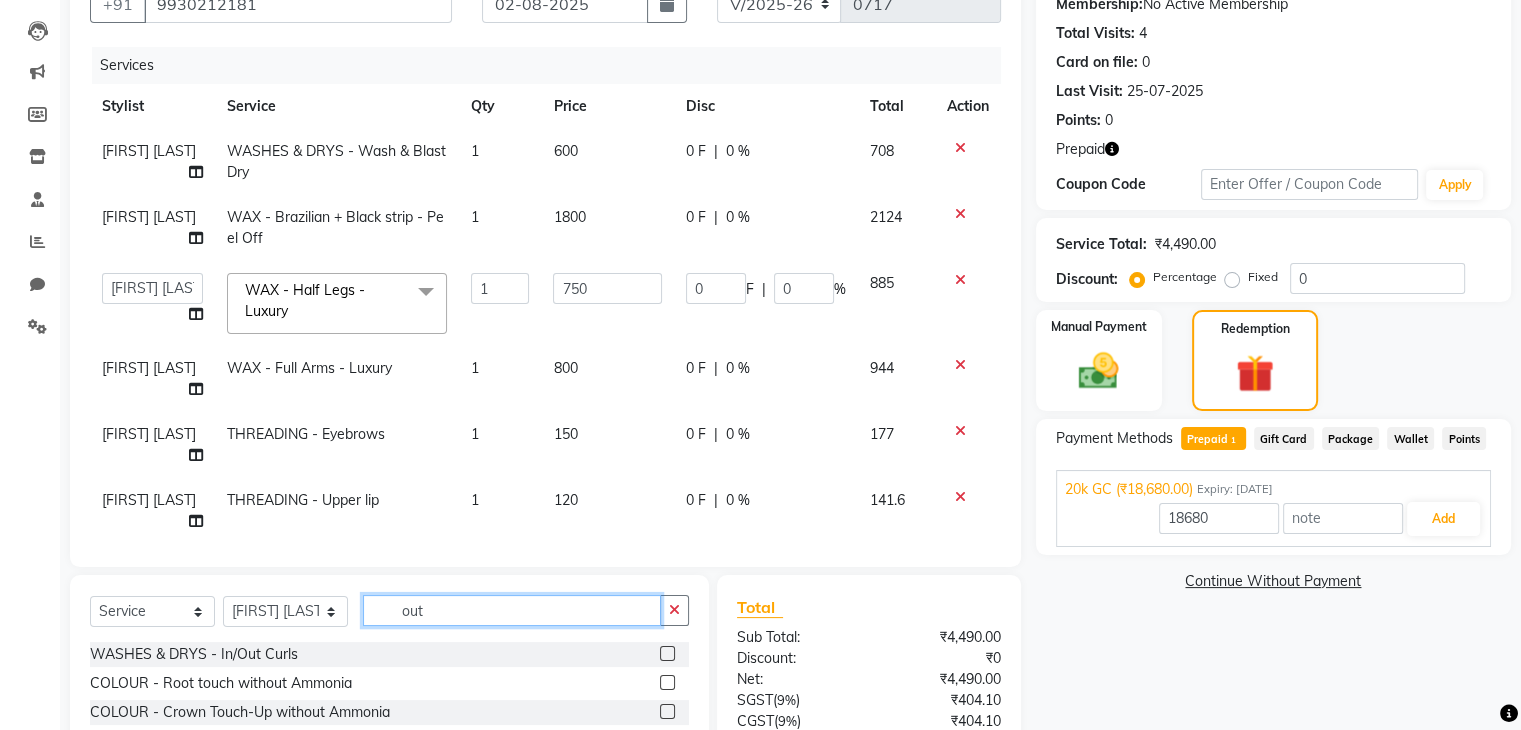 type on "out" 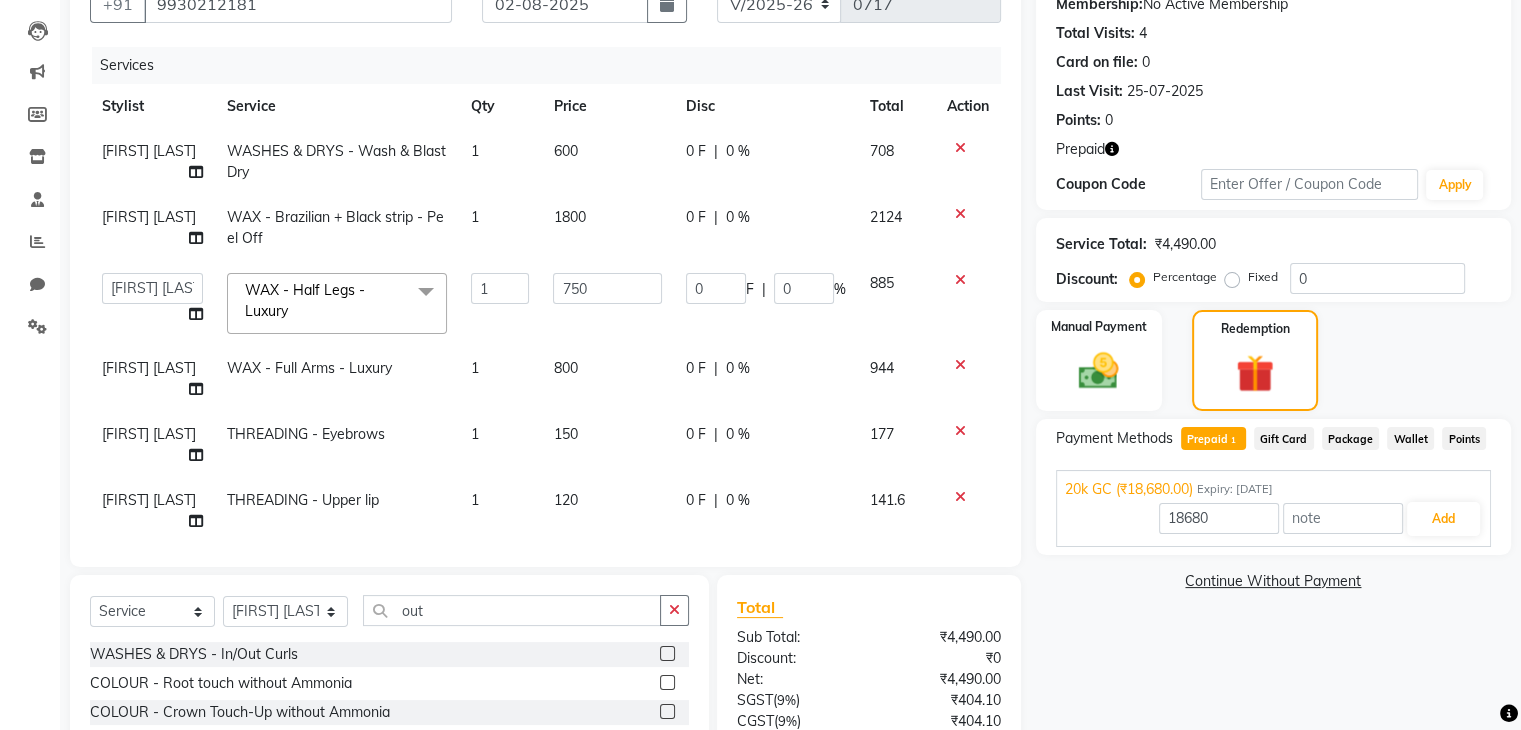 click 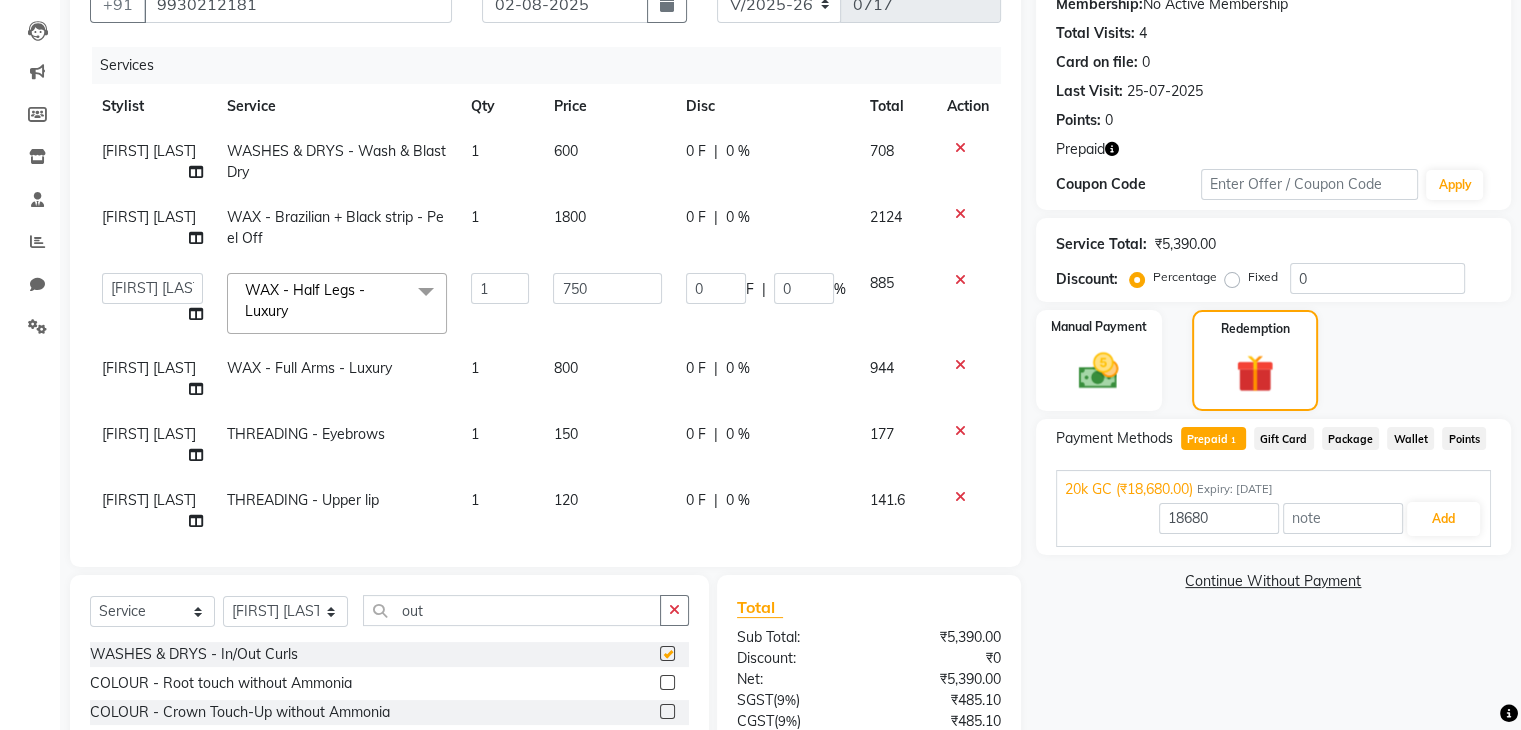 checkbox on "false" 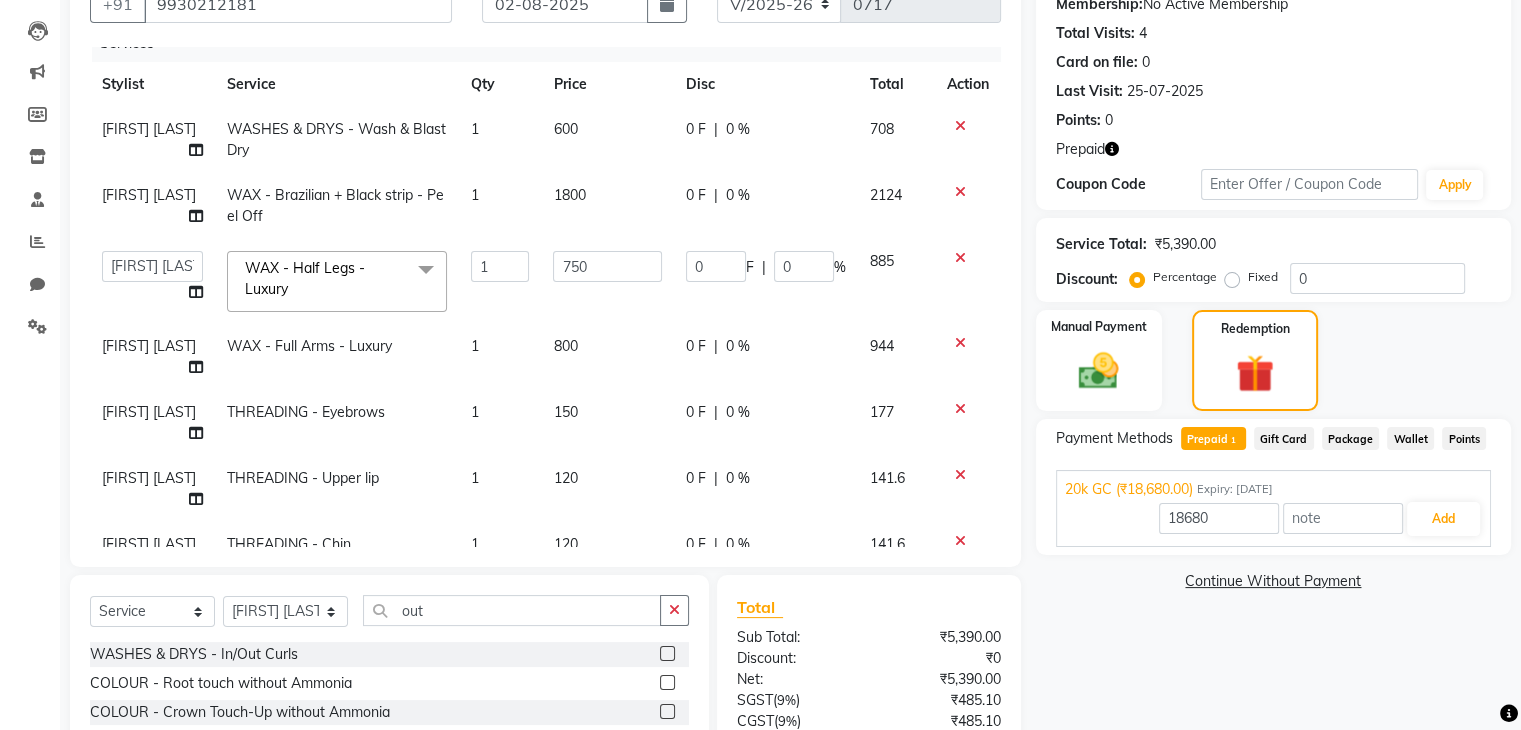 scroll, scrollTop: 13, scrollLeft: 0, axis: vertical 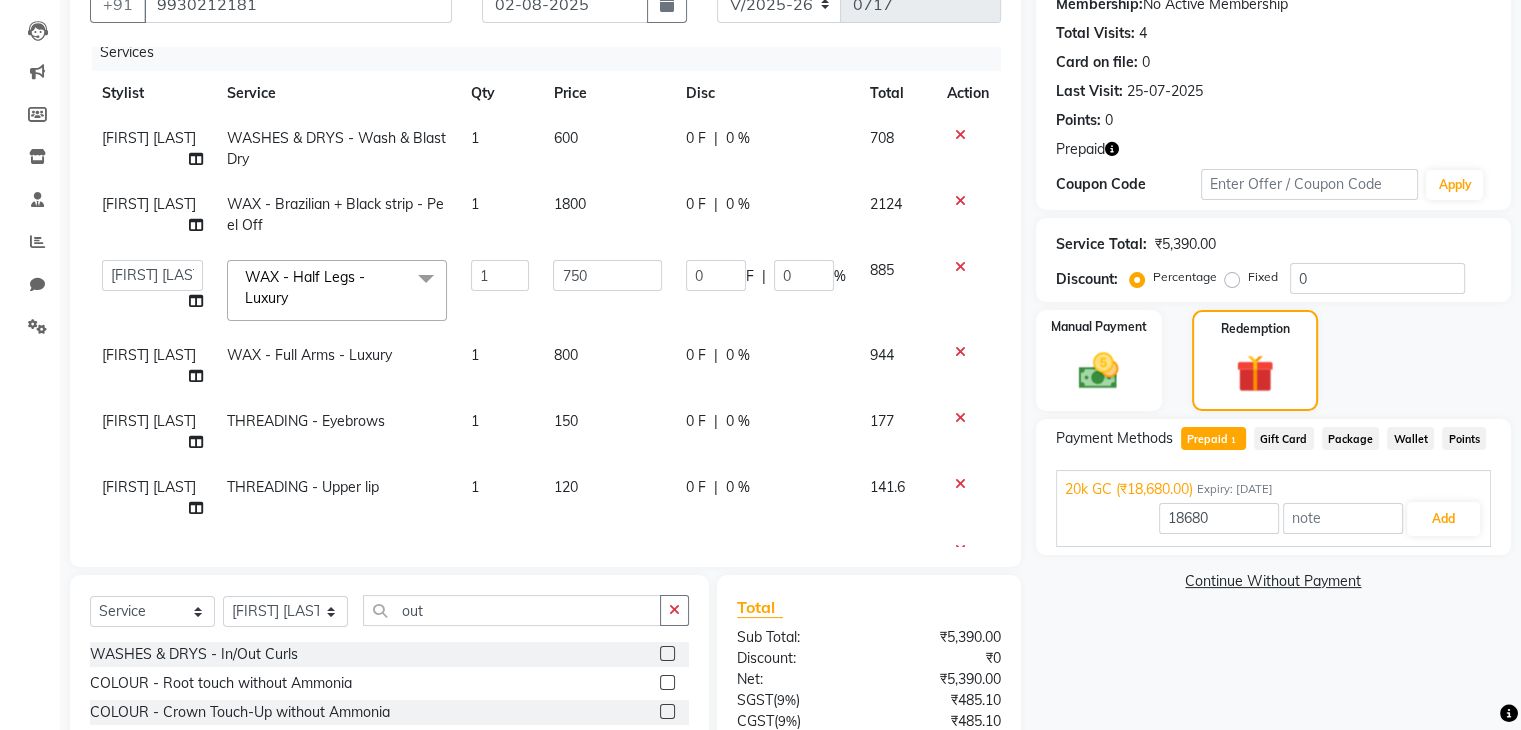 click on "Client +91 9930212181 Date 02-08-2025 Invoice Number V/2025 V/2025-26 0717 Services Stylist Service Qty Price Disc Total Action Shafique Salmani WASHES & DRYS - Wash & Blast Dry 1 600 0 F | 0 % 708 ⁠Nisha Patel WAX - Brazilian + Black strip - Peel Off 1 1800 0 F | 0 % 2124  Ganesh Mariya   ⁠Mansi Dhanu   ⁠Nisha Patel   Salman Salmani   Shafique Salmani  WAX - Half Legs - Luxury  x HAIRCUTS - Creative Director - Female HAIRCUTS - Creative Director - Male HAIRCUTS - Art Director - Female HAIRCUTS - Art Director - Male HAIRCUTS - Senior Stylist - Female HAIRCUTS - Senior Stylist - Male HAIRCUTS - Stylist - Female HAIRCUTS - Stylist - Male HAIRCUTS - Kids - Female HAIRCUTS - Kids - Male HAIRCUTS - Beard shaping - Male HAIRCUTS - Classic Shave - Male WASHES & DRYS - Wash & Blast Dry WASHES & DRYS - Straight Blow Dry WASHES & DRYS - In/Out Curls WASHES & DRYS - Rollers Set Dry WASHES & DRYS - Naturica Wash WASHES & DRYS - 3TenX Wash WASHES & DRYS - Male Wash & Styling BACKWASH ADD ONS - Hydration Treatment 1" 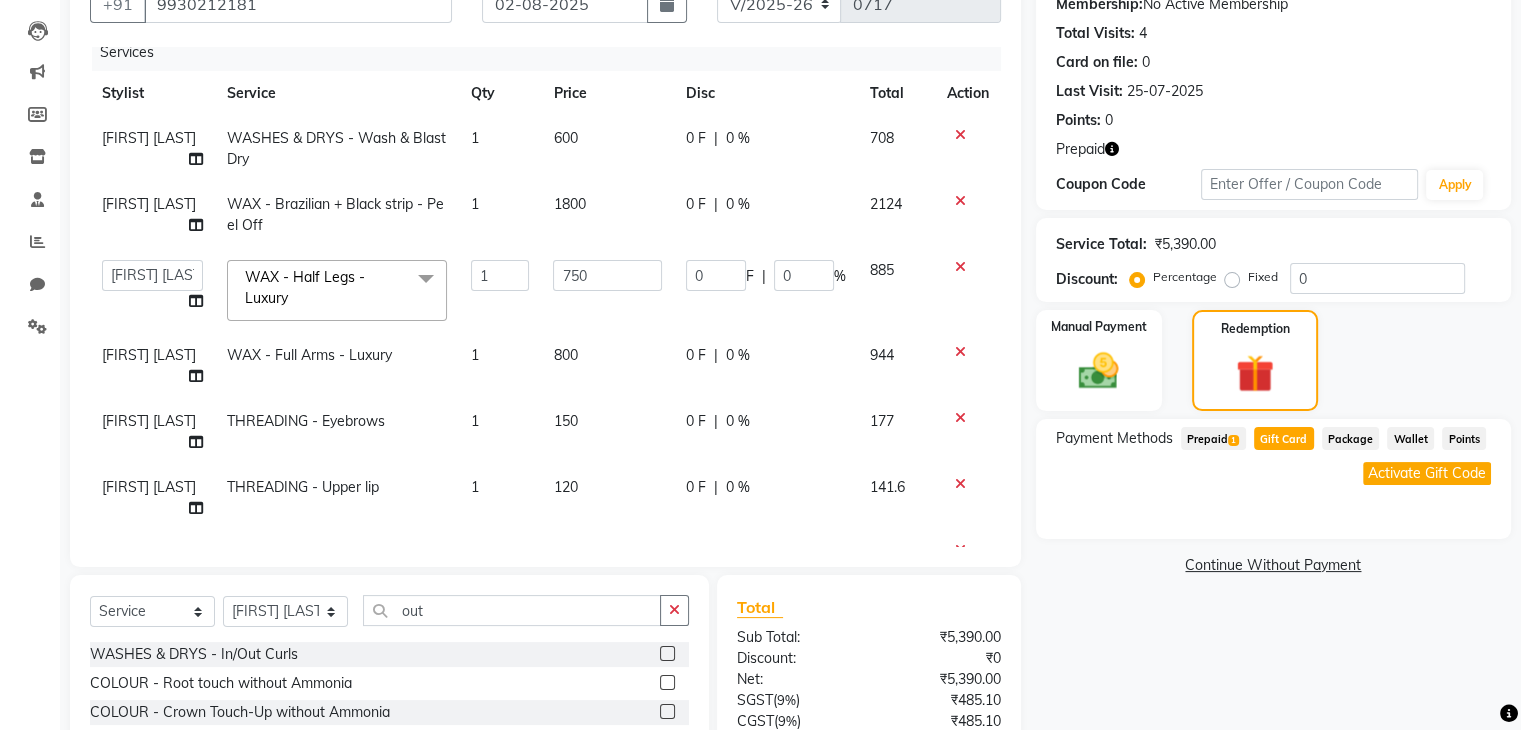 click on "Prepaid  1" 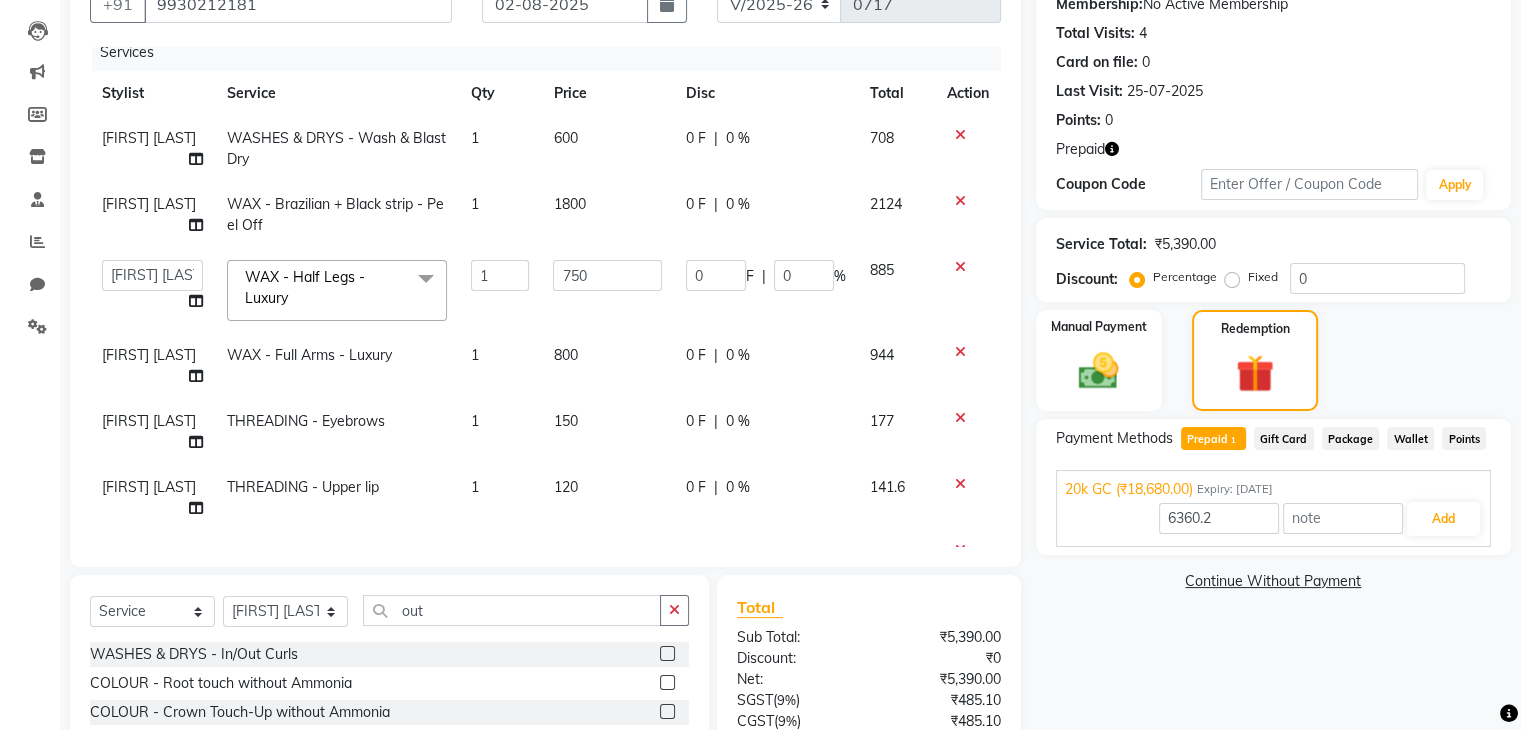 scroll, scrollTop: 1, scrollLeft: 0, axis: vertical 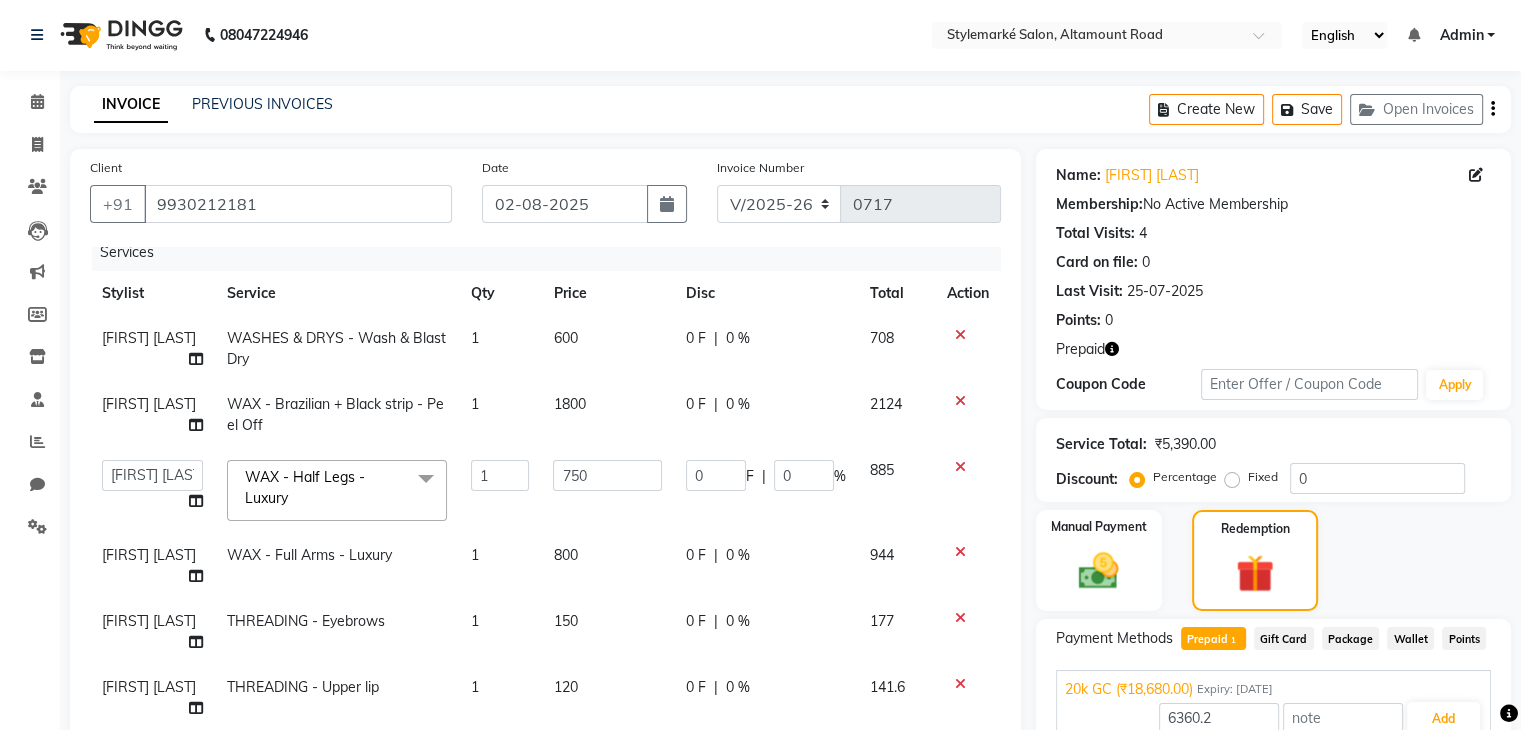 click 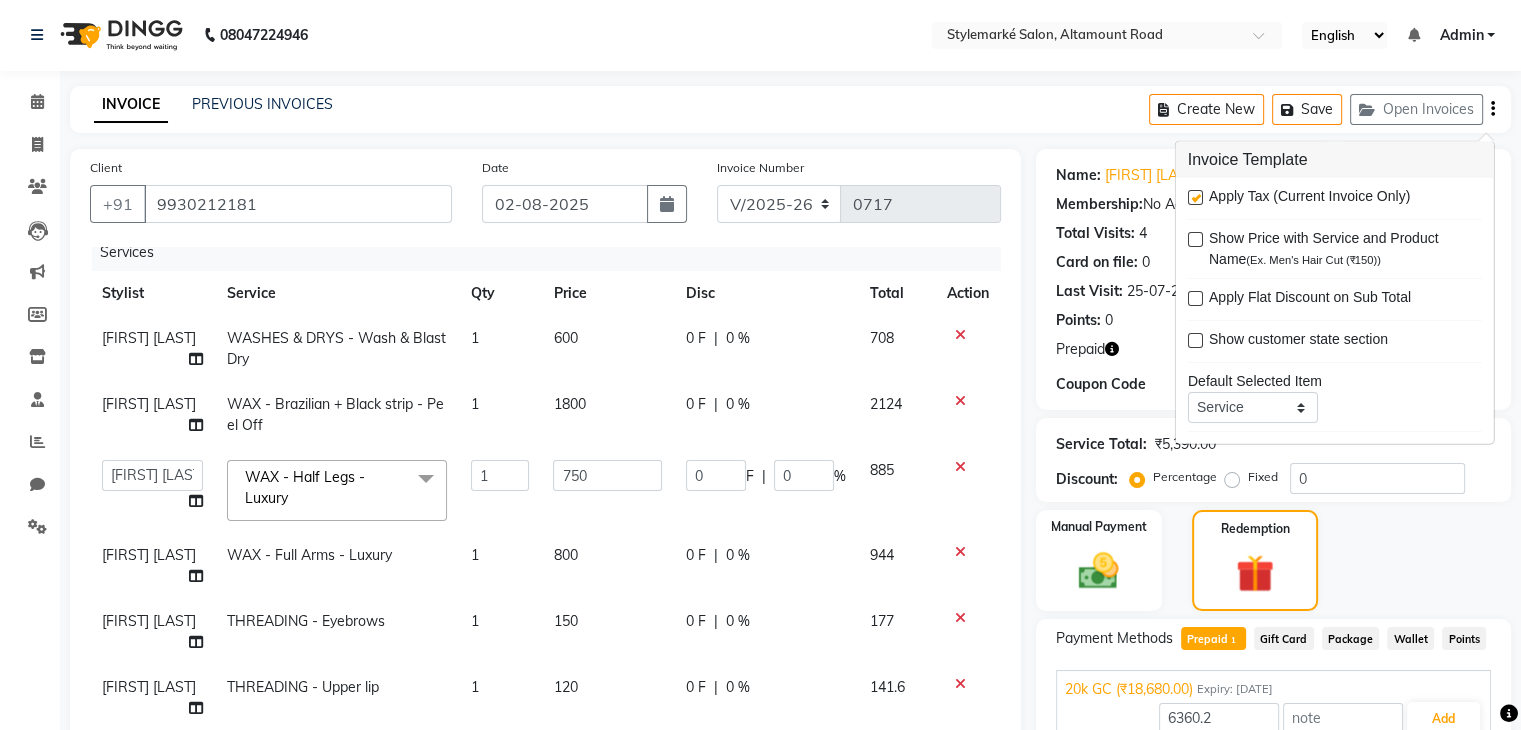 click on "Apply Tax (Current Invoice Only)" at bounding box center (1335, 198) 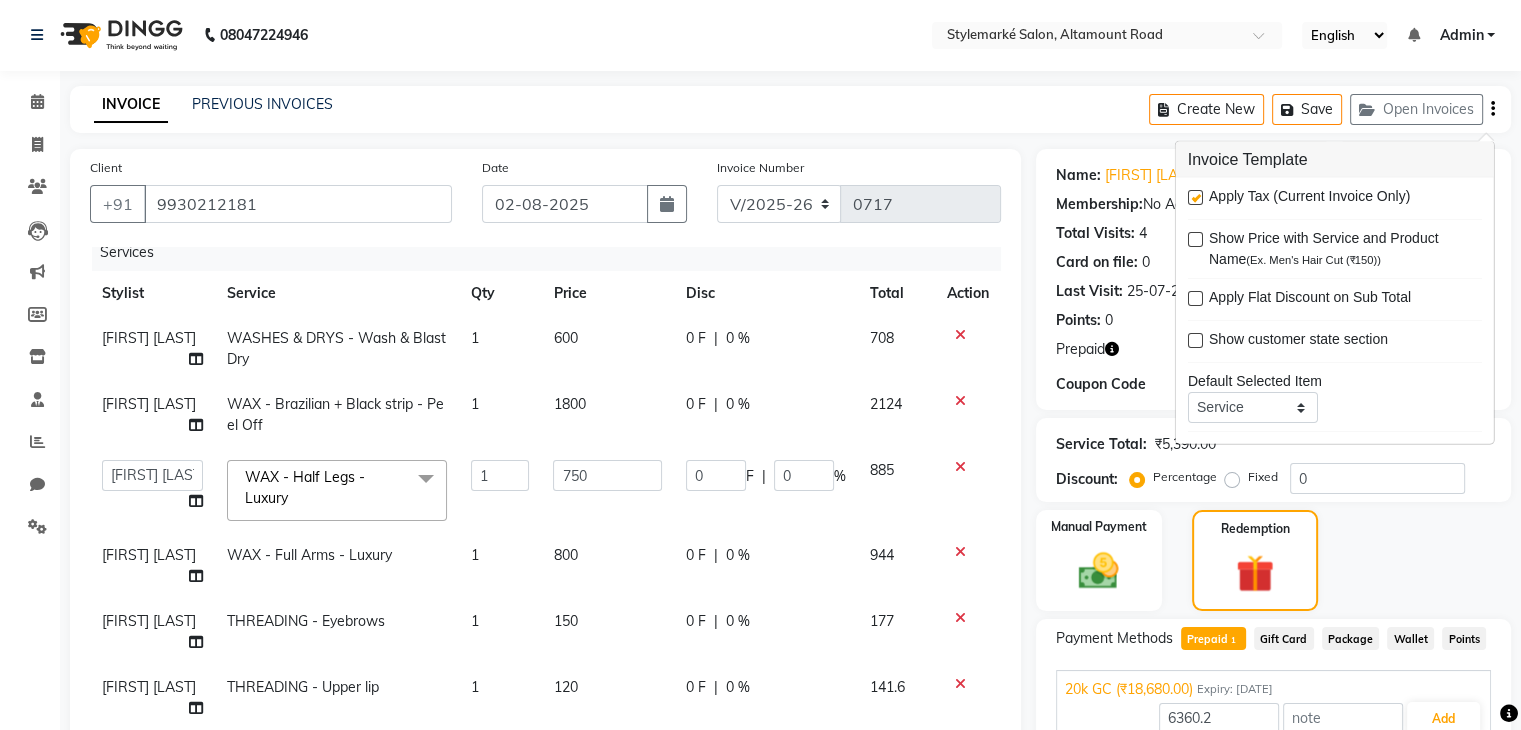 click at bounding box center (1195, 197) 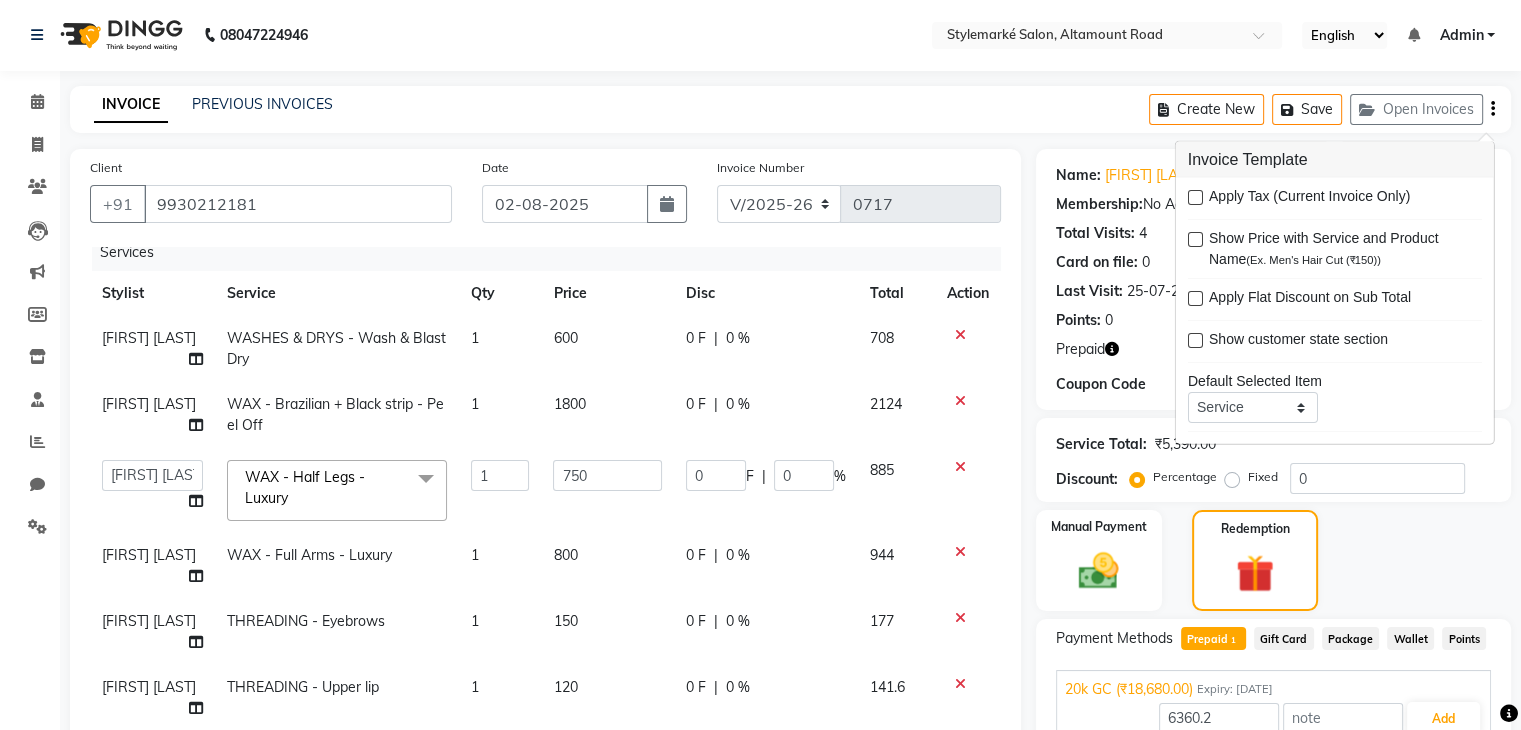 type on "18680" 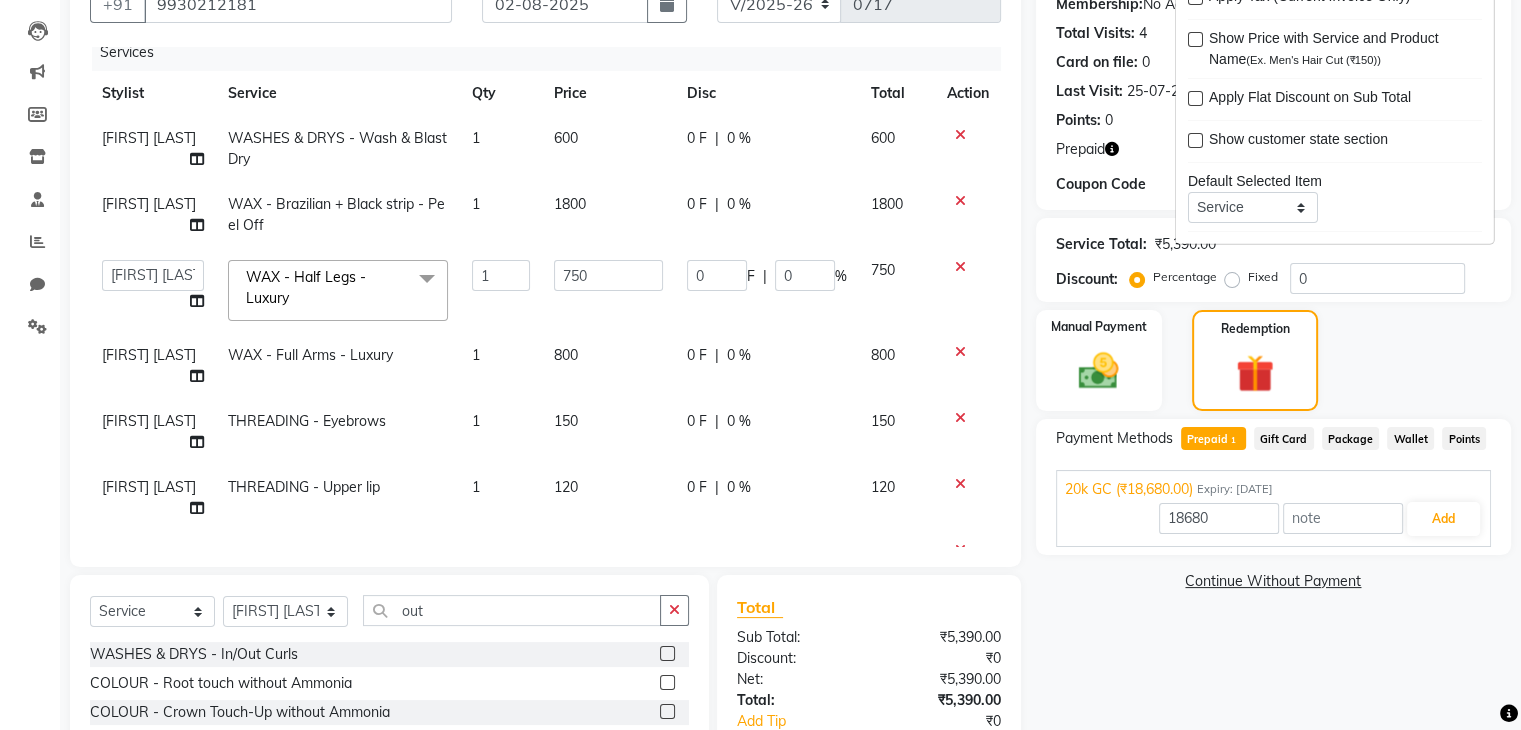 scroll, scrollTop: 372, scrollLeft: 0, axis: vertical 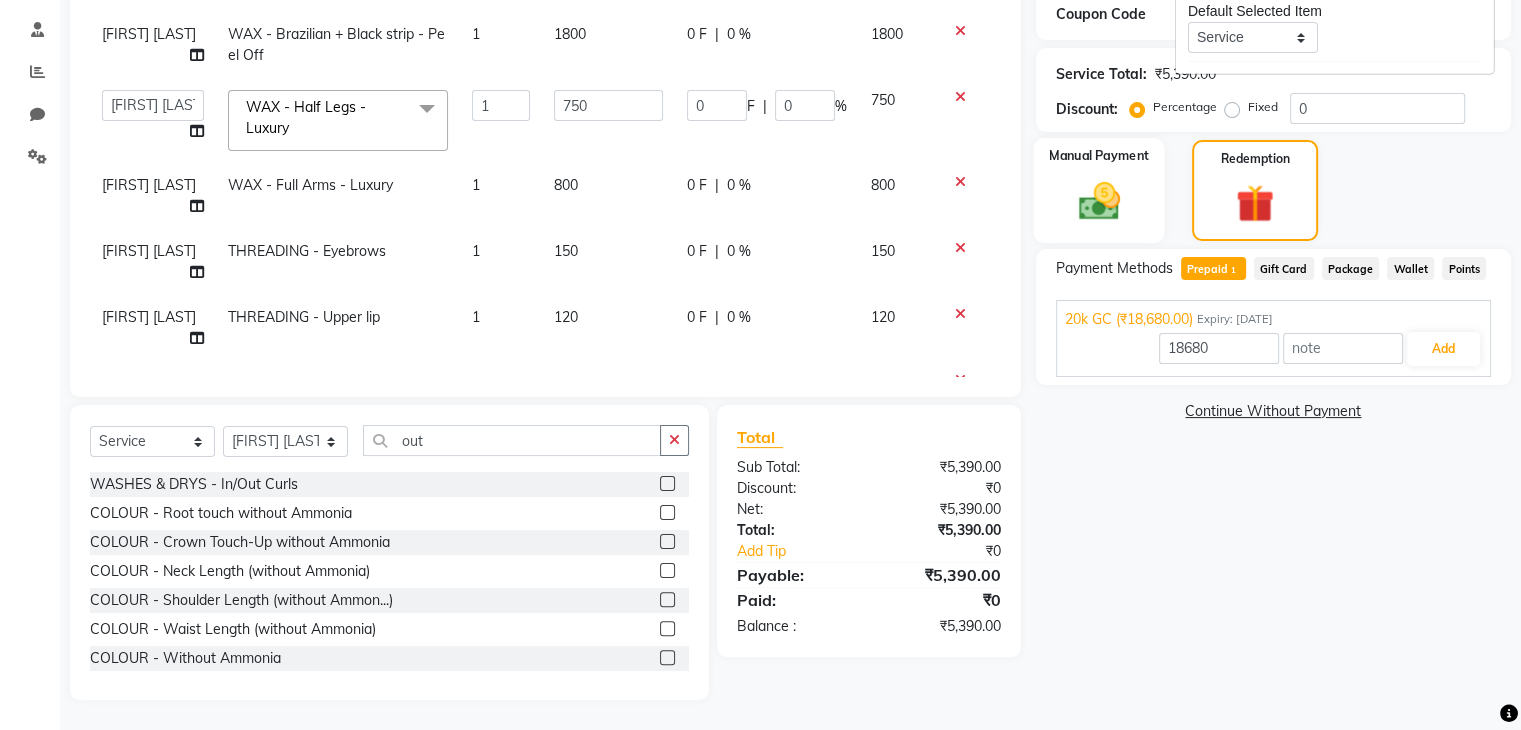 click 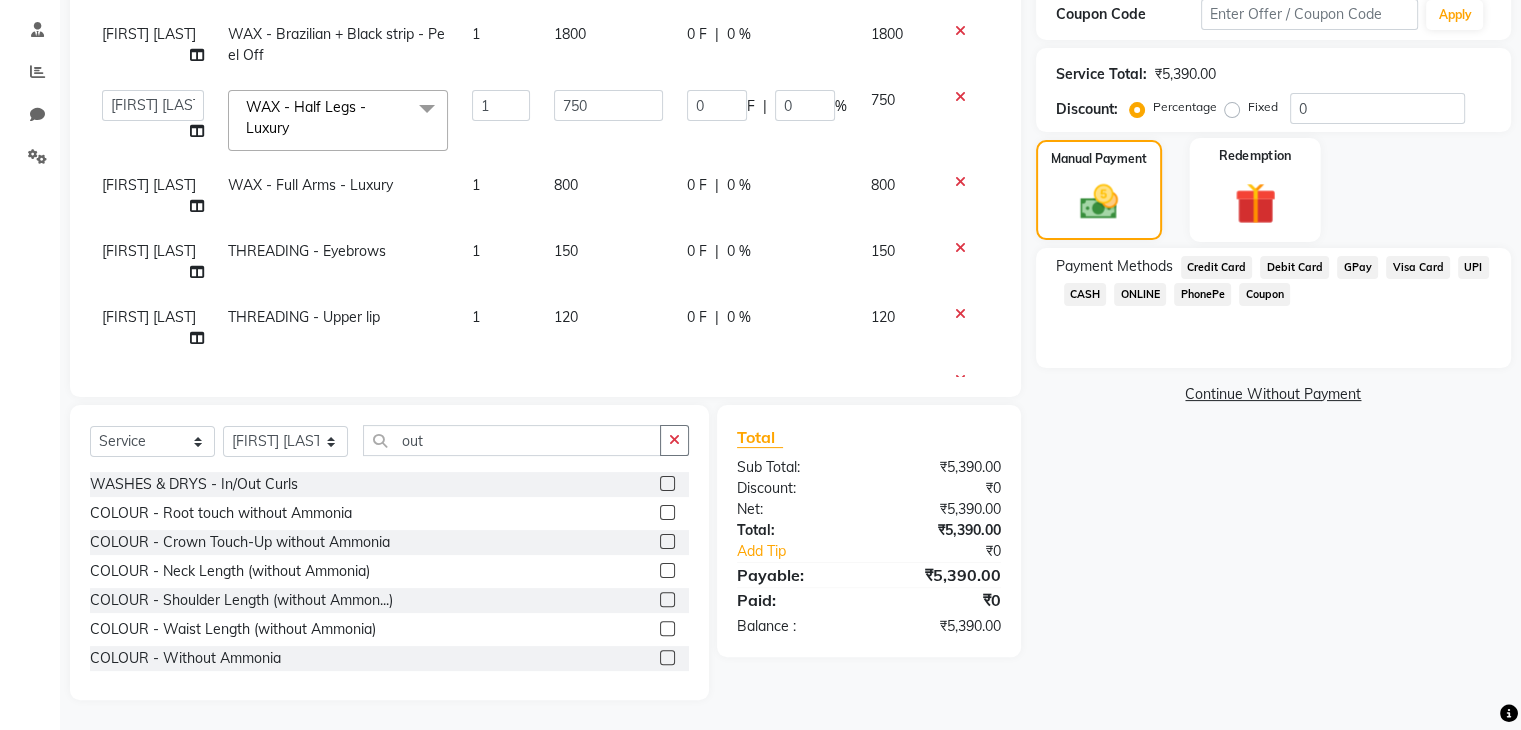 click on "Redemption" 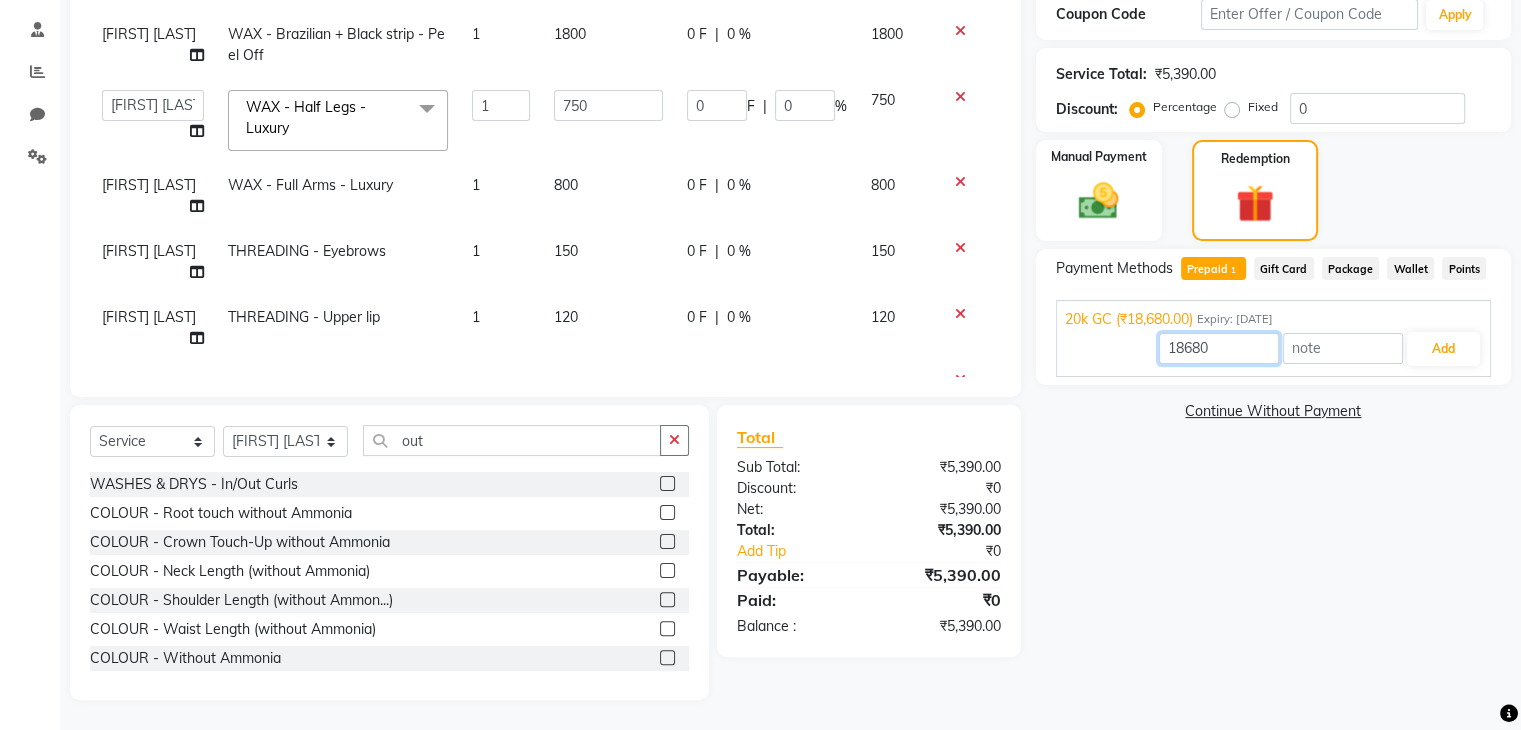 click on "18680" at bounding box center (1219, 348) 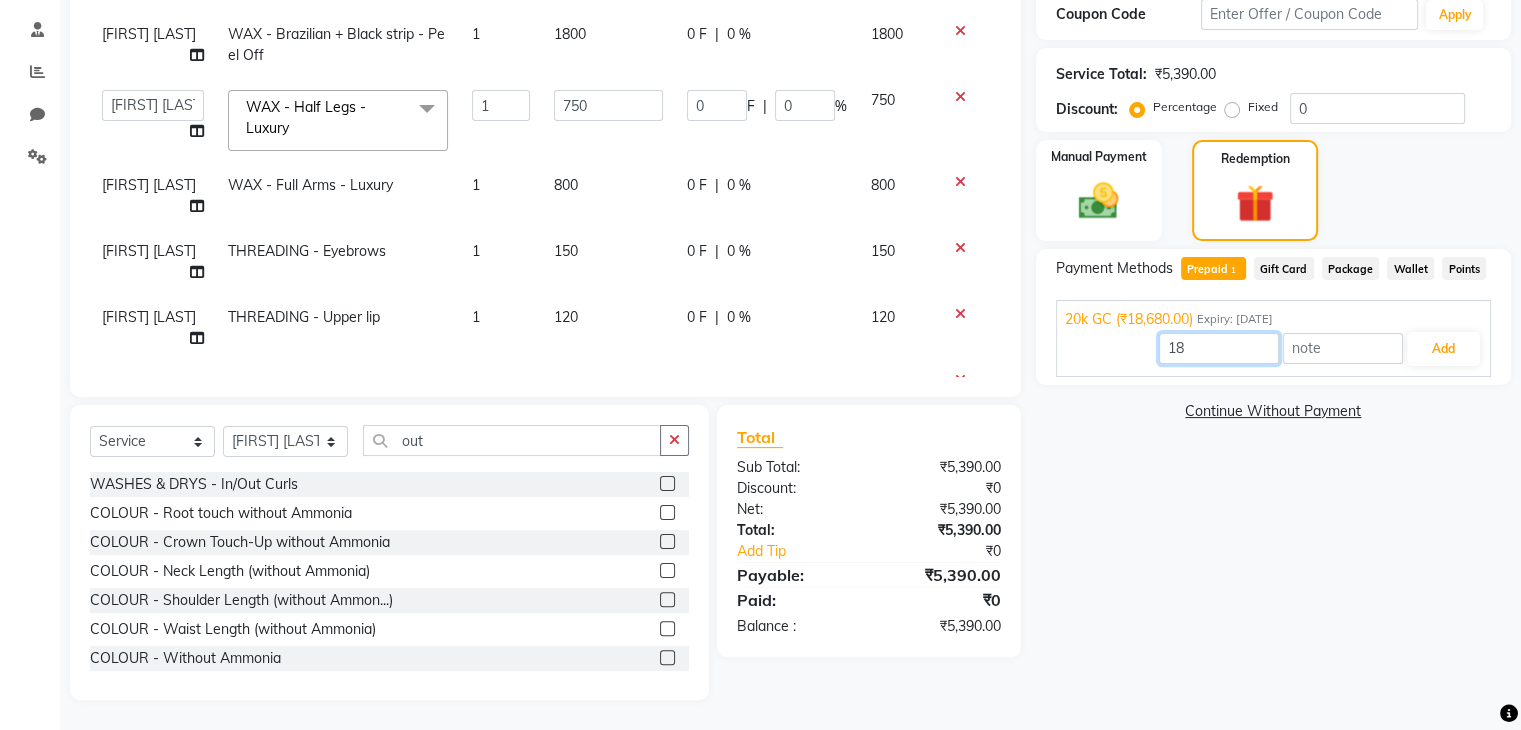 type on "1" 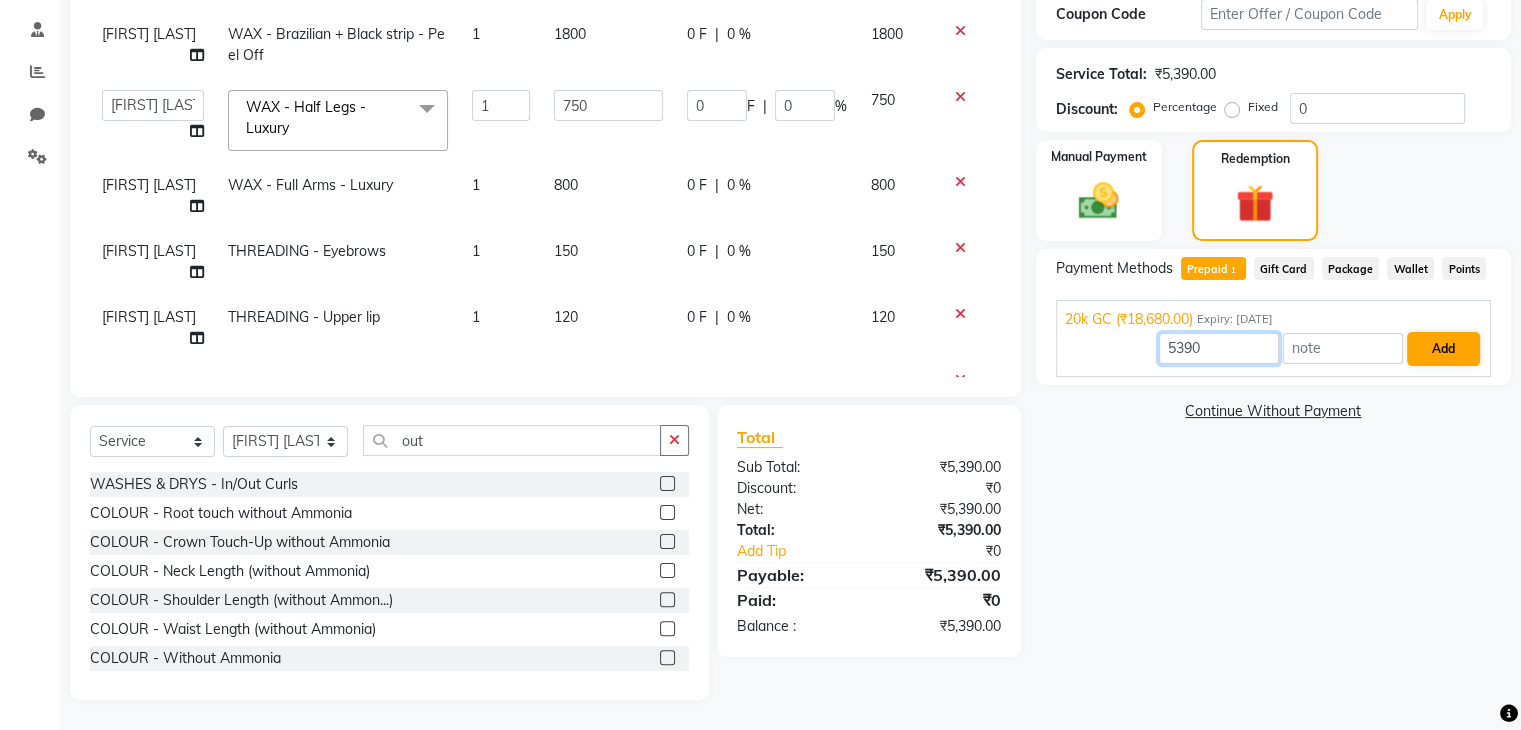type on "5390" 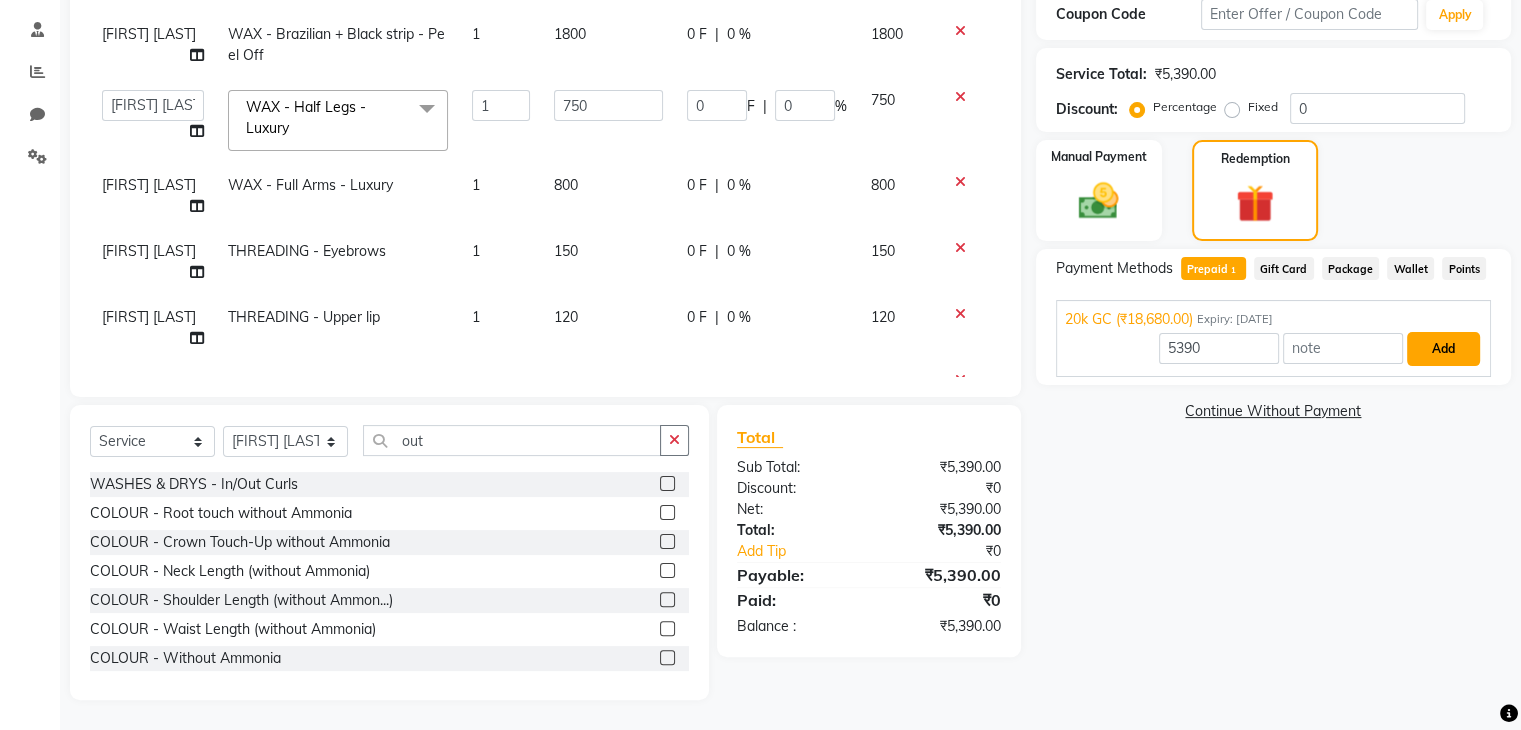 click on "Add" at bounding box center [1443, 349] 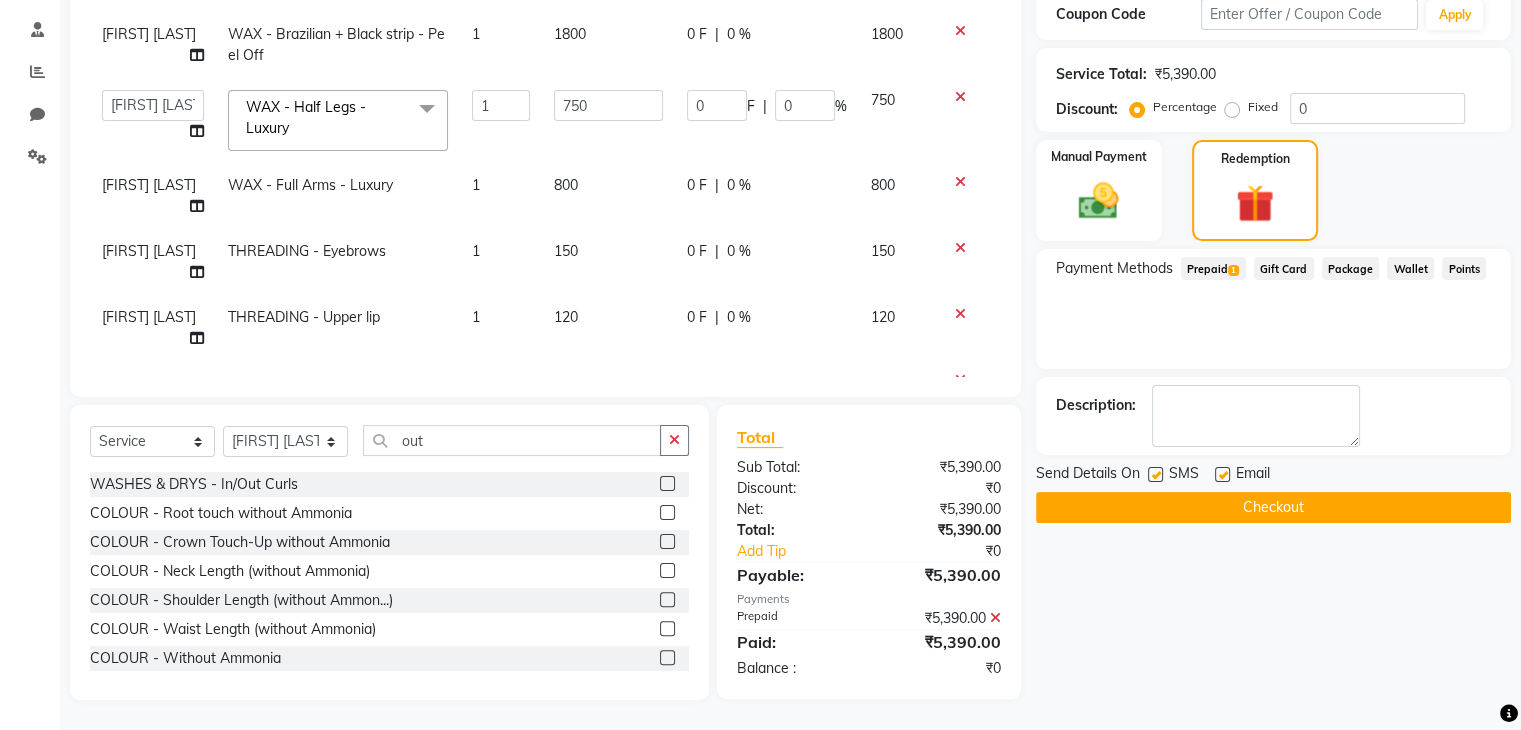 click on "Checkout" 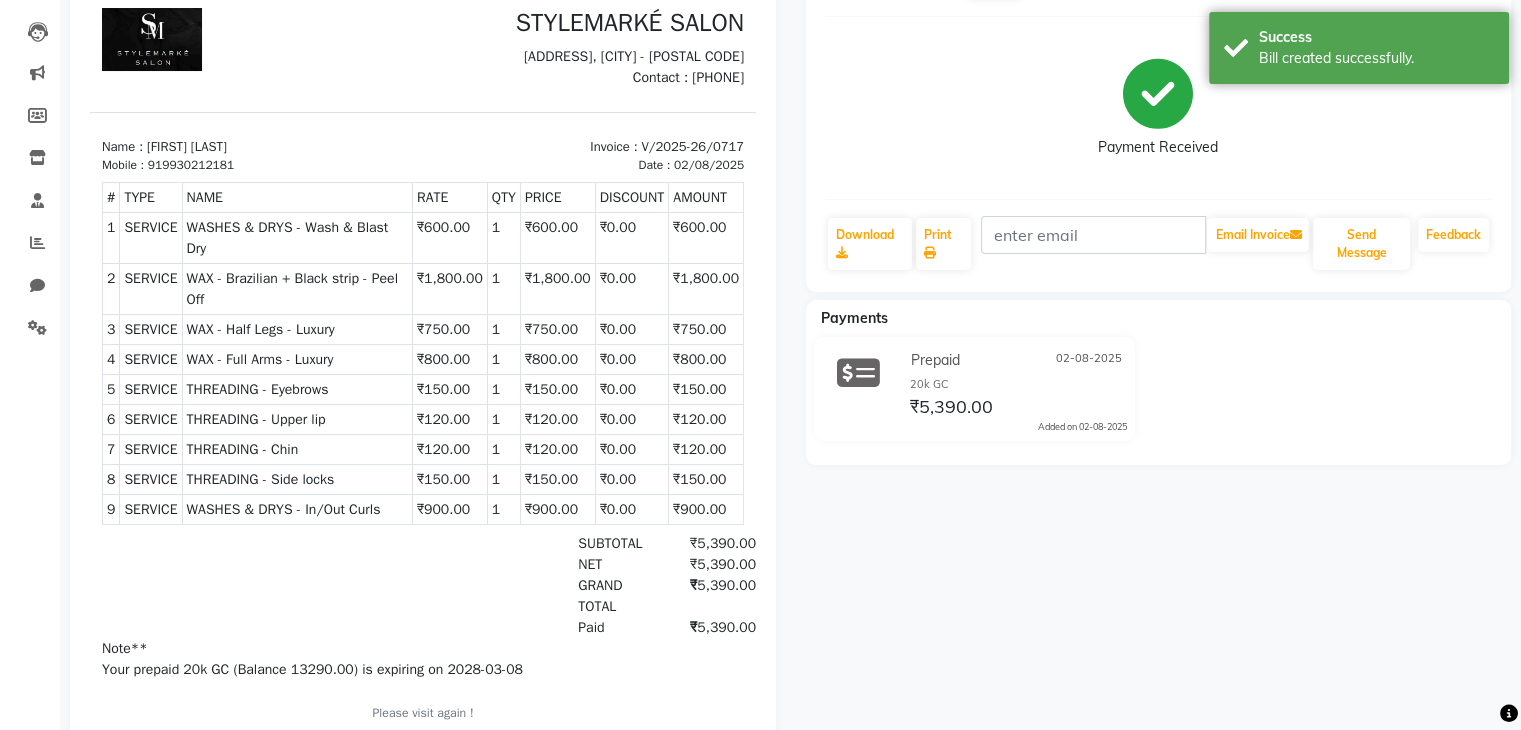 scroll, scrollTop: 0, scrollLeft: 0, axis: both 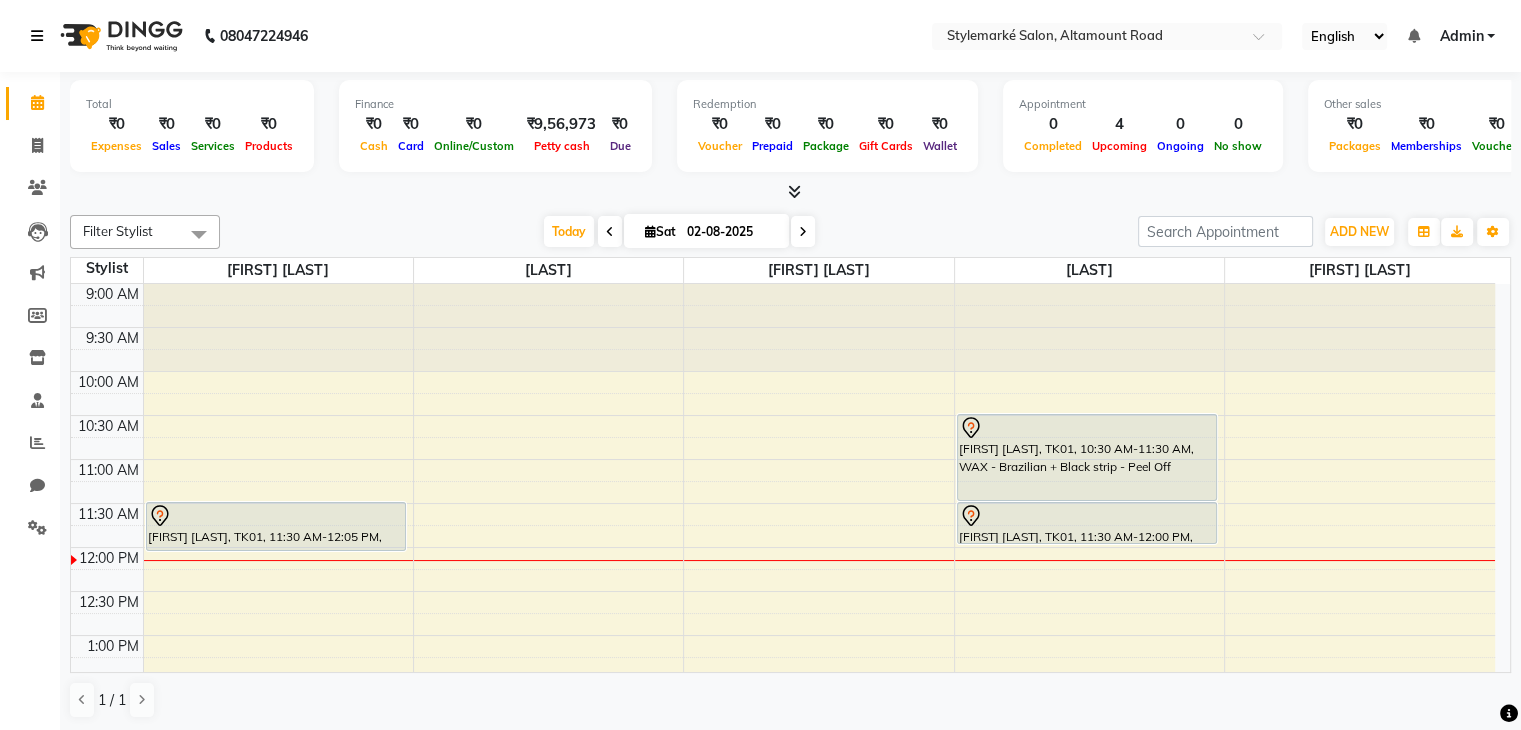 click at bounding box center (41, 36) 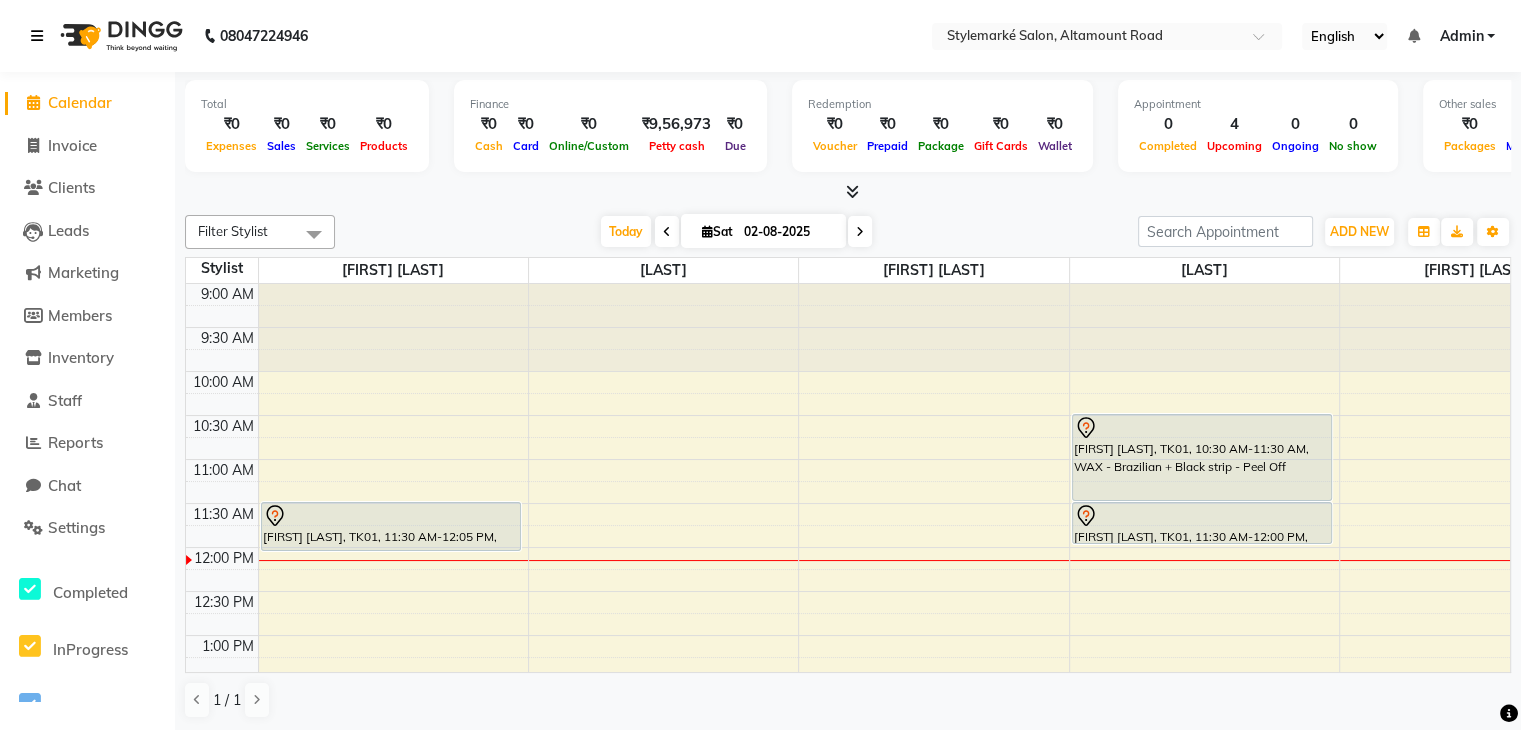 scroll, scrollTop: 0, scrollLeft: 0, axis: both 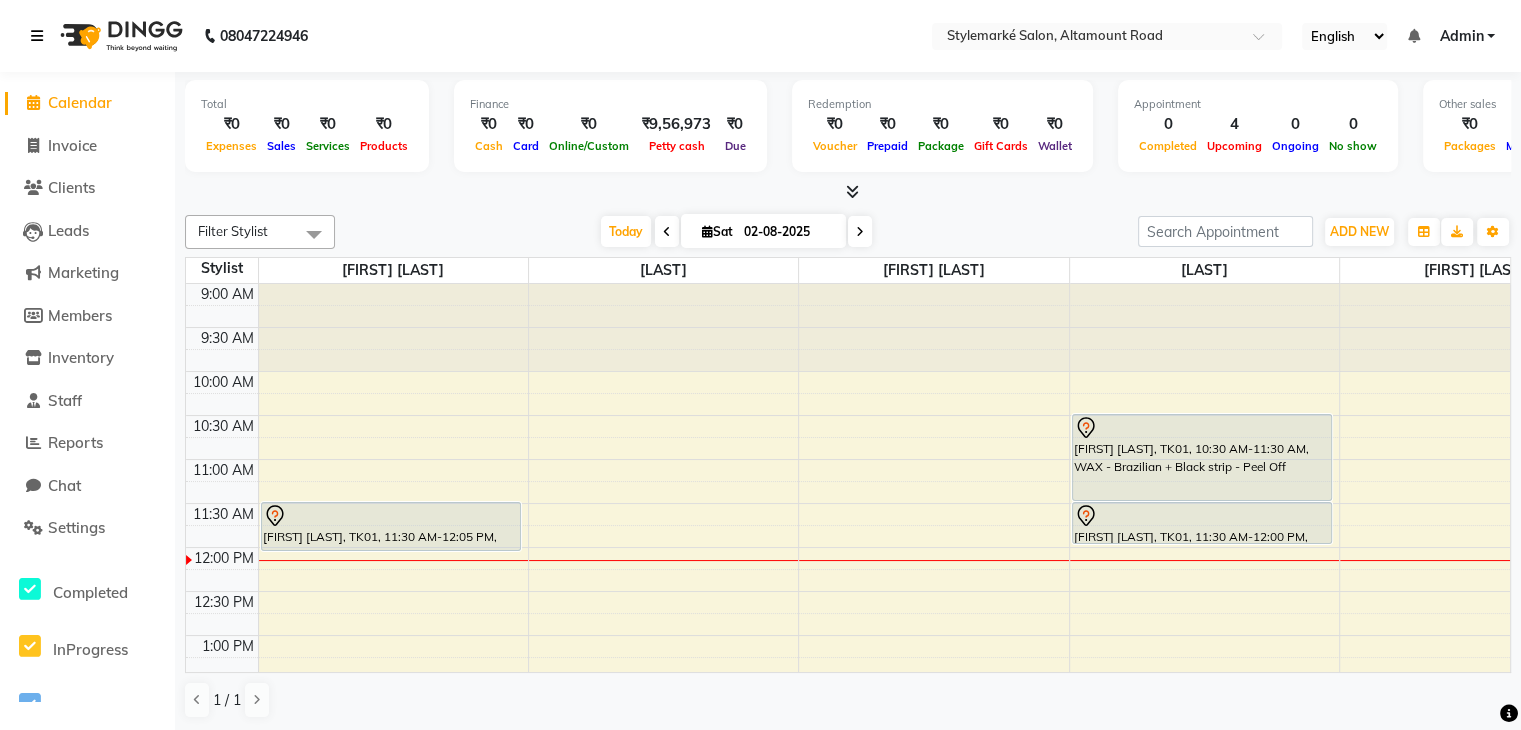 click on "9:00 AM 9:30 AM 10:00 AM 10:30 AM 11:00 AM 11:30 AM 12:00 PM 12:30 PM 1:00 PM 1:30 PM 2:00 PM 2:30 PM 3:00 PM 3:30 PM 4:00 PM 4:30 PM 5:00 PM 5:30 PM 6:00 PM 6:30 PM 7:00 PM 7:30 PM 8:00 PM 8:30 PM             [FIRST] [LAST], TK01, 11:30 AM-12:05 PM, WASHES & DRYS - Wash & Blast Dry             [FIRST] [LAST], TK02, 03:00 PM-03:50 PM, HAIRCUTS - Art Director - Female             [FIRST] [LAST], TK01, 10:30 AM-11:30 AM, WAX - Brazilian + Black strip - Peel Off             [FIRST] [LAST], TK01, 11:30 AM-12:00 PM, WAX - Half Legs - Regular" at bounding box center [898, 811] 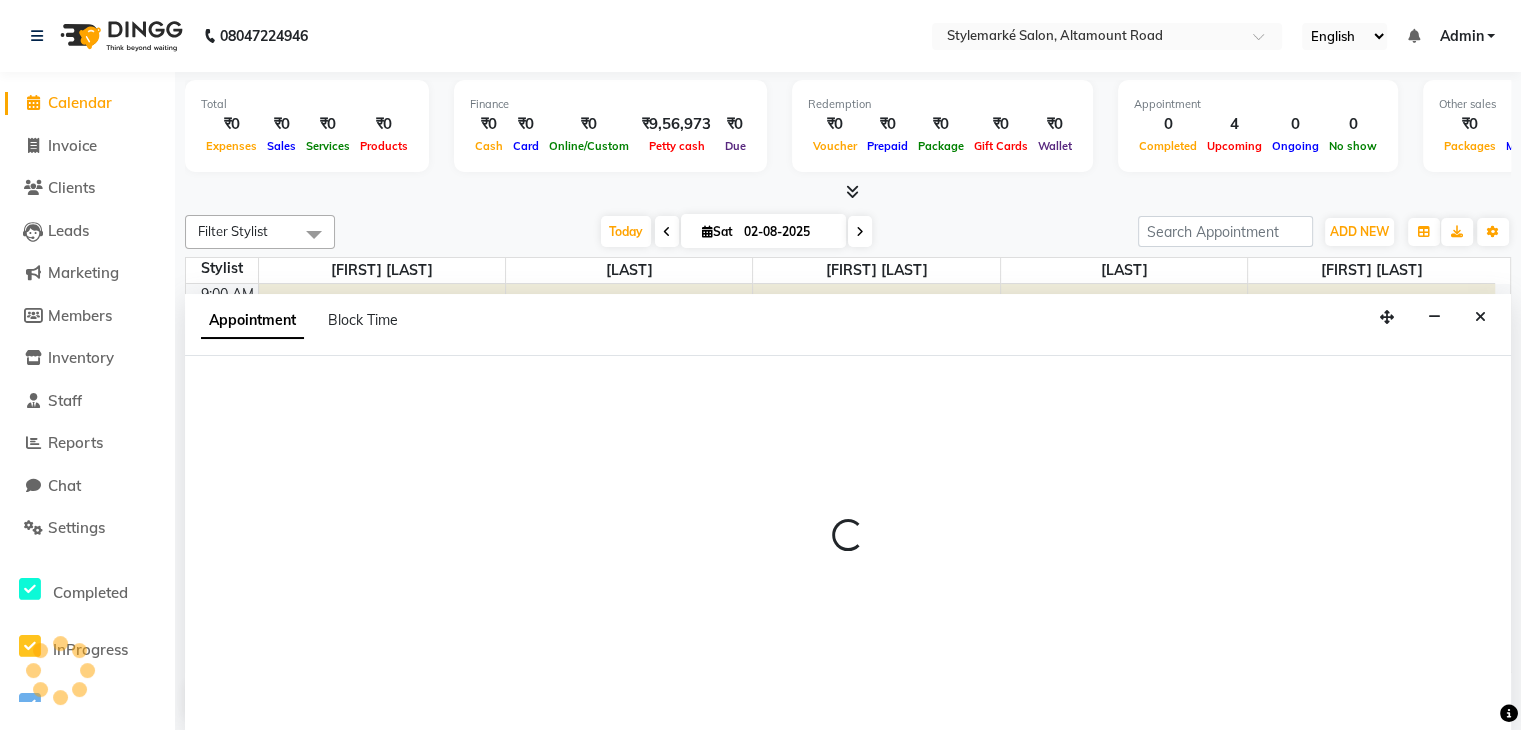 select on "71241" 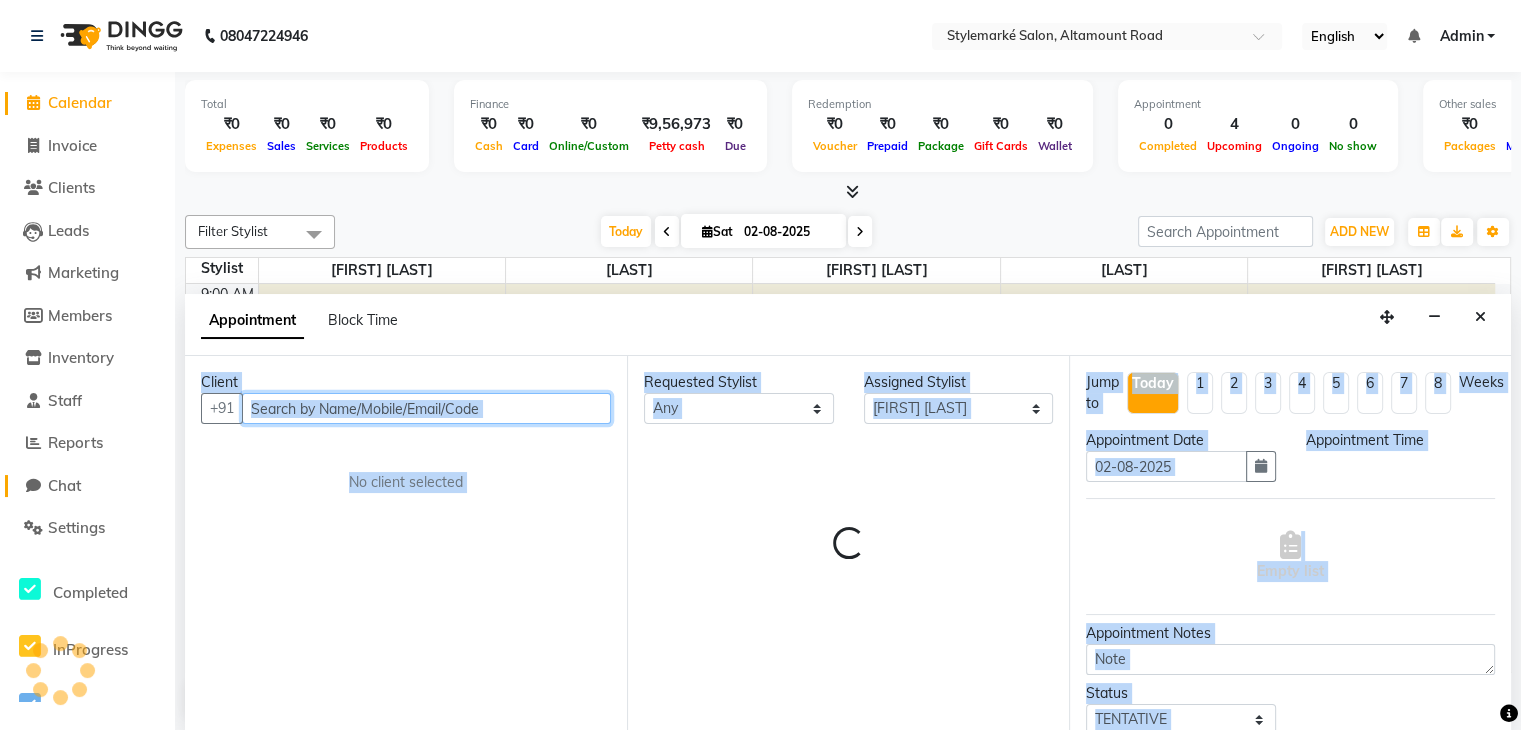 scroll, scrollTop: 1, scrollLeft: 0, axis: vertical 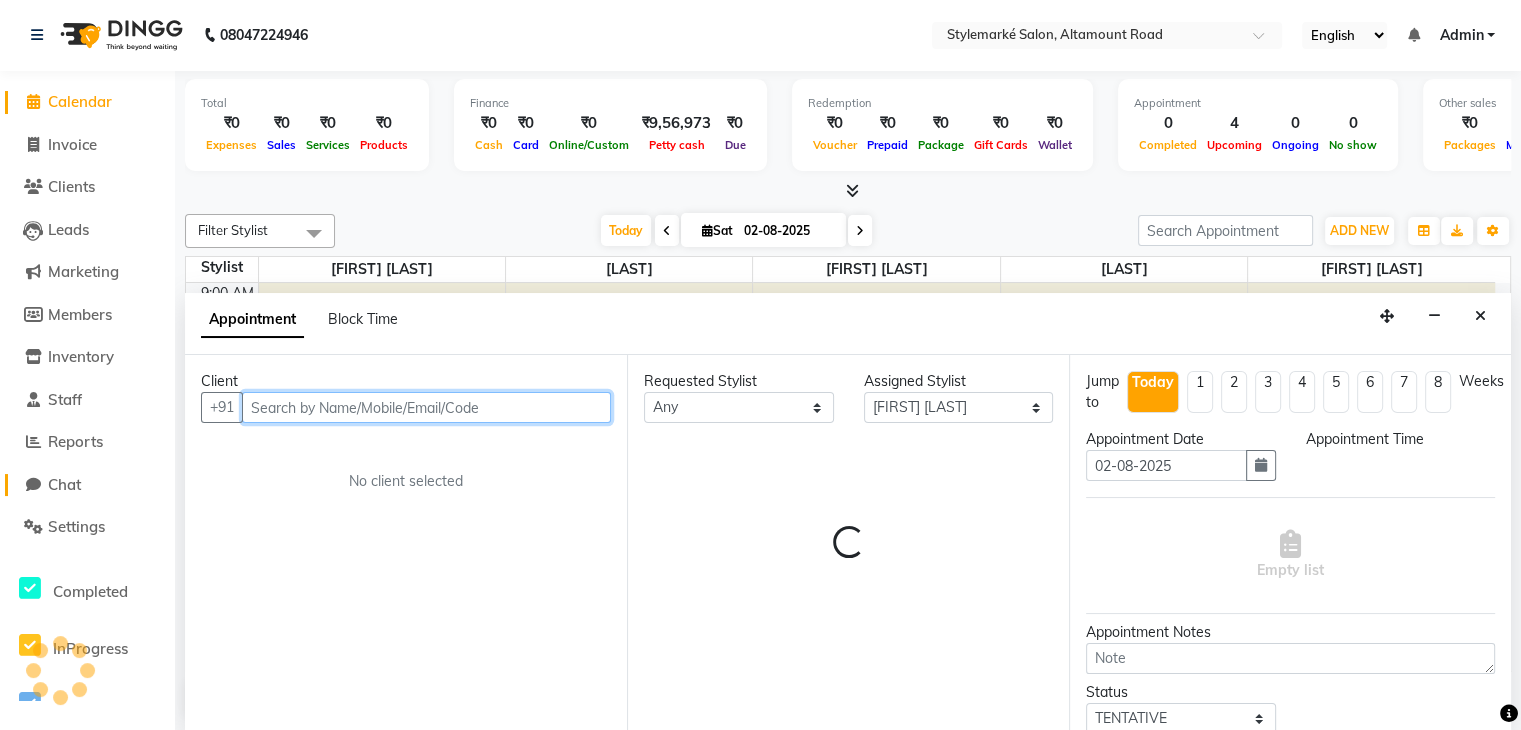 select on "630" 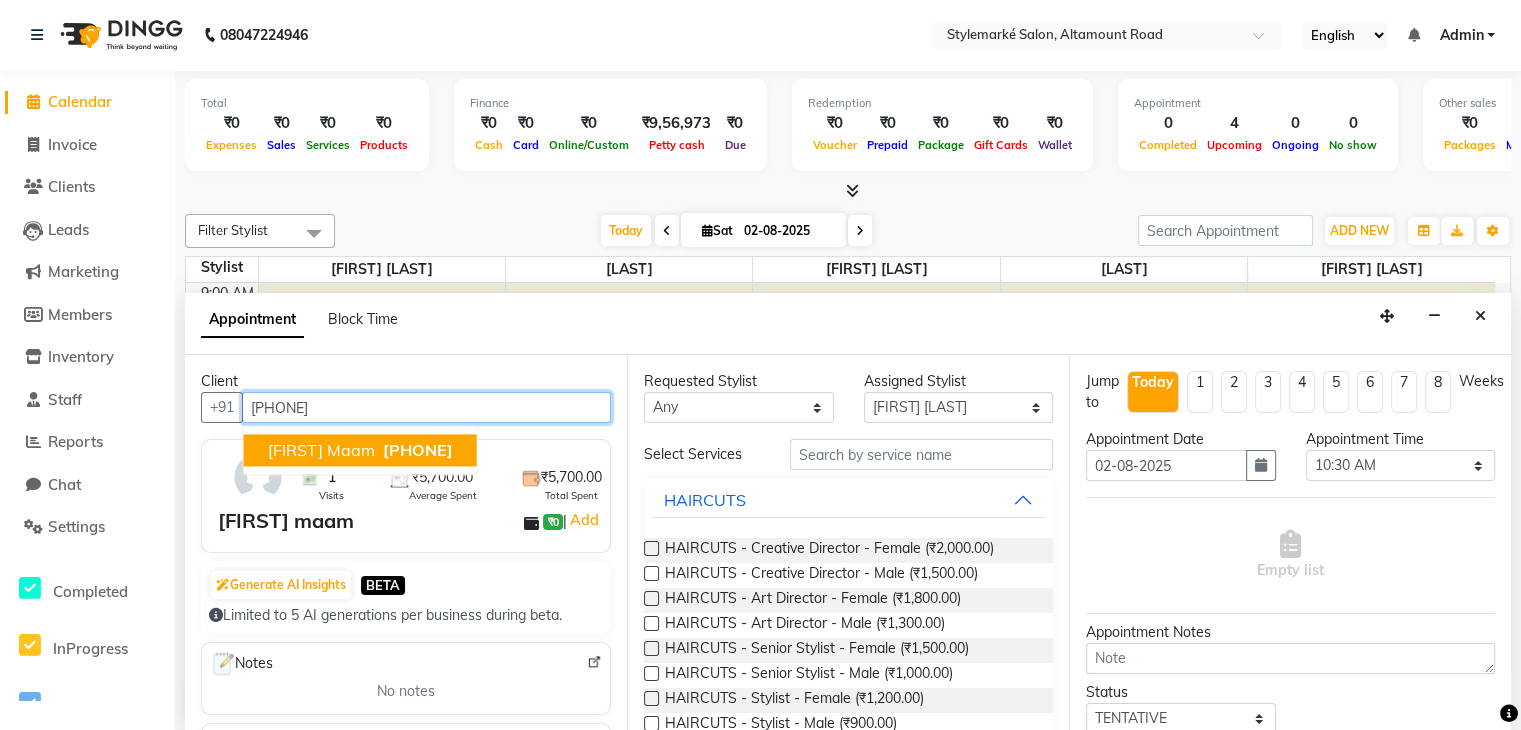 click on "[FIRST] maam" at bounding box center [321, 451] 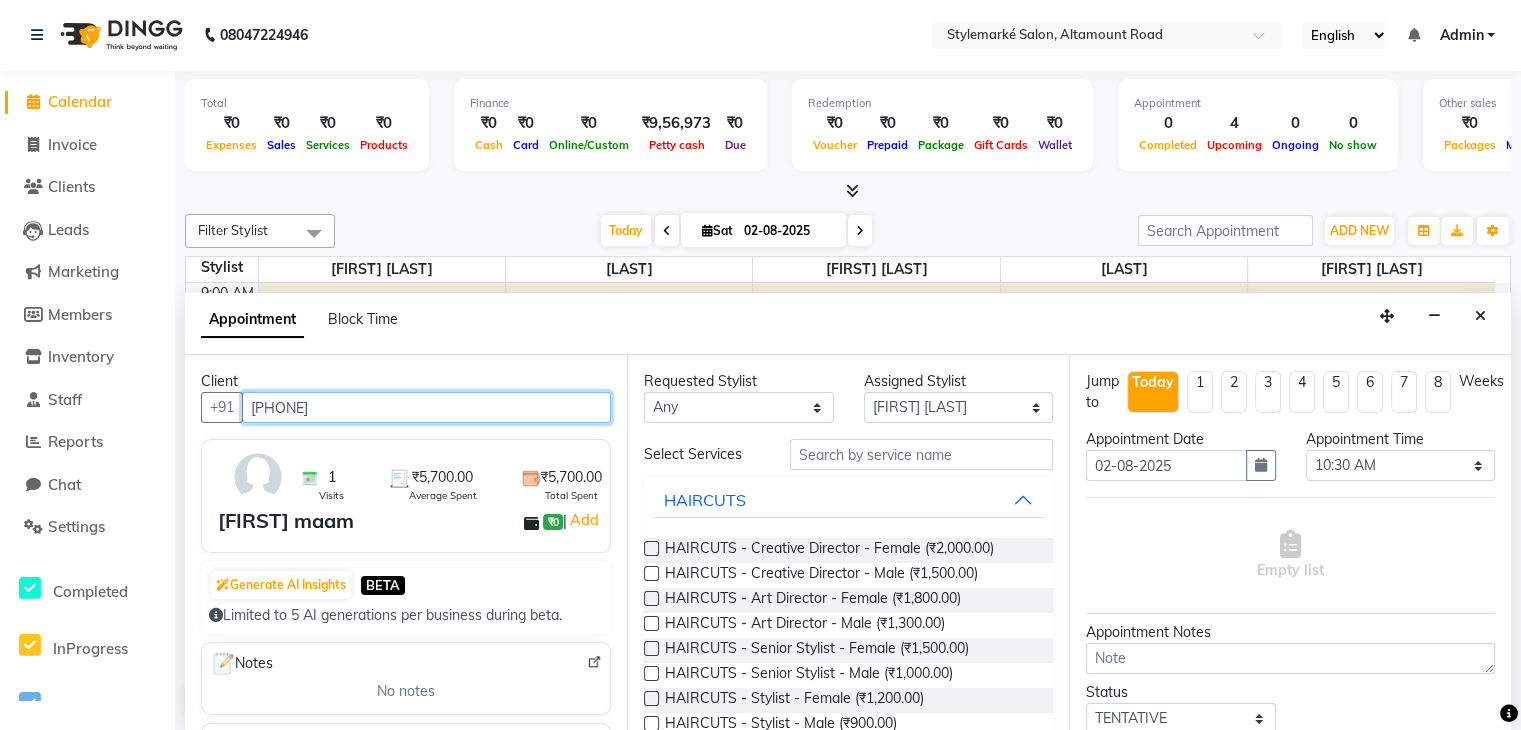 type on "[PHONE]" 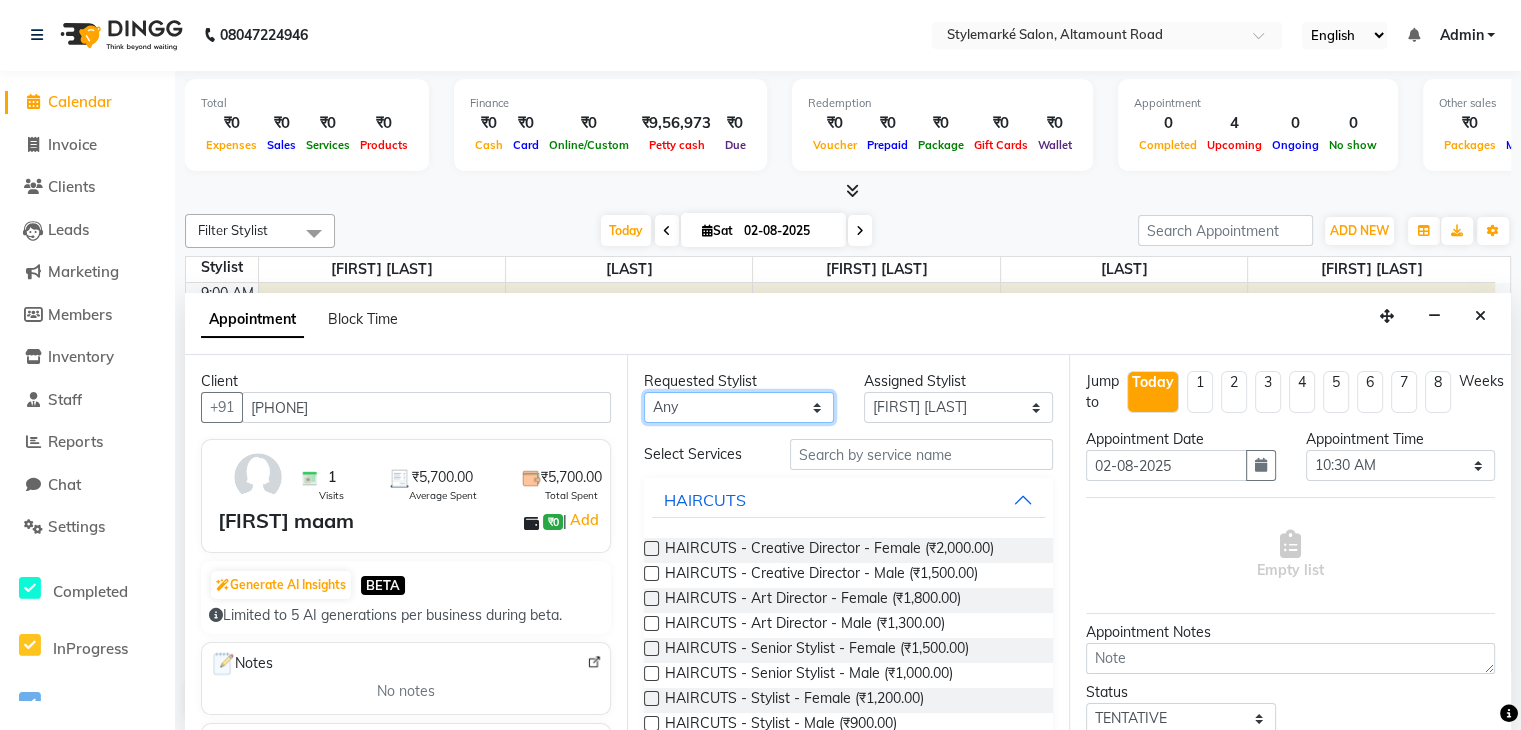 click on "Any [FIRST] [LAST] ⁠[LAST] [LAST] [LAST]" at bounding box center [739, 407] 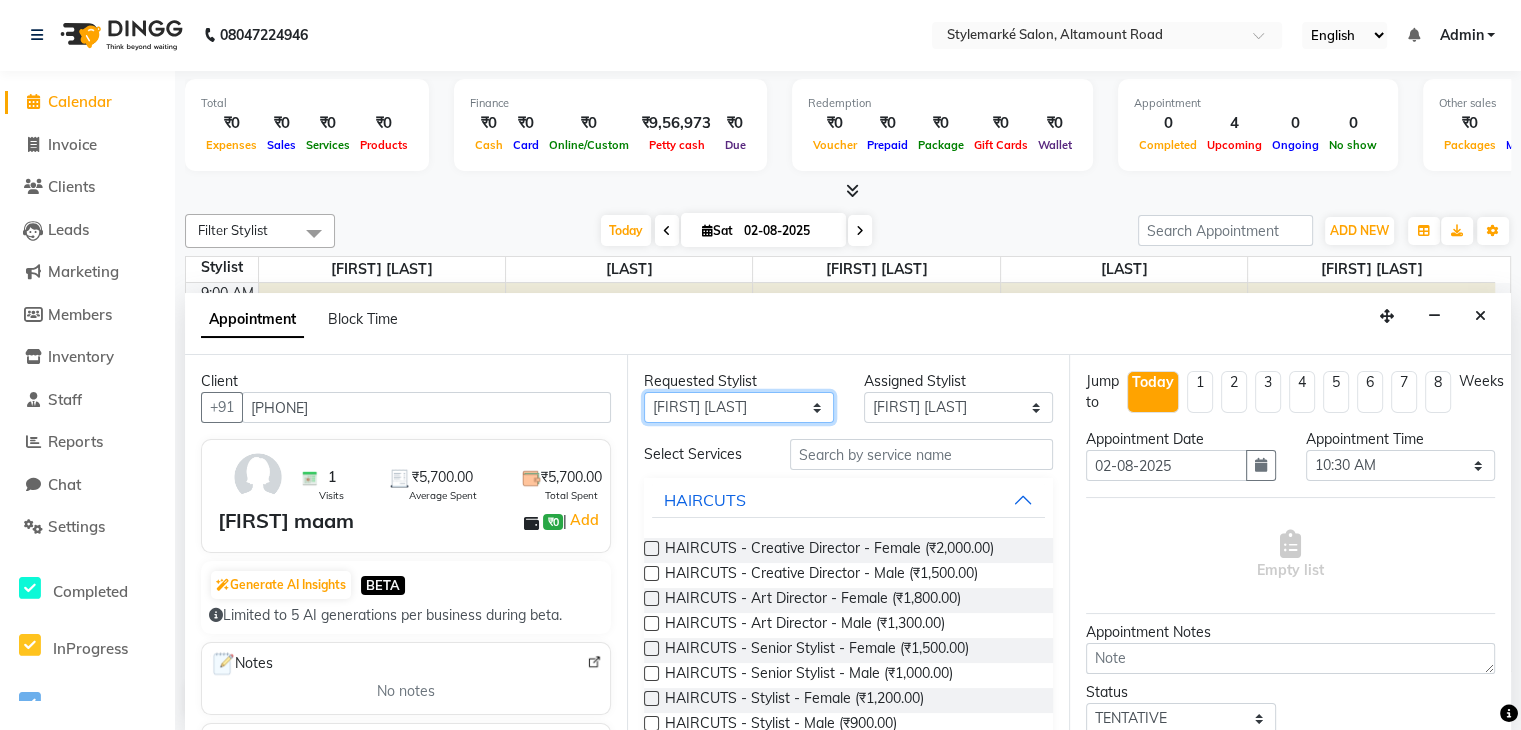 click on "Any [FIRST] [LAST] ⁠[LAST] [LAST] [LAST]" at bounding box center [739, 407] 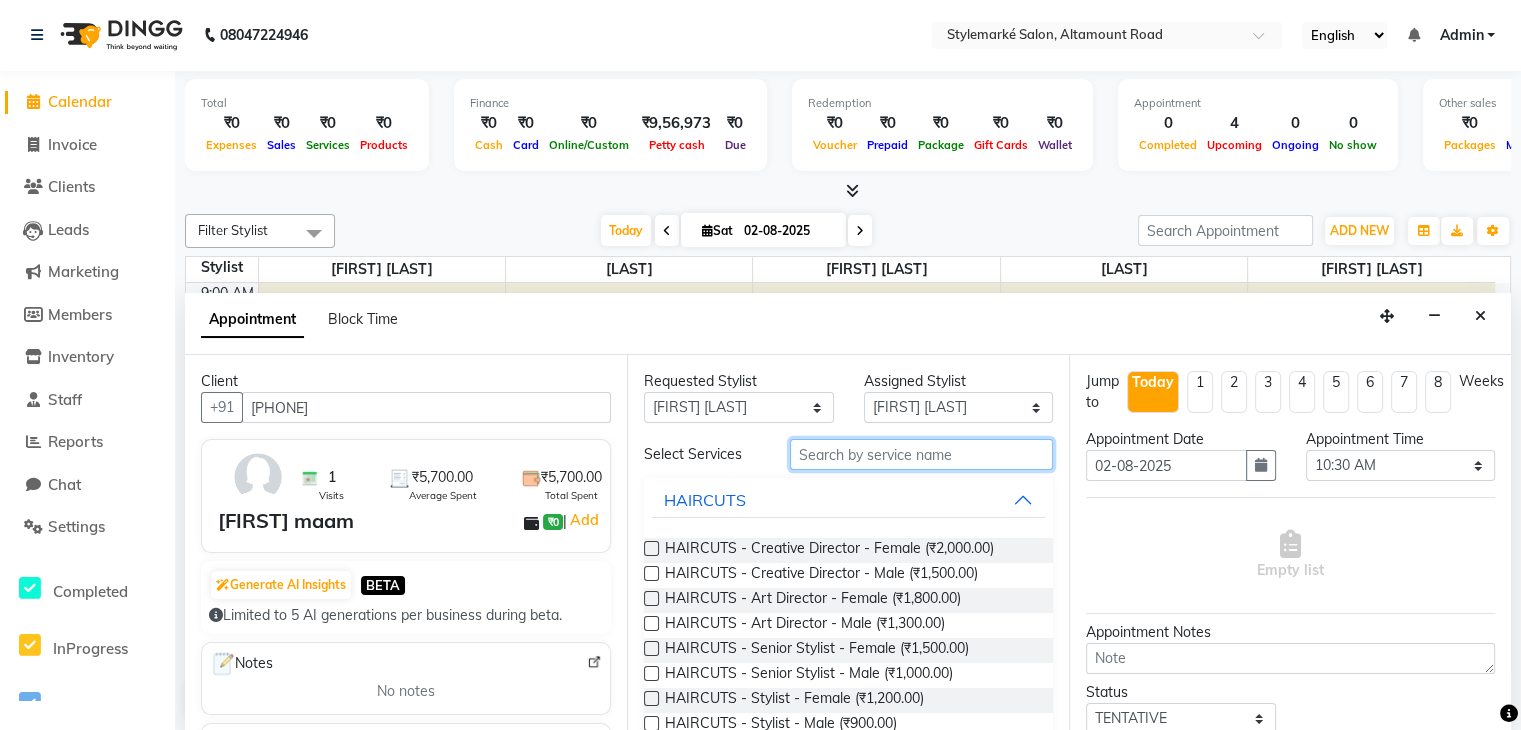 click at bounding box center [921, 454] 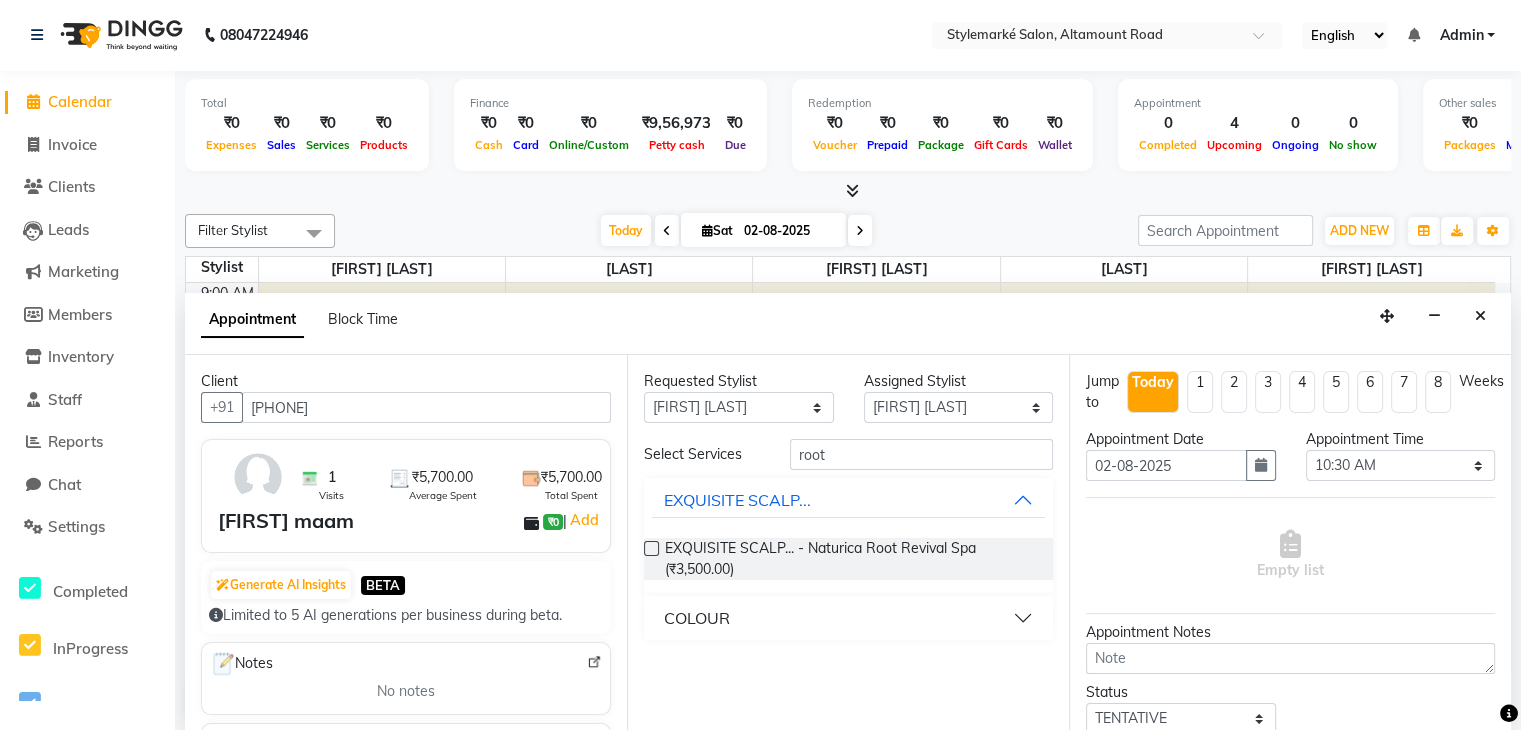 click on "COLOUR" at bounding box center [848, 618] 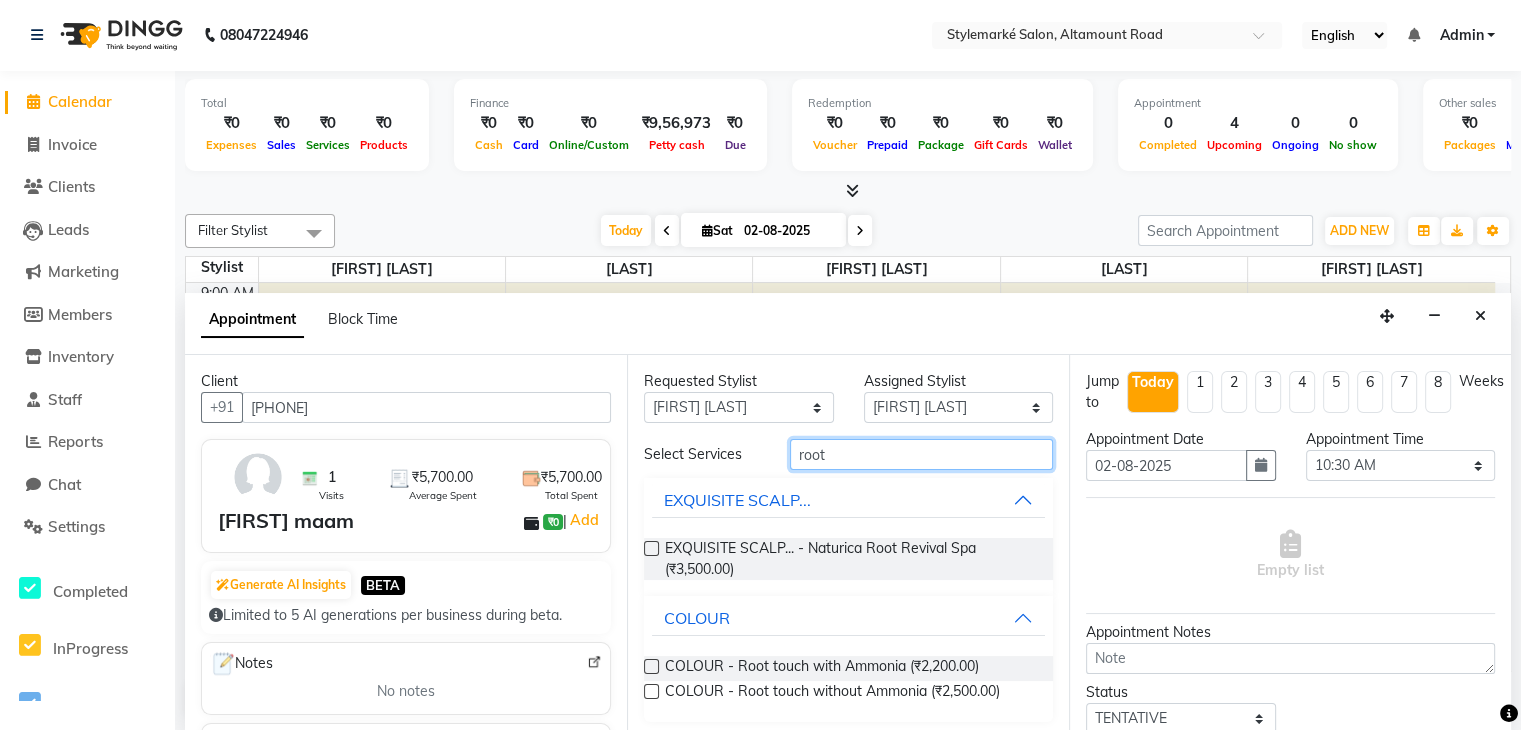 click on "root" at bounding box center [921, 454] 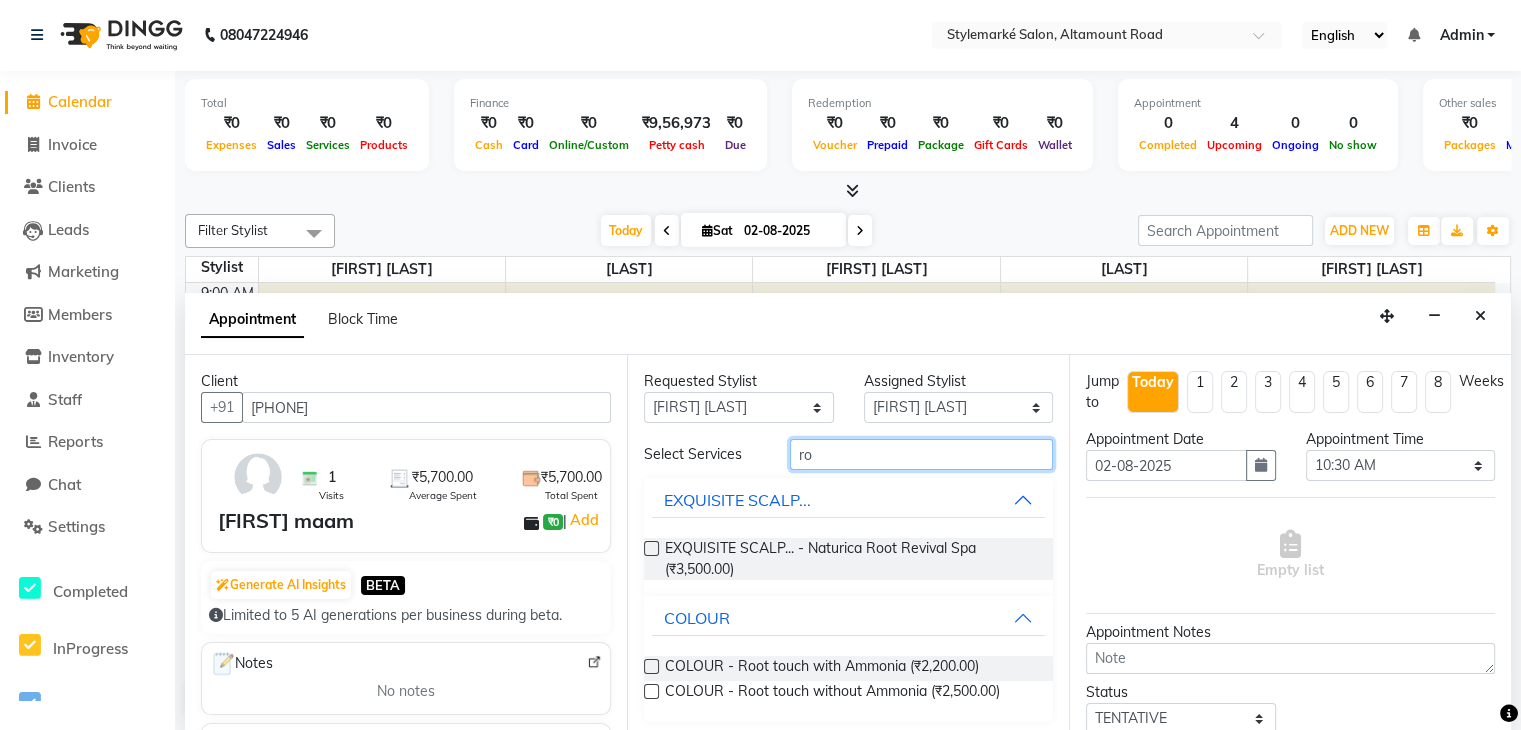 type on "r" 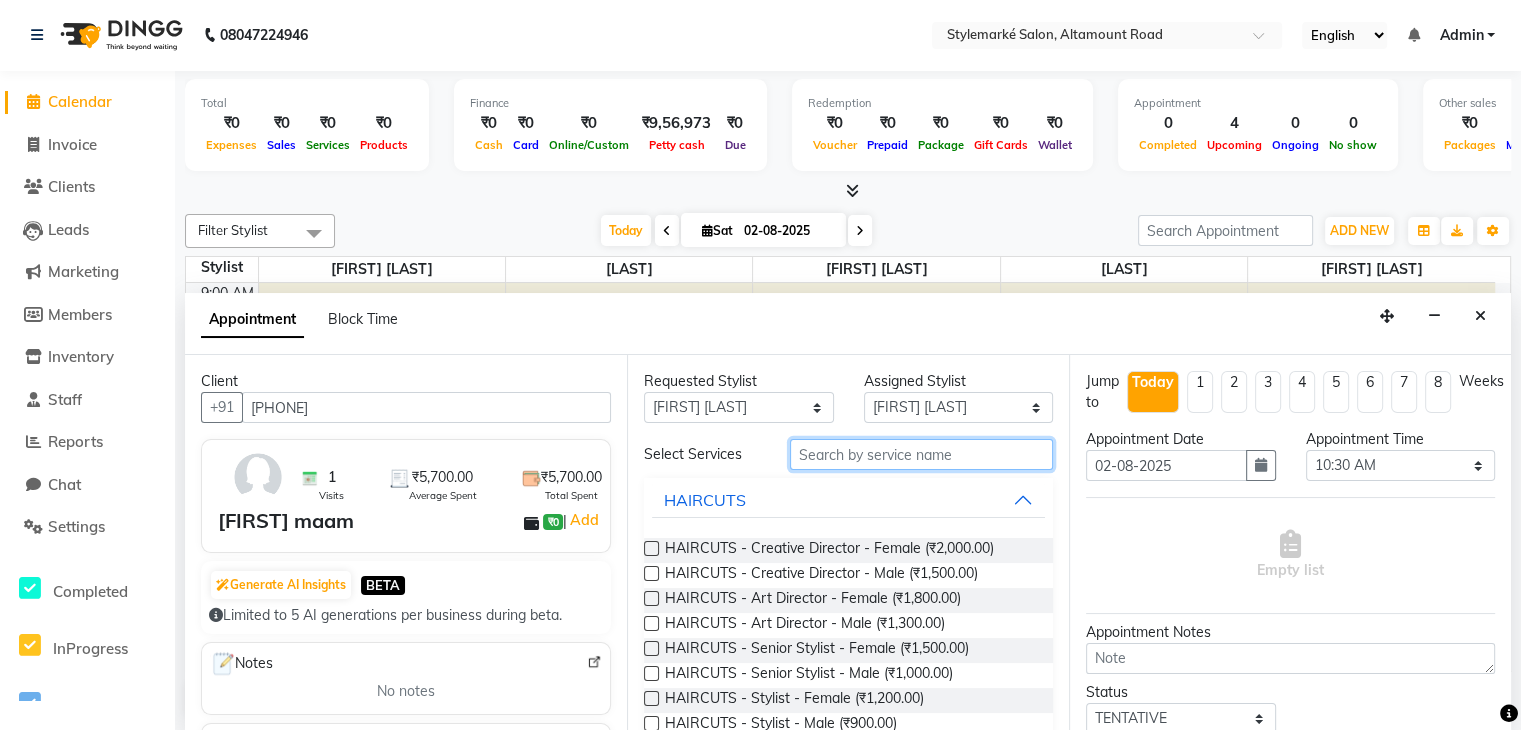 type on "j" 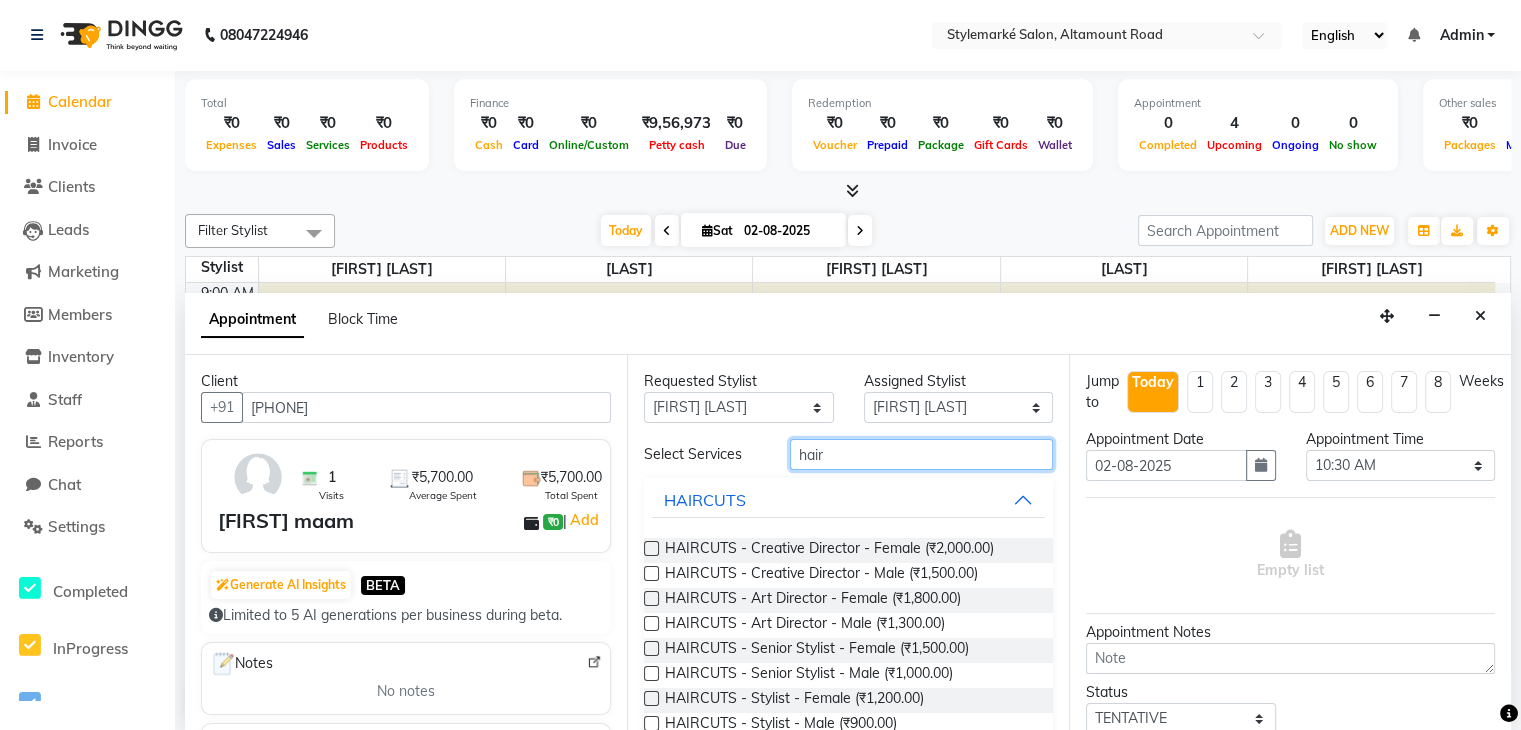 type on "hair" 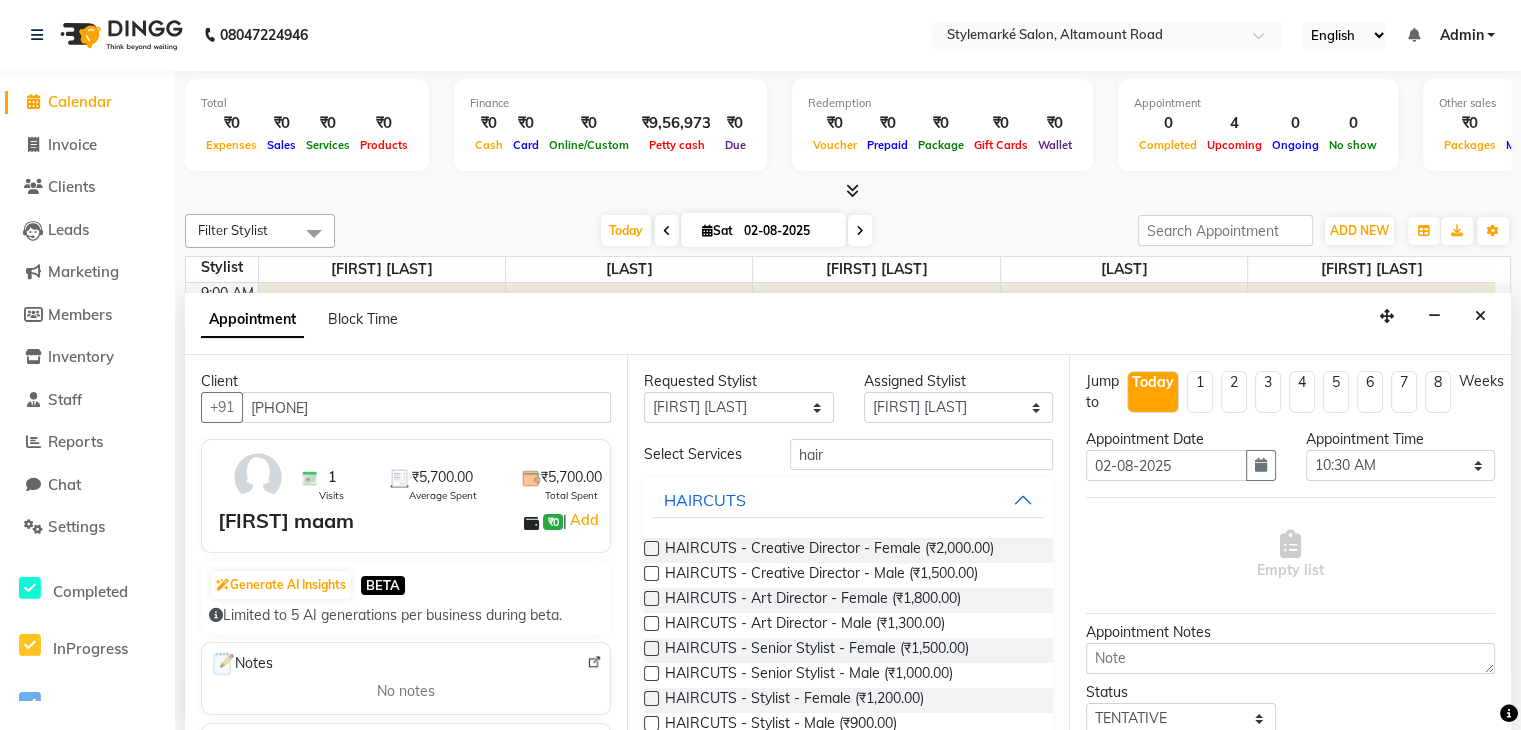 click at bounding box center (651, 598) 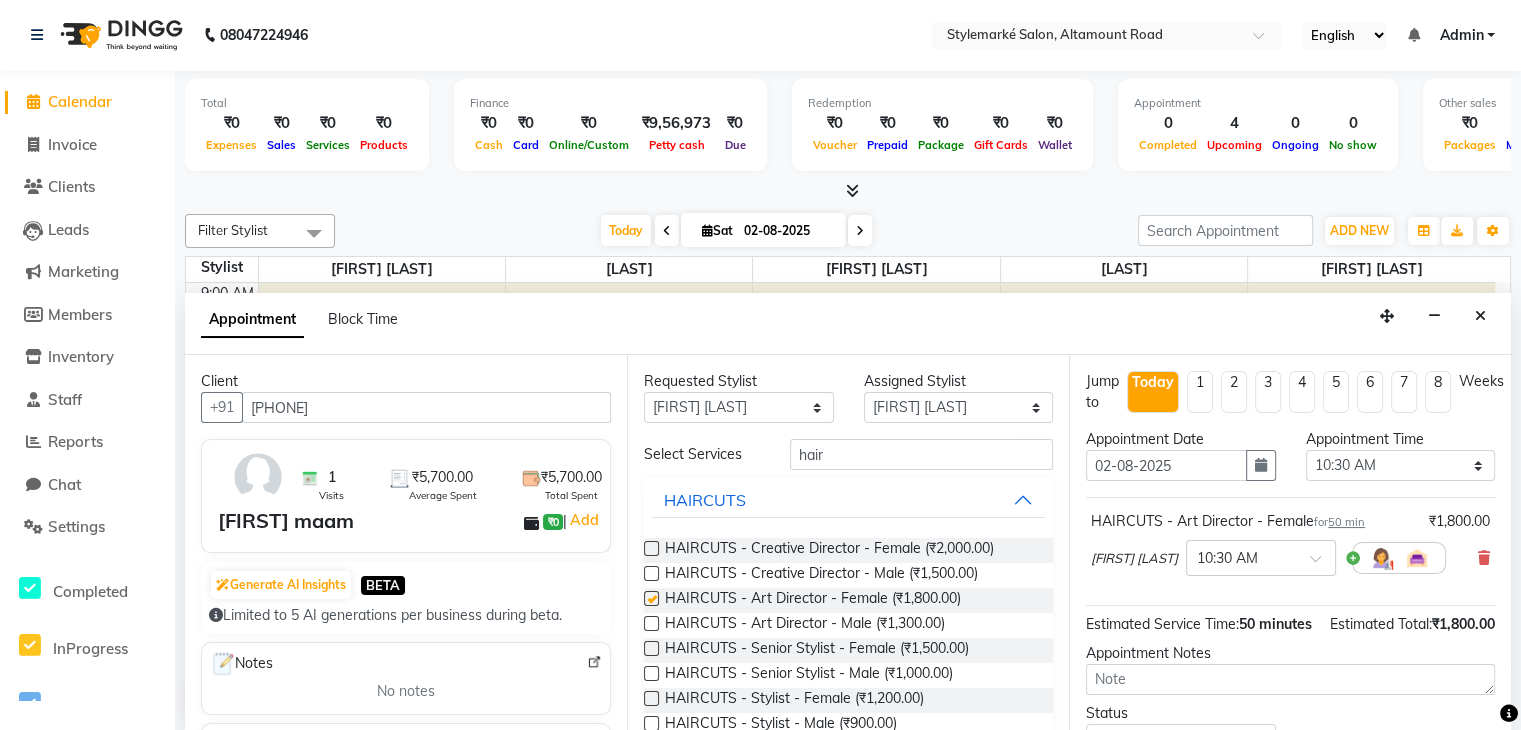 checkbox on "false" 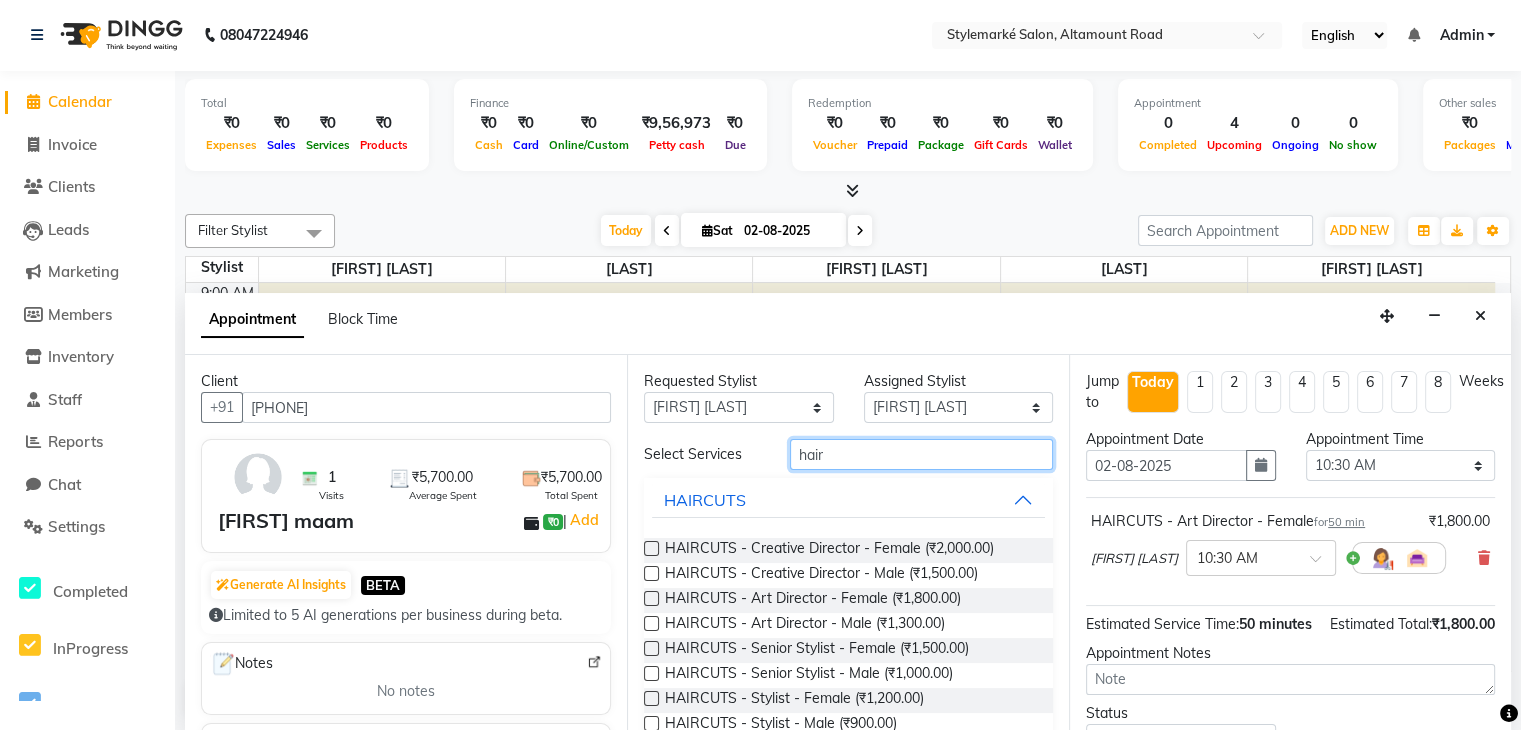 click on "hair" at bounding box center (921, 454) 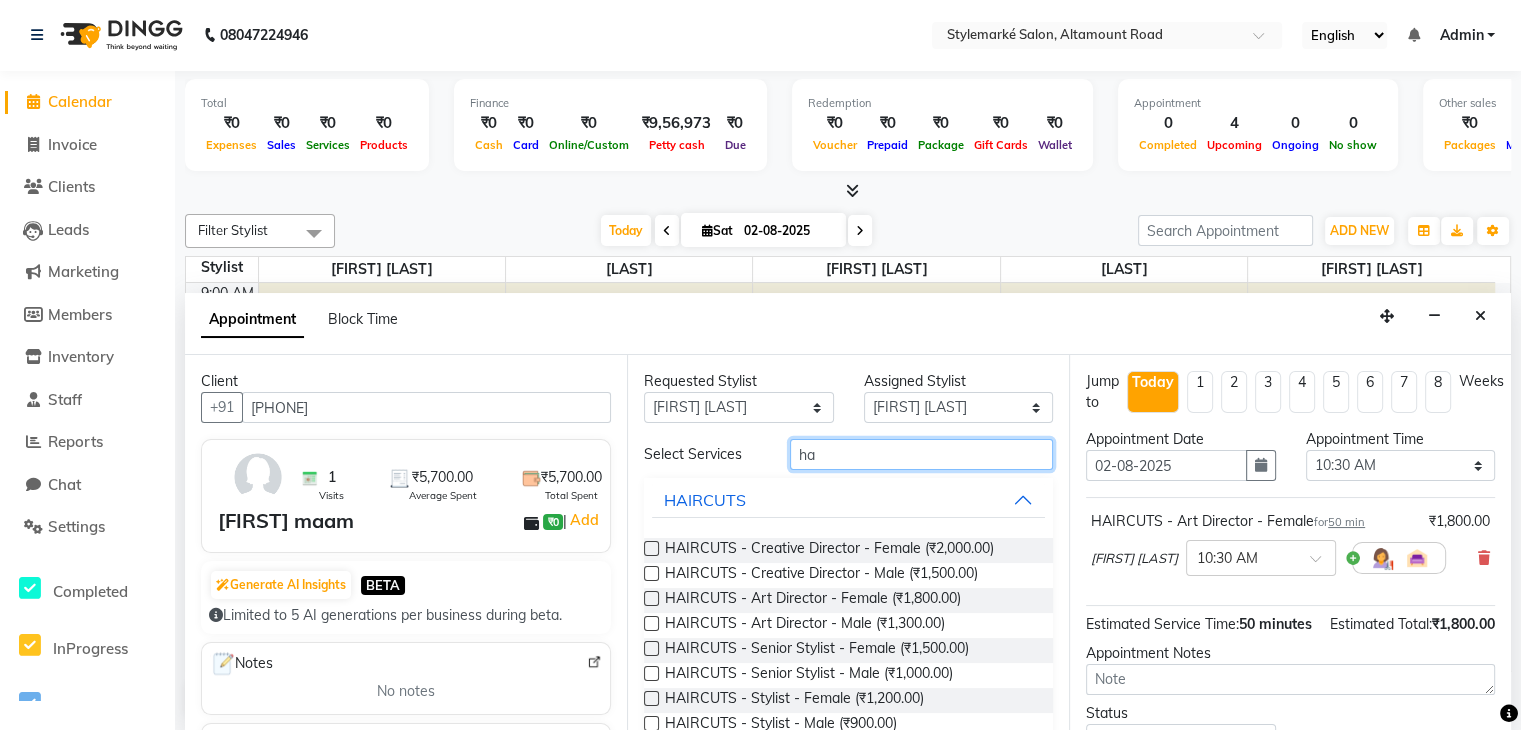 type on "h" 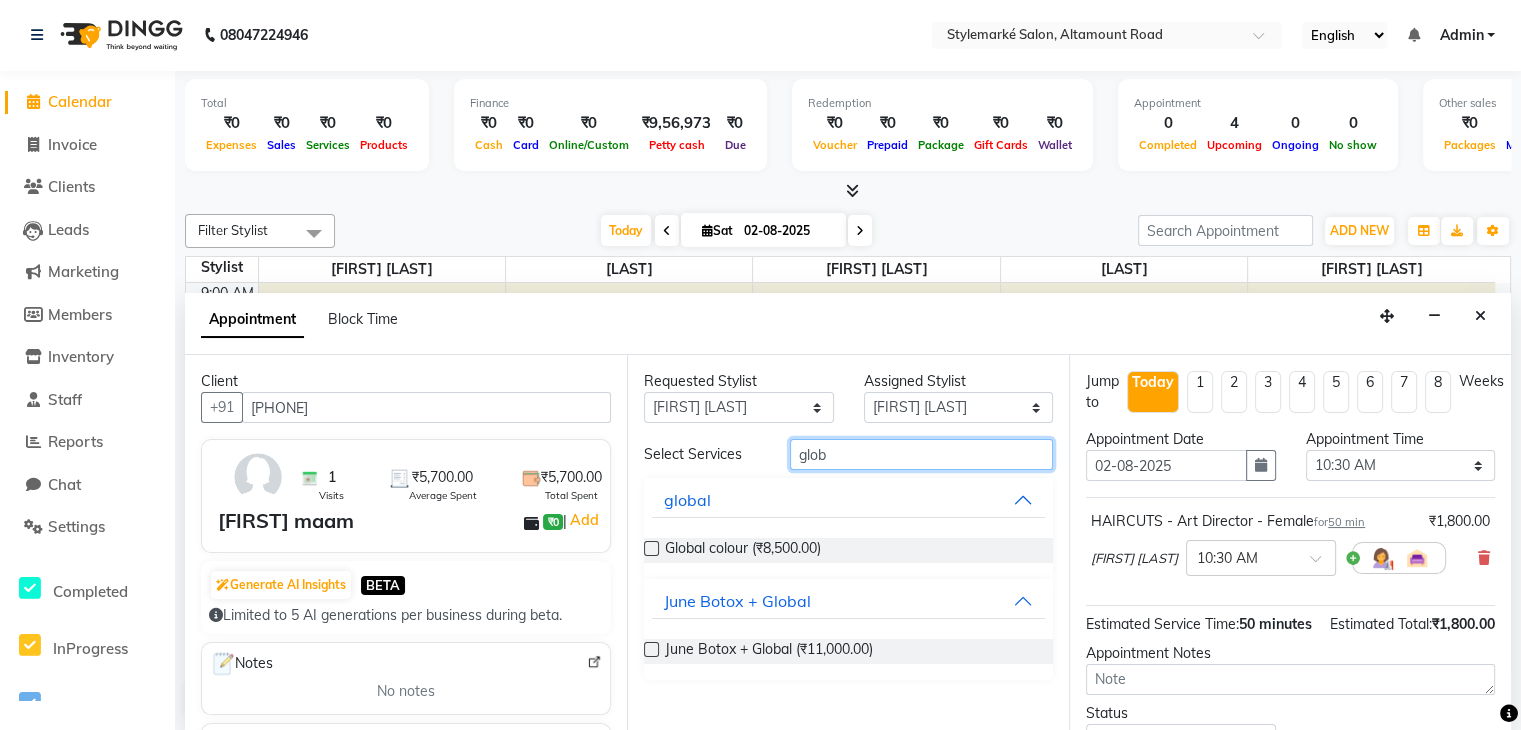 type on "glob" 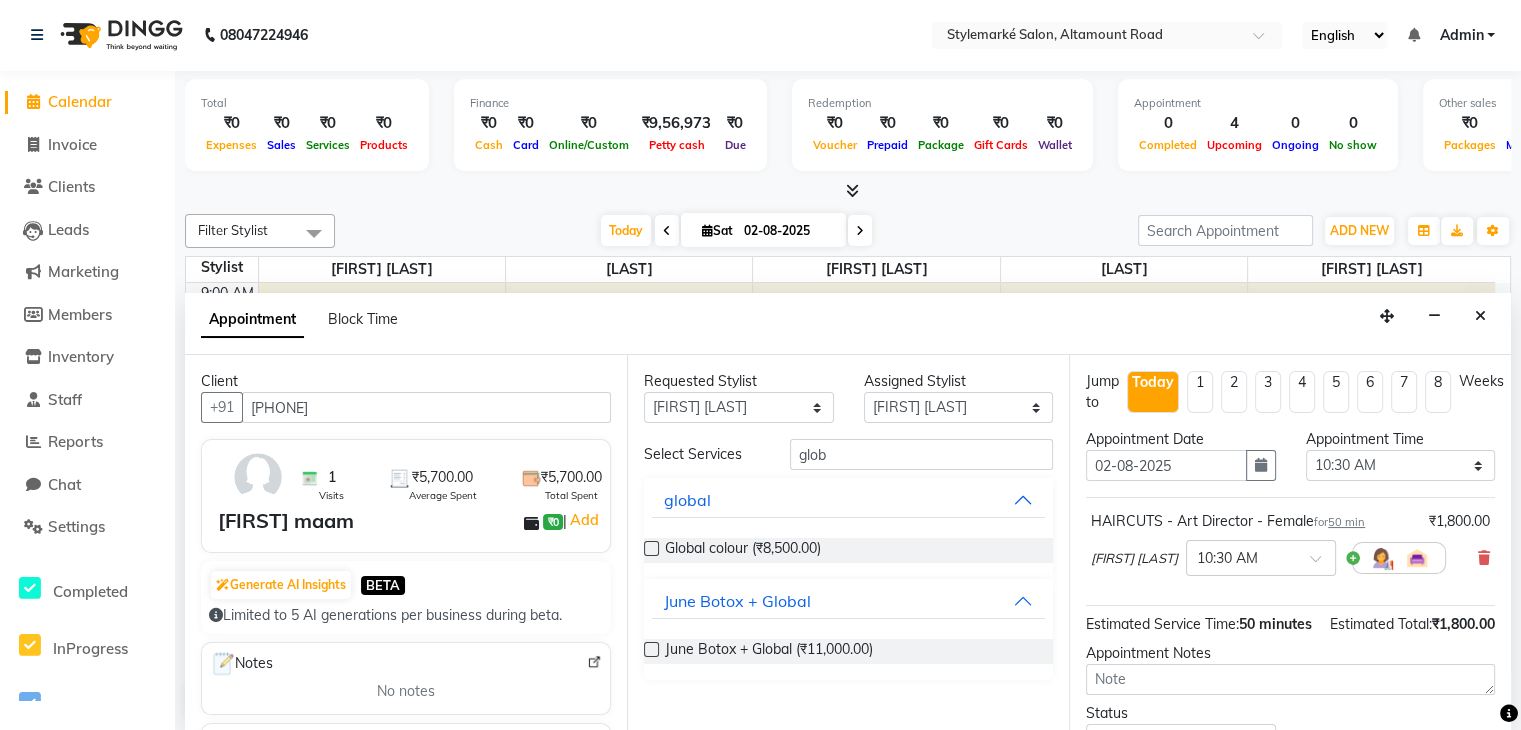 click at bounding box center (651, 548) 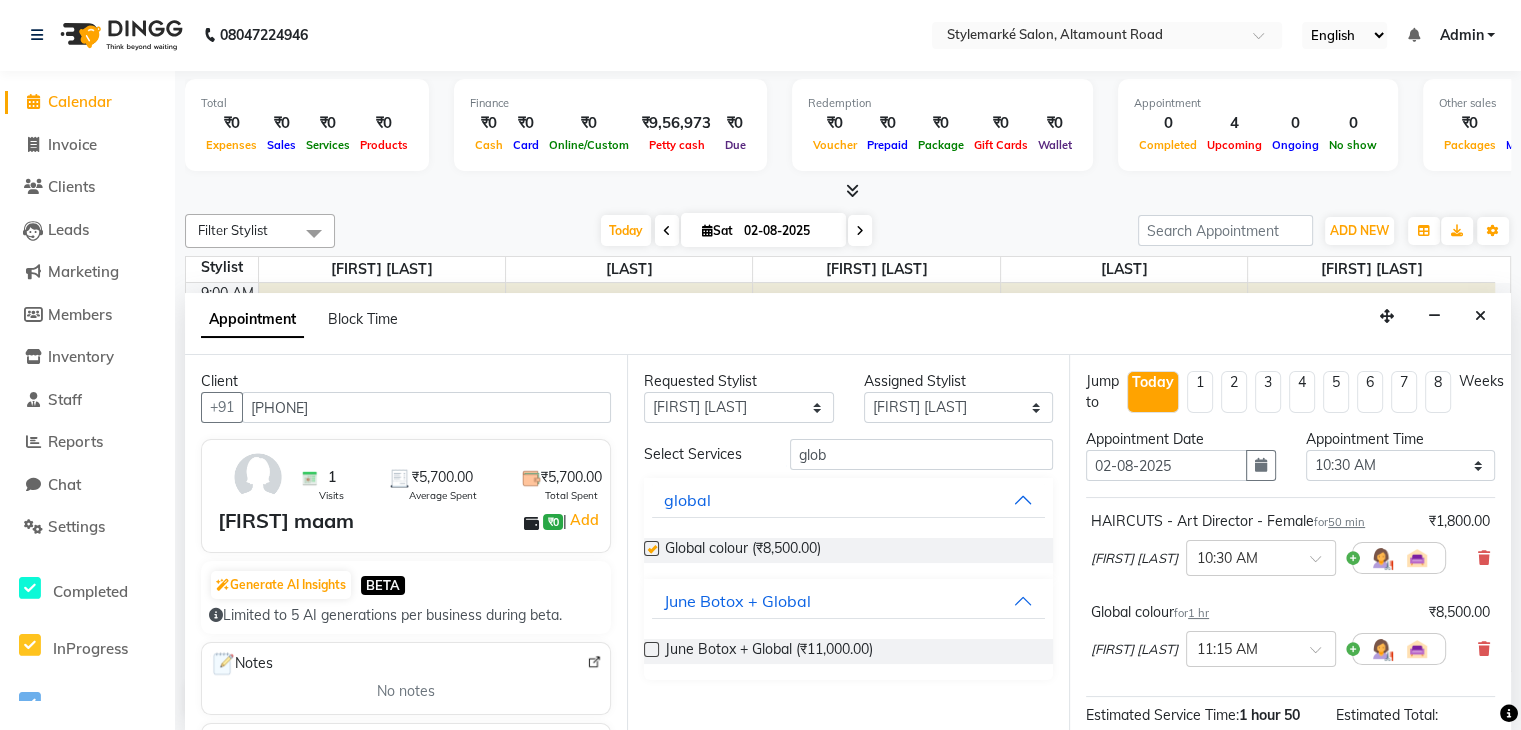 checkbox on "false" 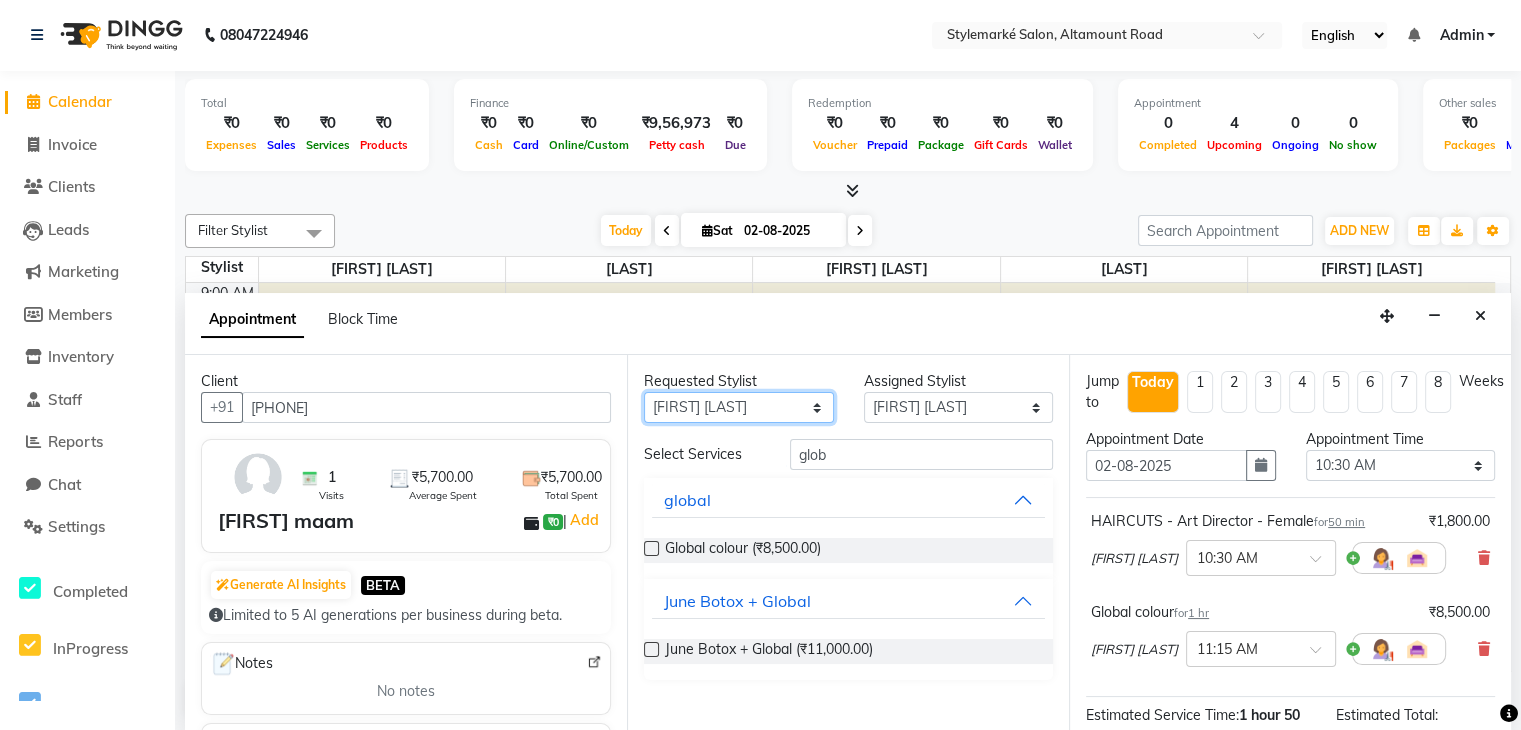 click on "Any [FIRST] [LAST] ⁠[LAST] [LAST] [LAST]" at bounding box center (739, 407) 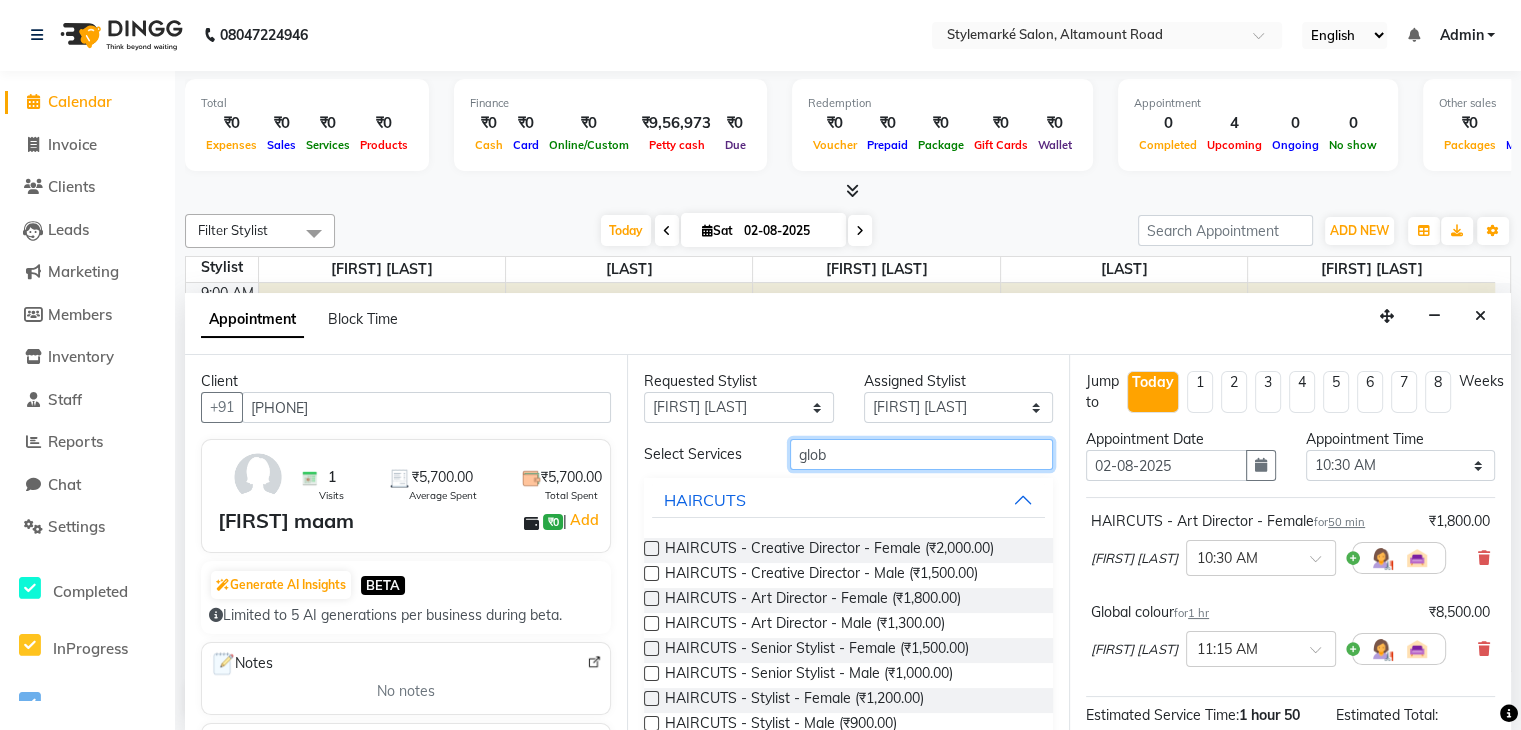 click on "glob" at bounding box center [921, 454] 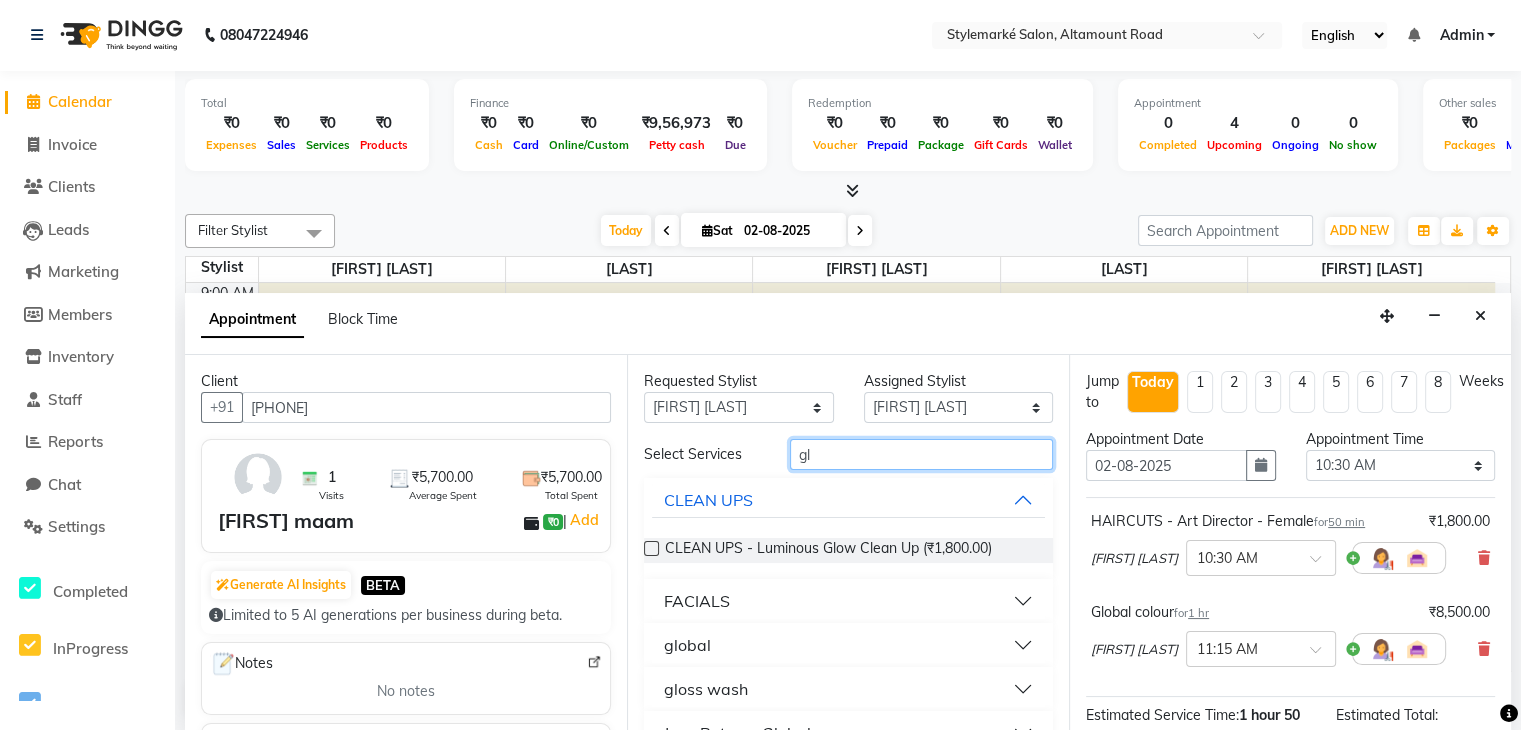 type on "g" 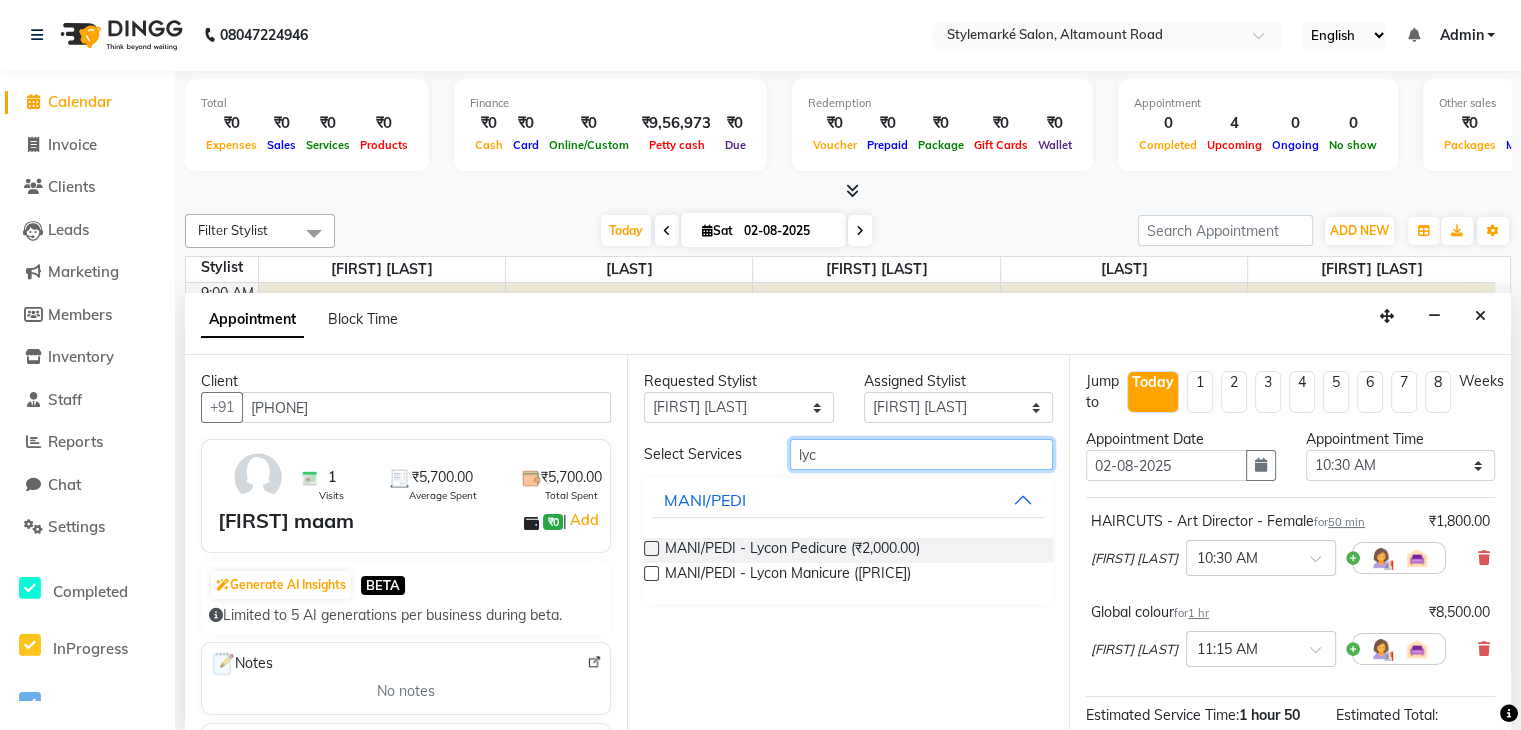 type on "lyc" 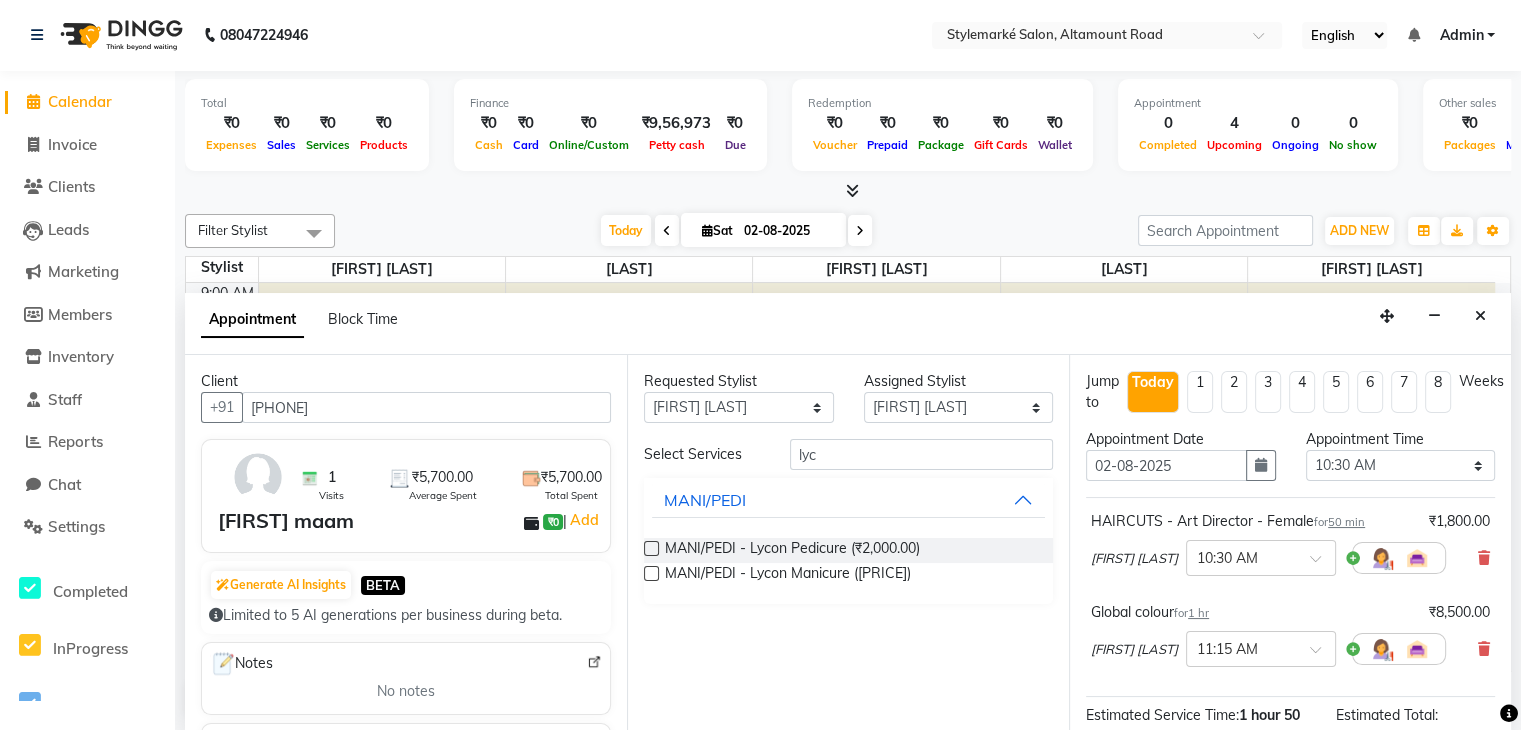 click at bounding box center [651, 548] 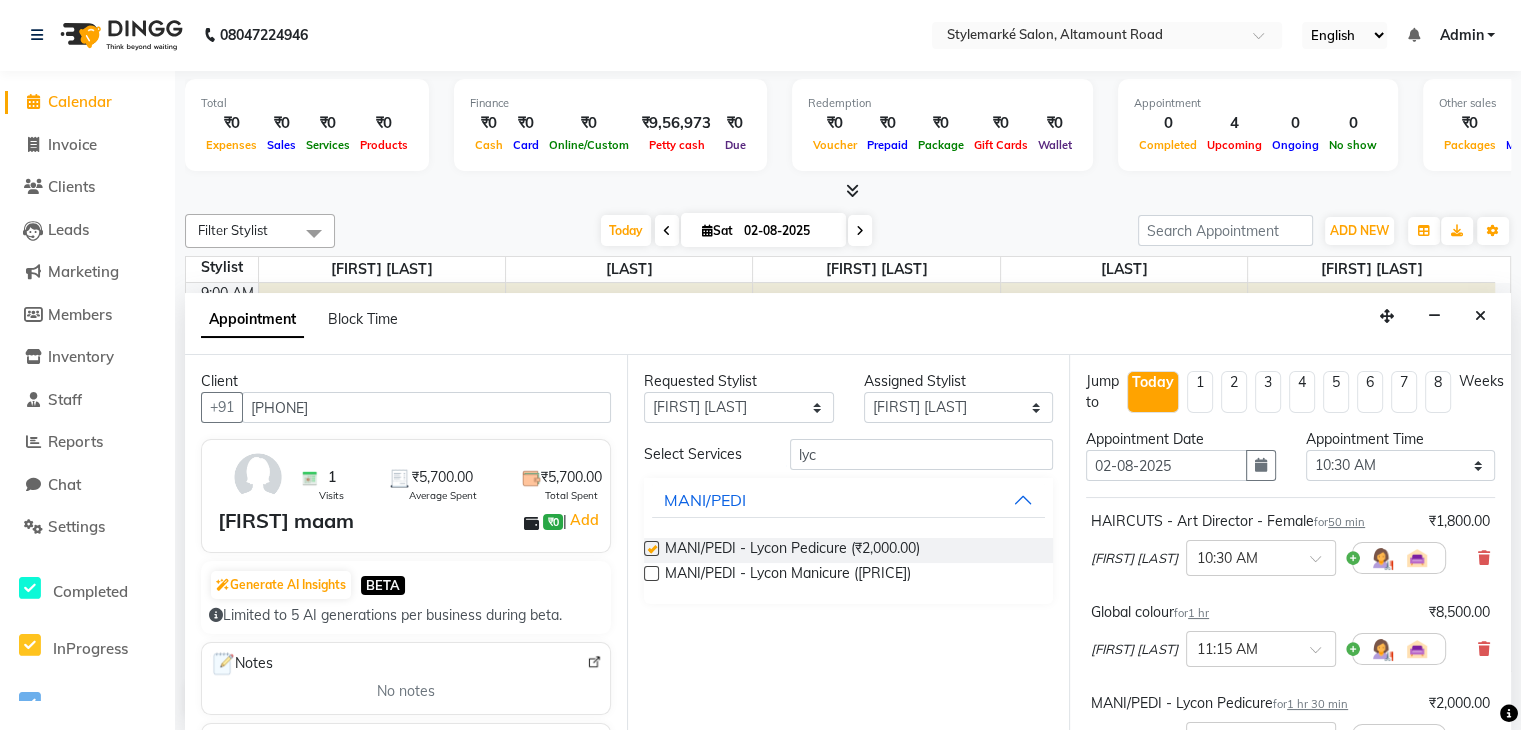 checkbox on "false" 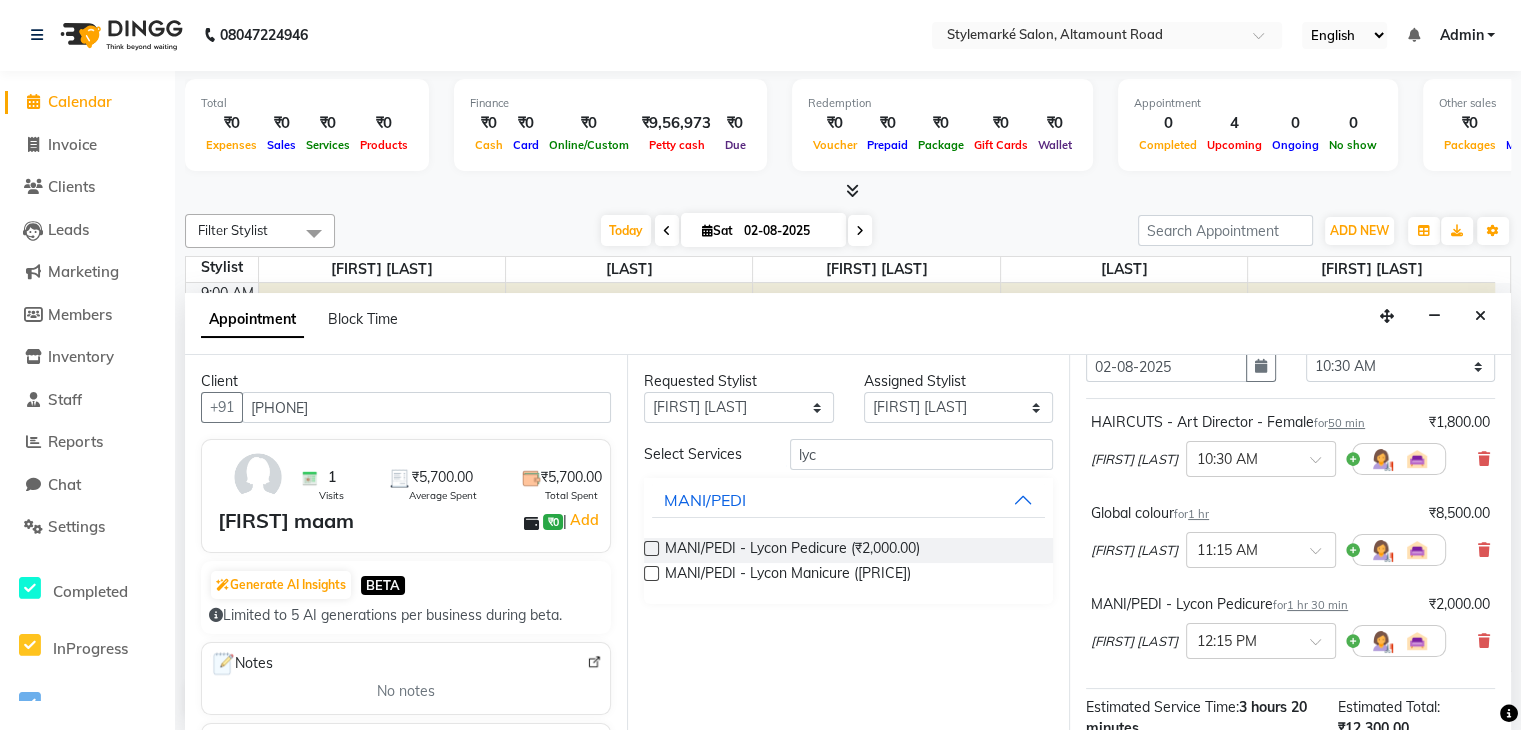 scroll, scrollTop: 358, scrollLeft: 0, axis: vertical 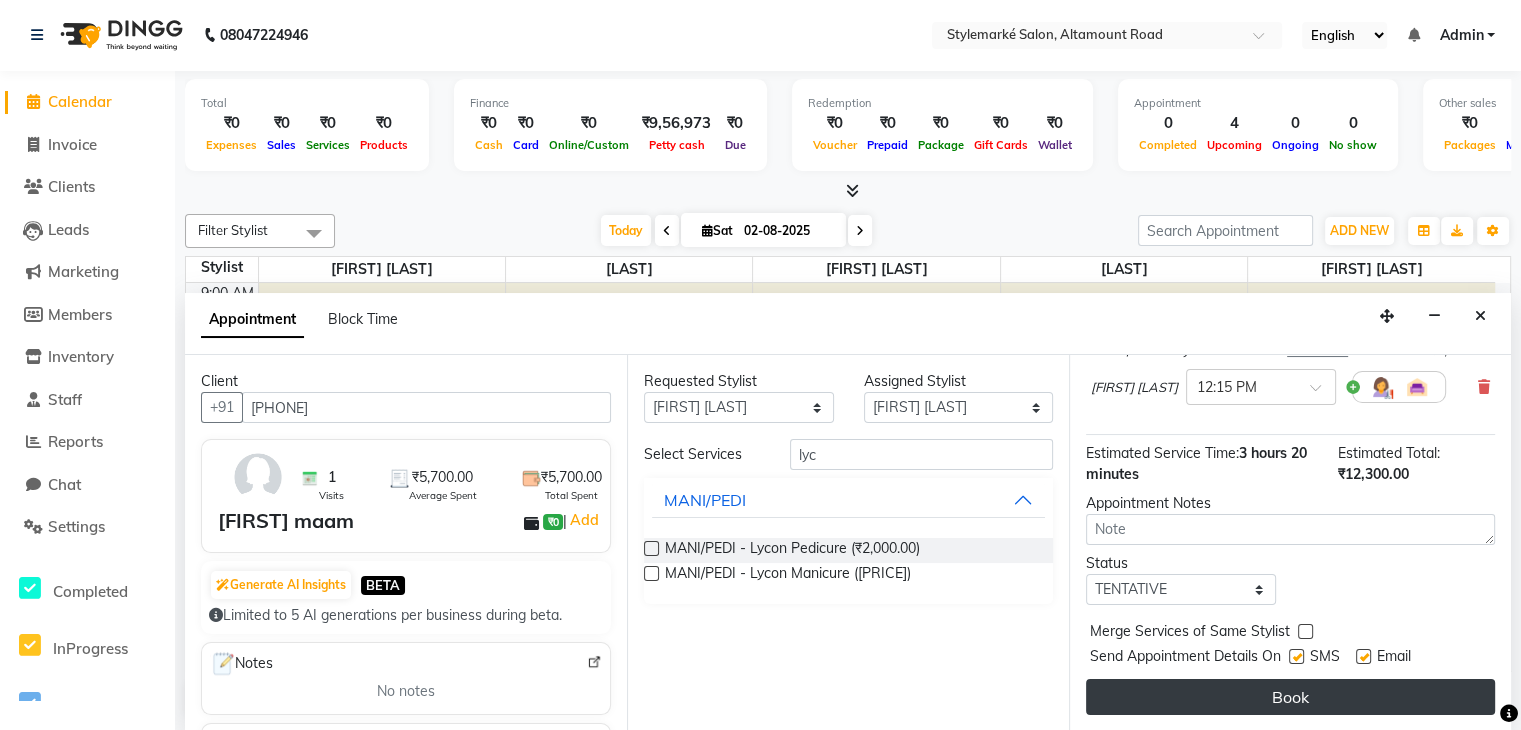click on "Book" at bounding box center [1290, 697] 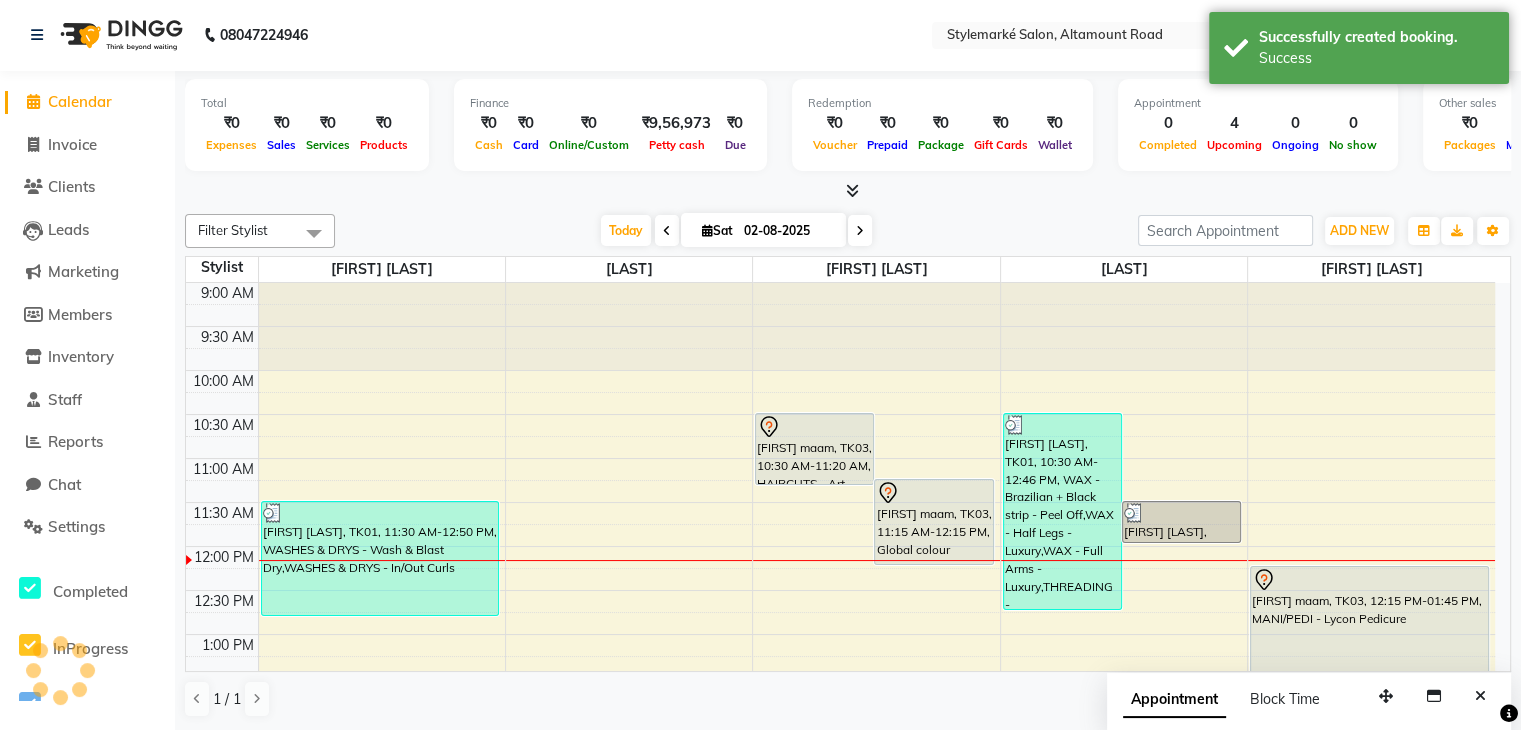 scroll, scrollTop: 0, scrollLeft: 0, axis: both 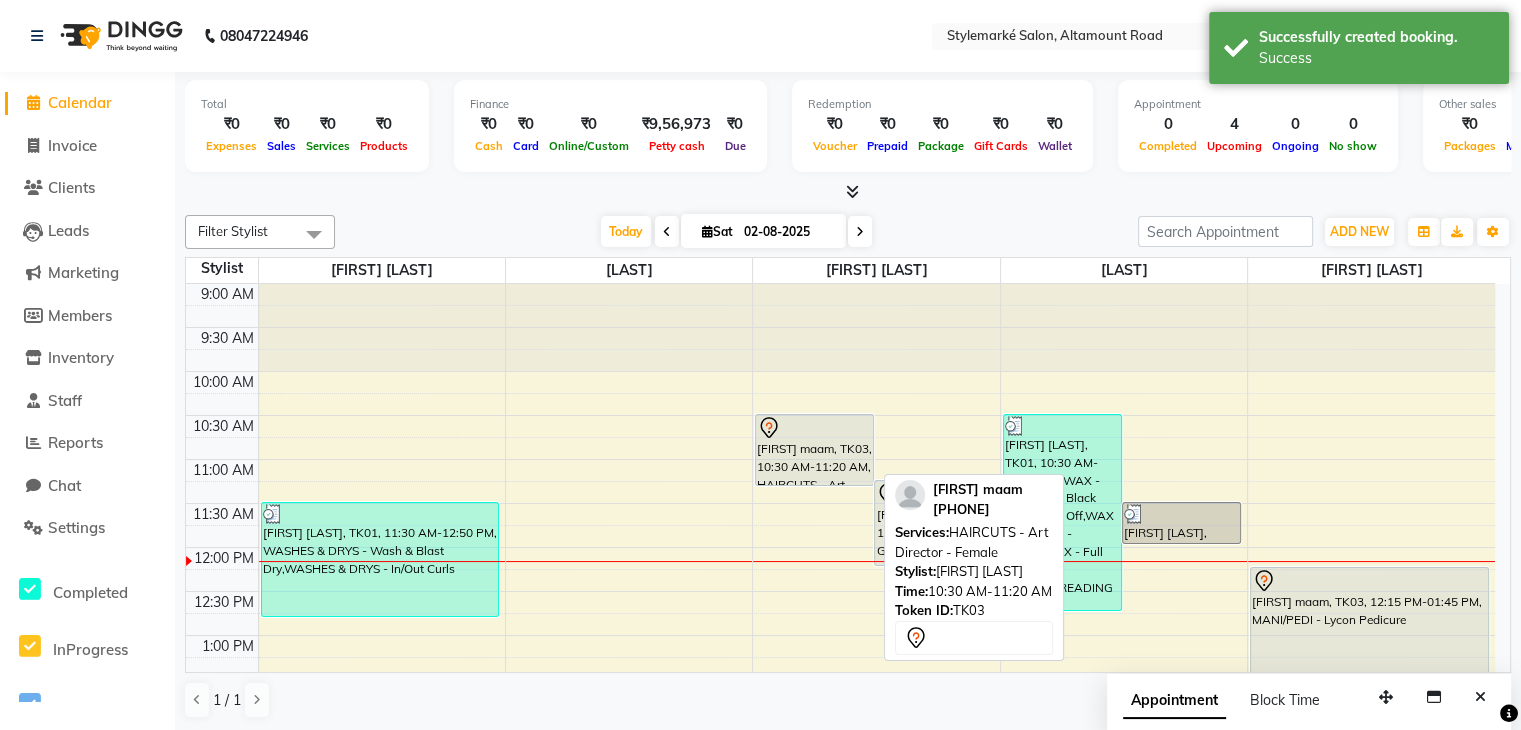 click on "[FIRST] maam, TK03, 10:30 AM-11:20 AM, HAIRCUTS - Art Director - Female" at bounding box center (814, 450) 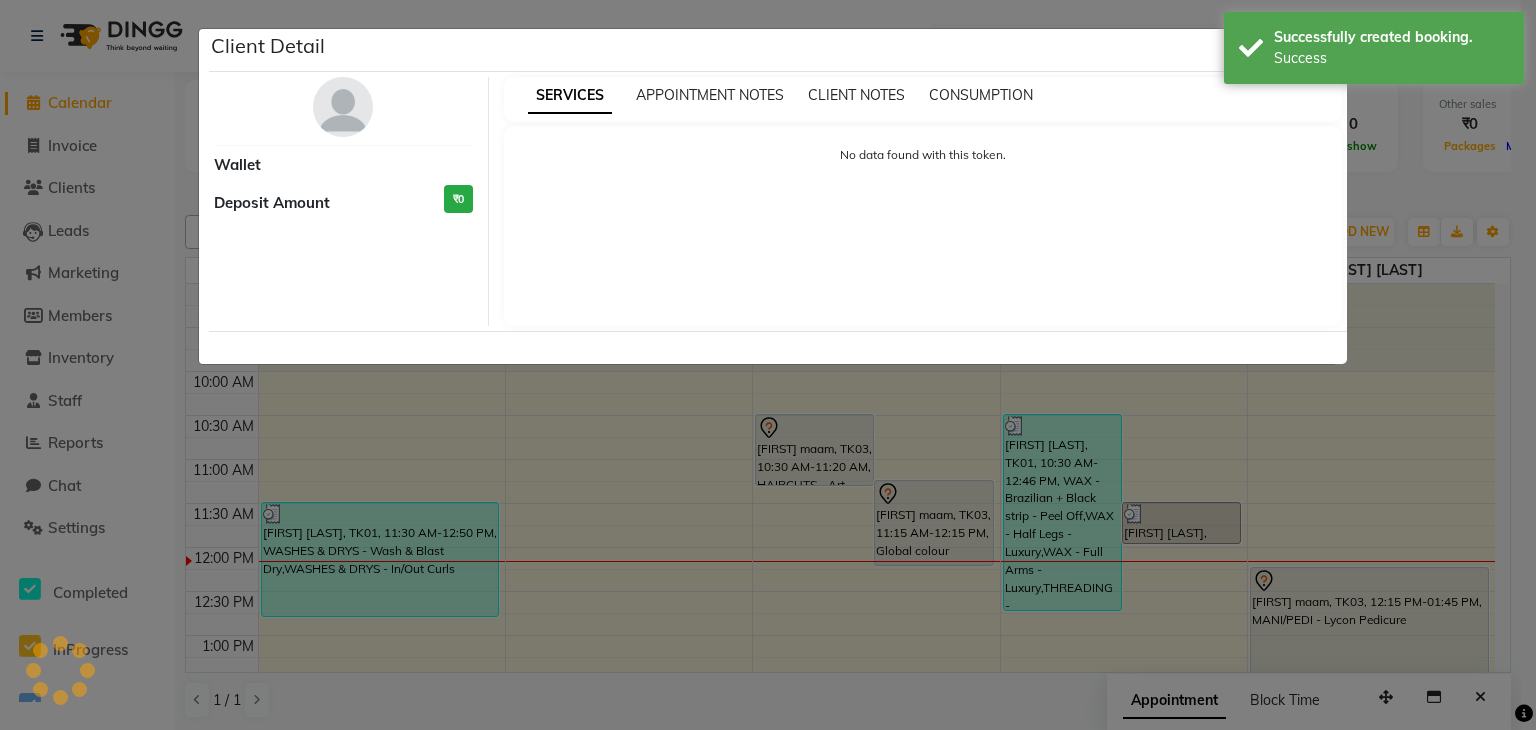 select on "7" 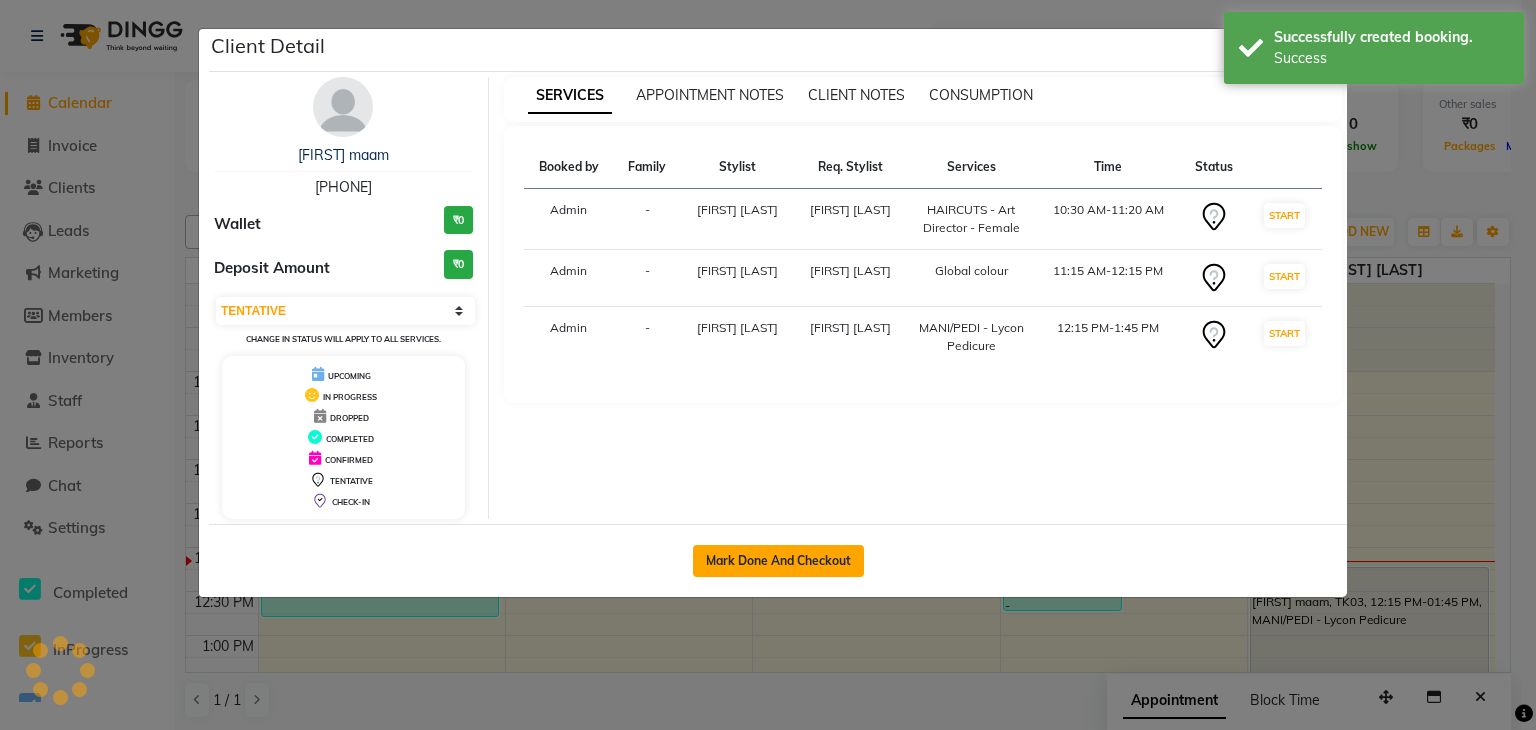 click on "Mark Done And Checkout" 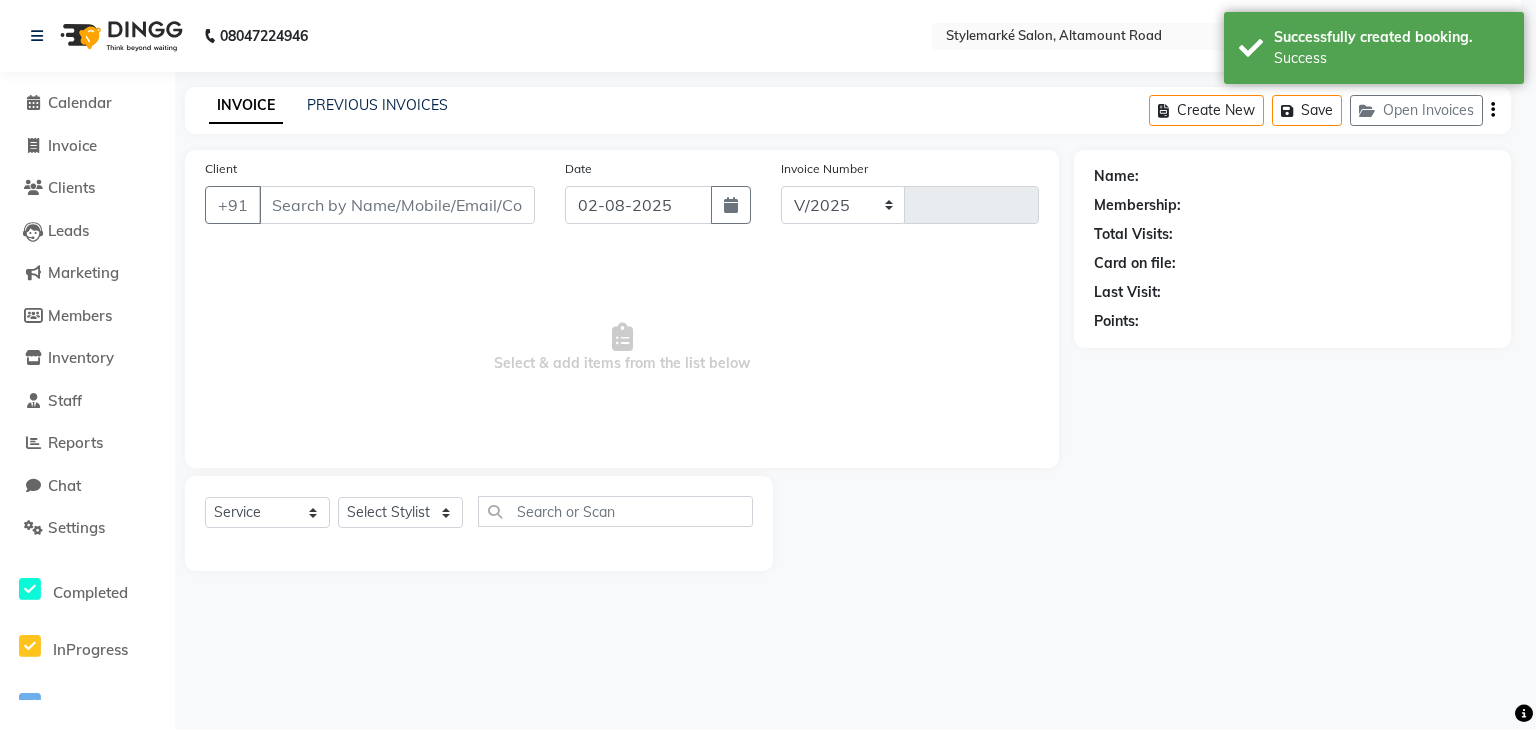 select on "7909" 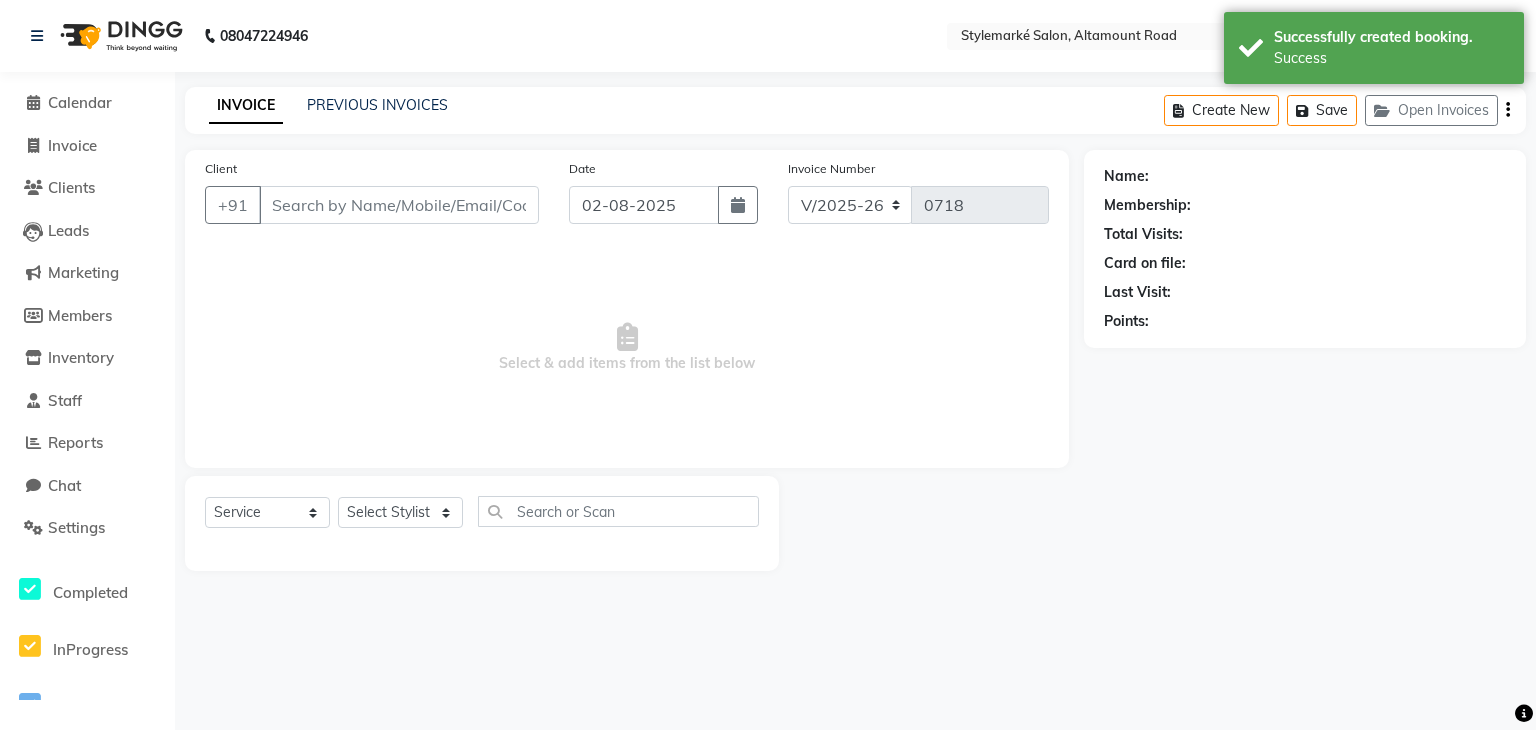 type on "[PHONE]" 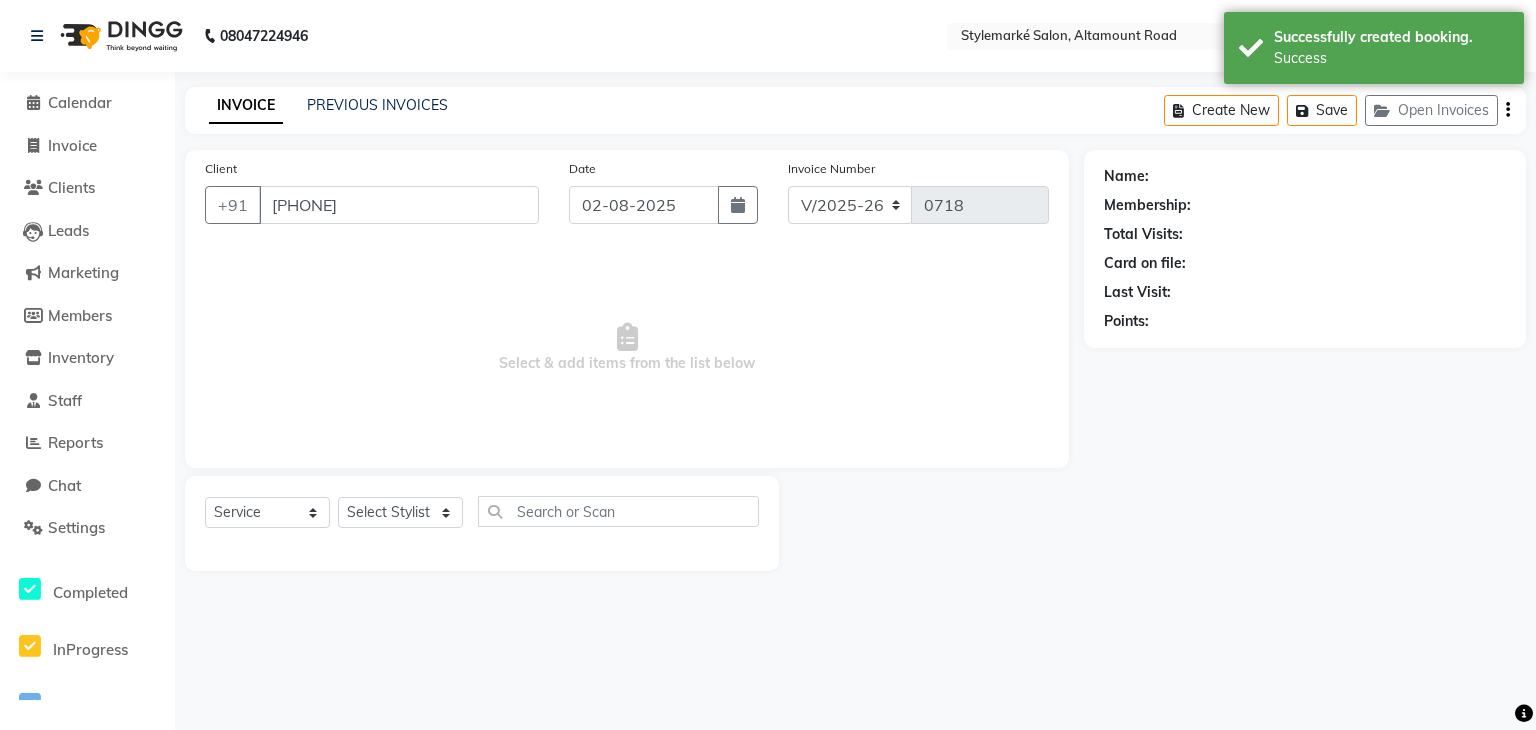 select on "71244" 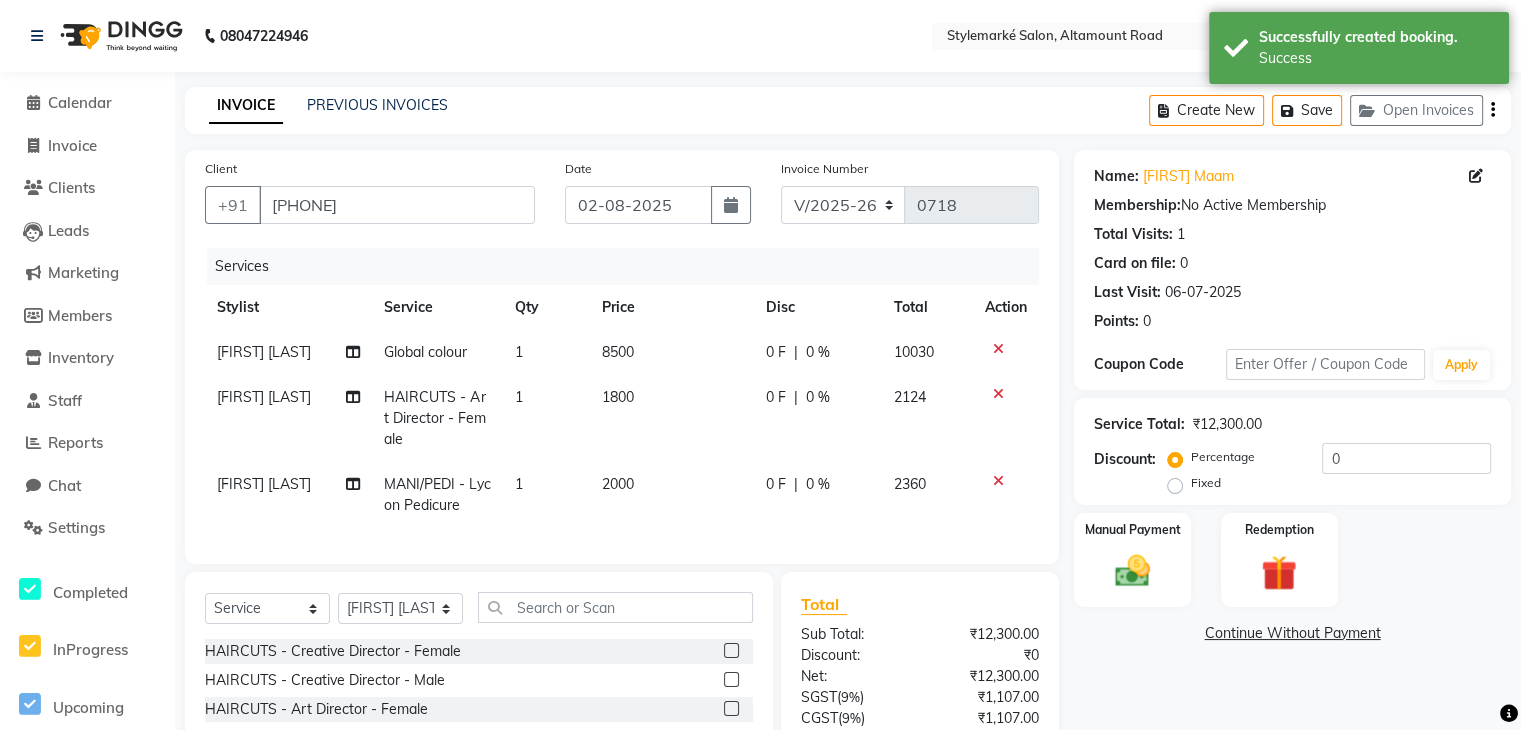 scroll, scrollTop: 183, scrollLeft: 0, axis: vertical 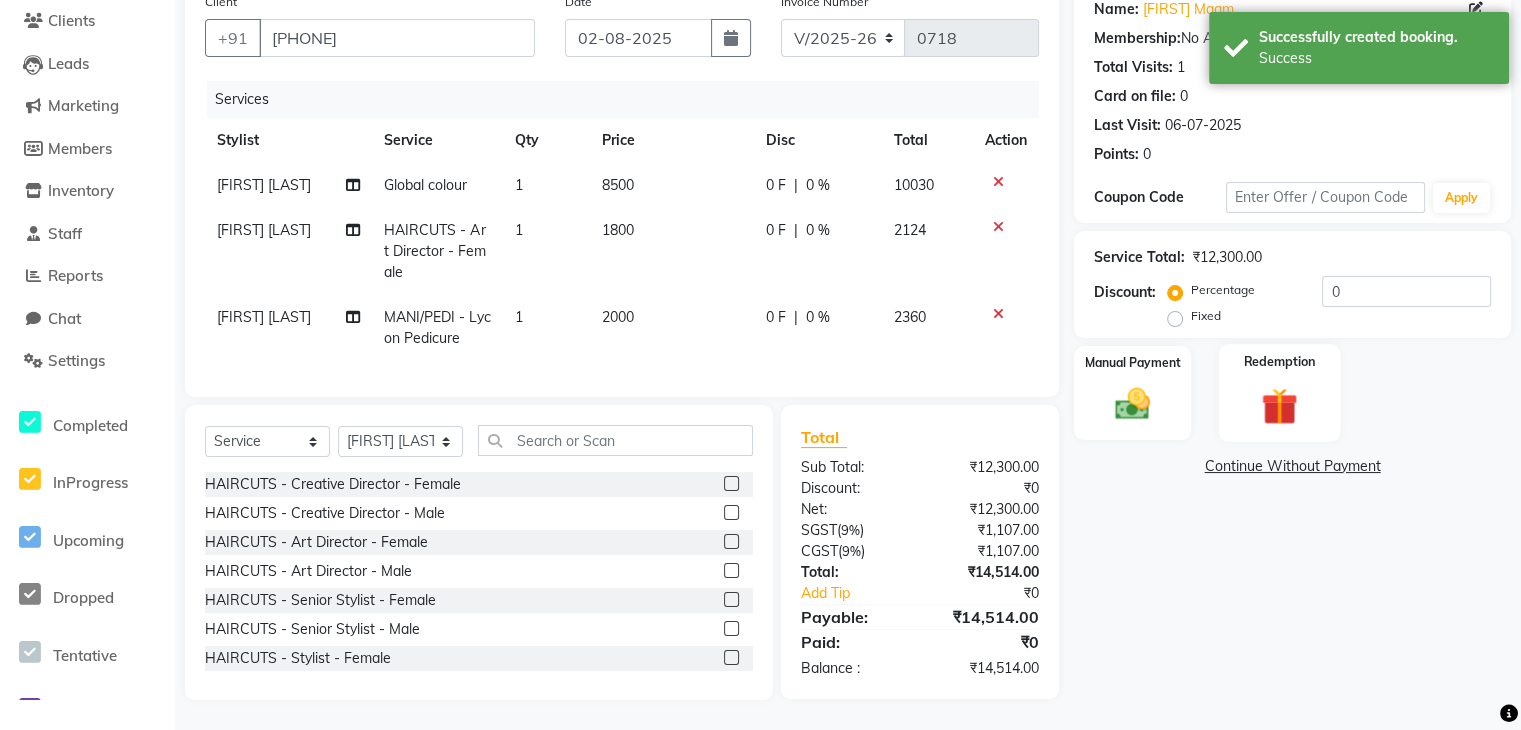 click 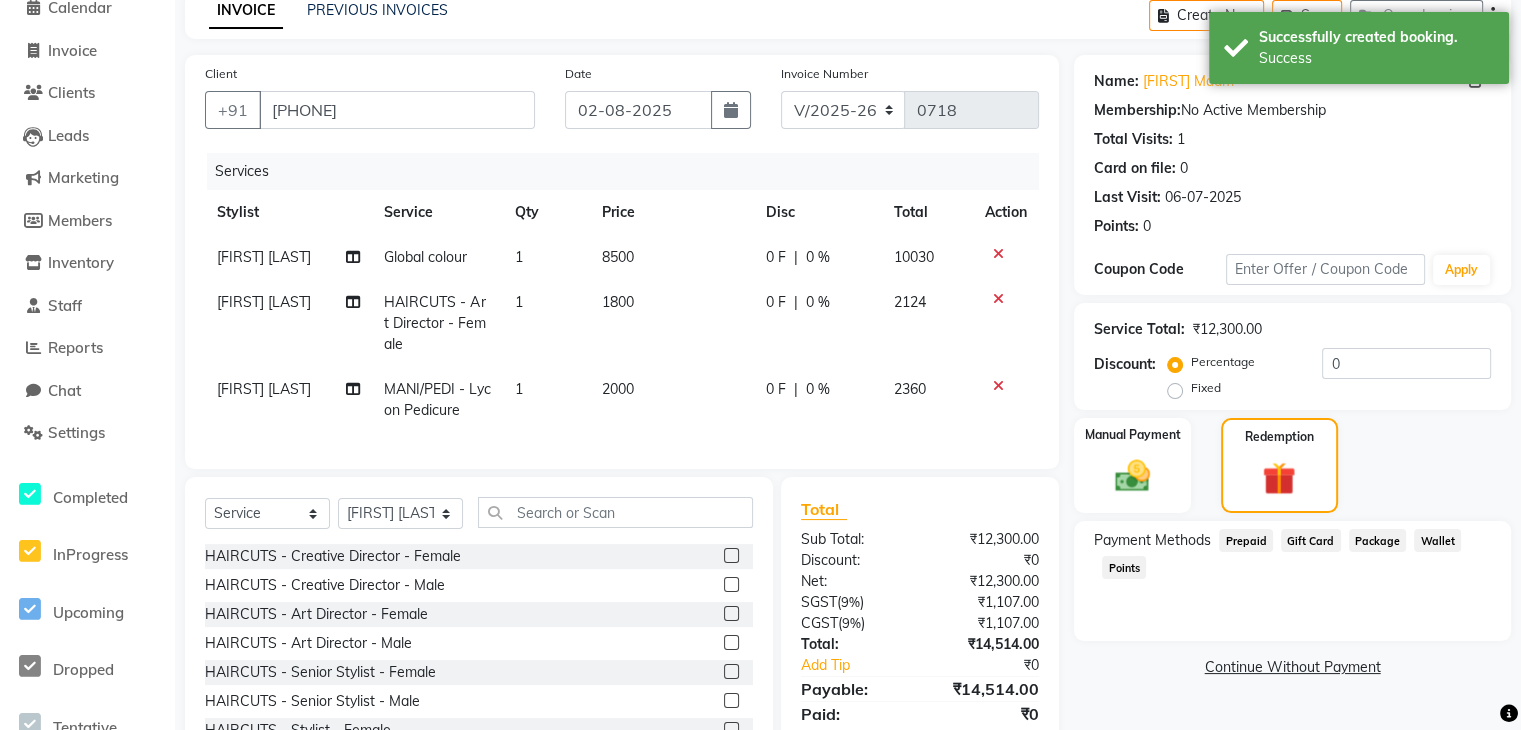 scroll, scrollTop: 83, scrollLeft: 0, axis: vertical 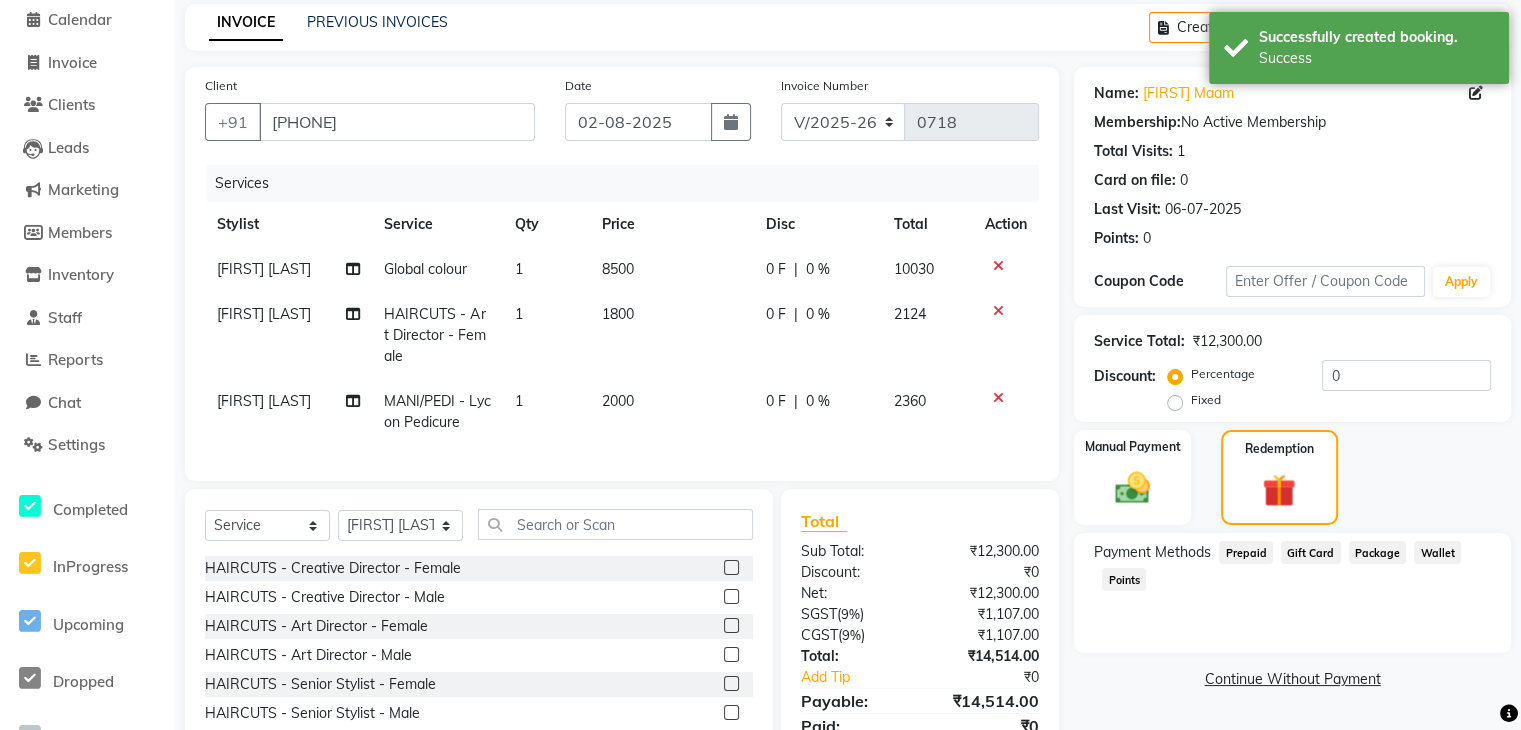 click on "8500" 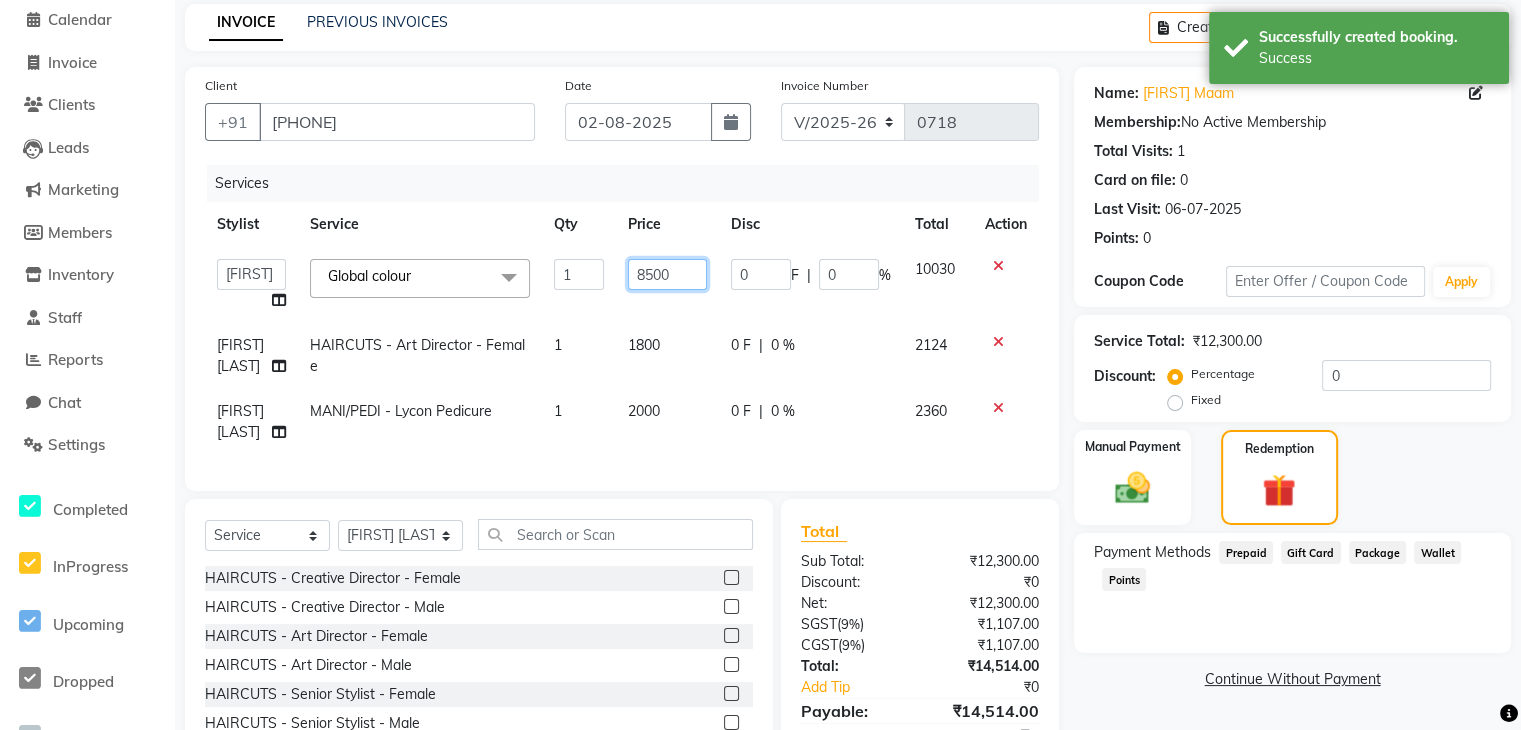 click on "8500" 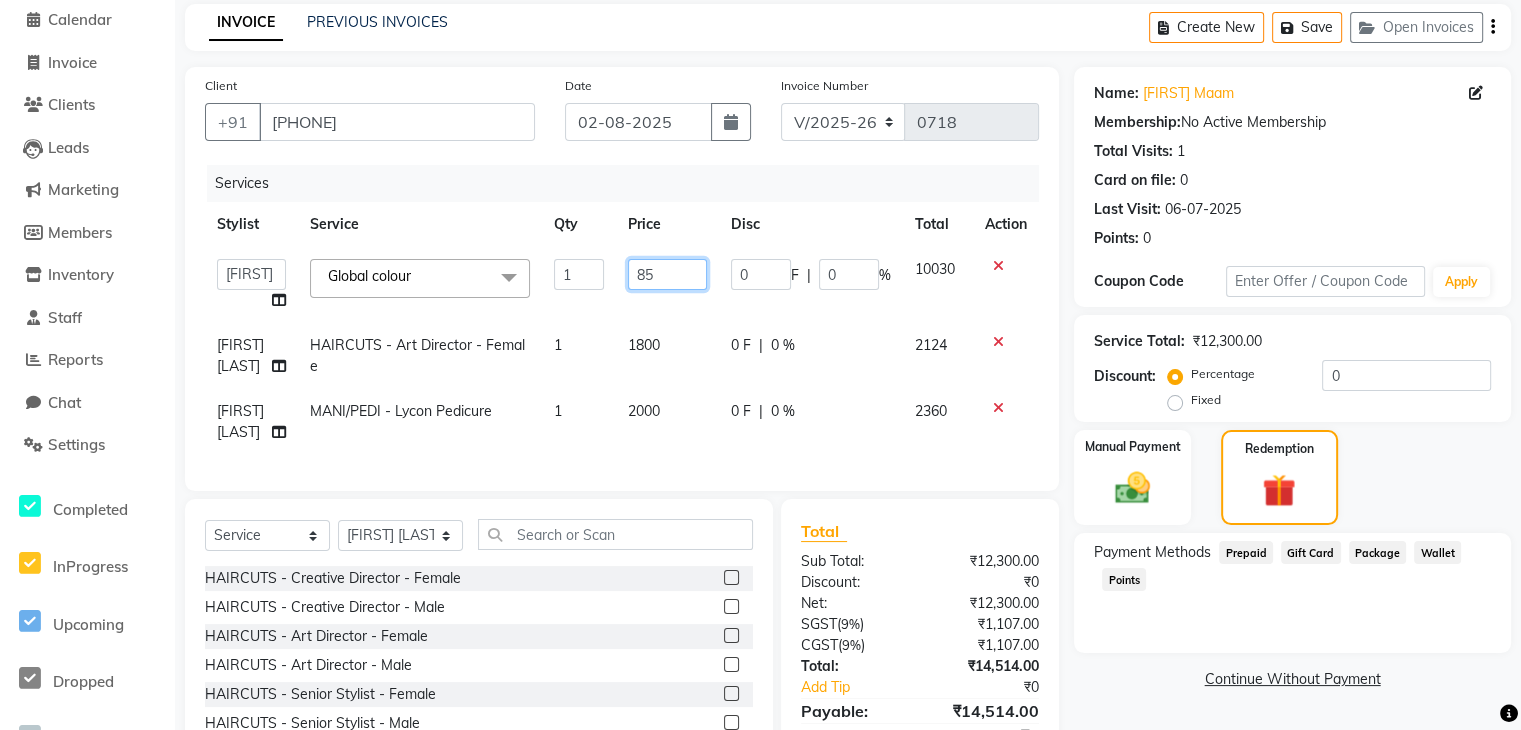 type on "8" 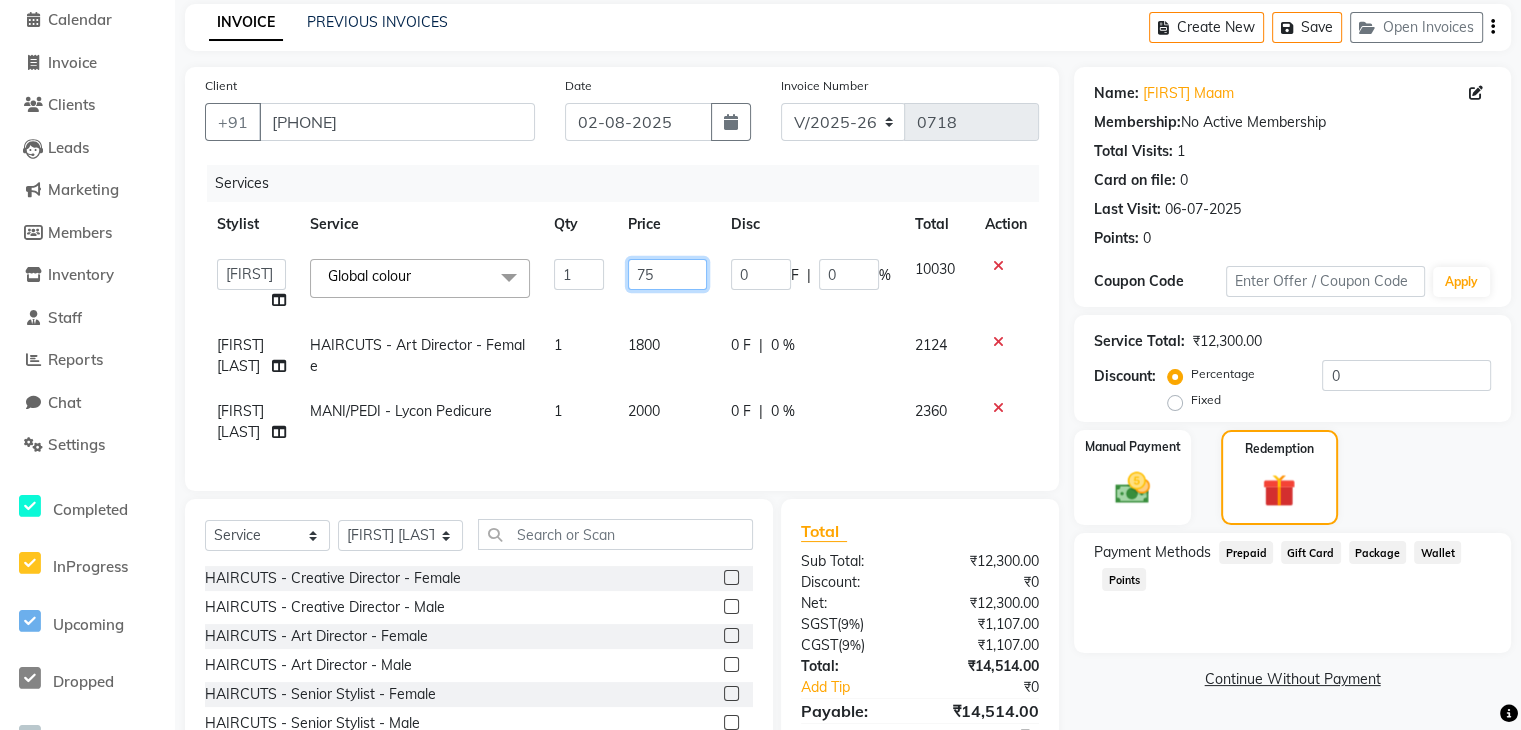 type on "7" 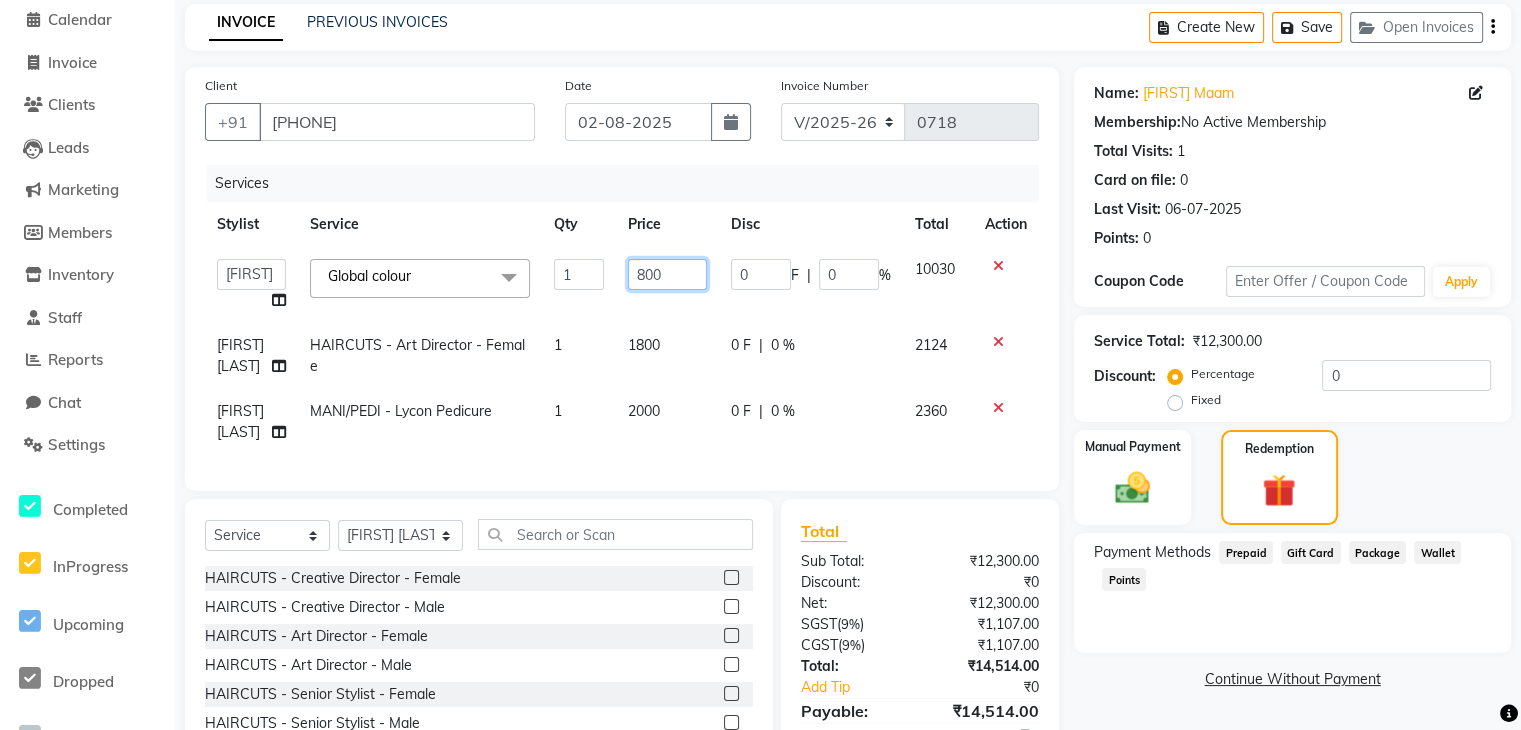 type on "8000" 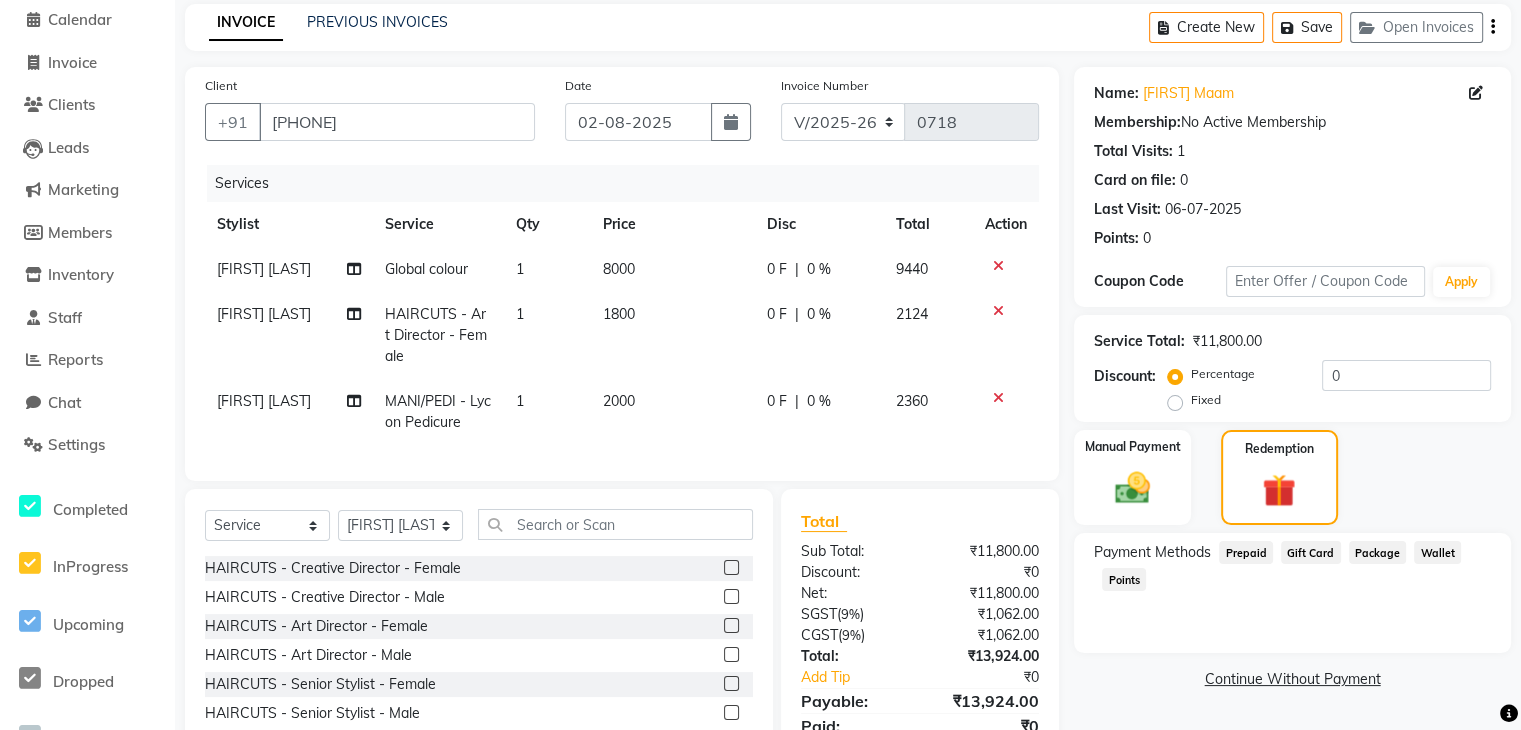 click on "[FIRST] [LAST] Global colour 1 8000 0 F | 0 % 9440 [FIRST] [LAST] HAIRCUTS - Art Director - Female 1 1800 0 F | 0 % 2124 [FIRST] [LAST] MANI/PEDI - Lycon Pedicure 1 2000 0 F | 0 % 2360" 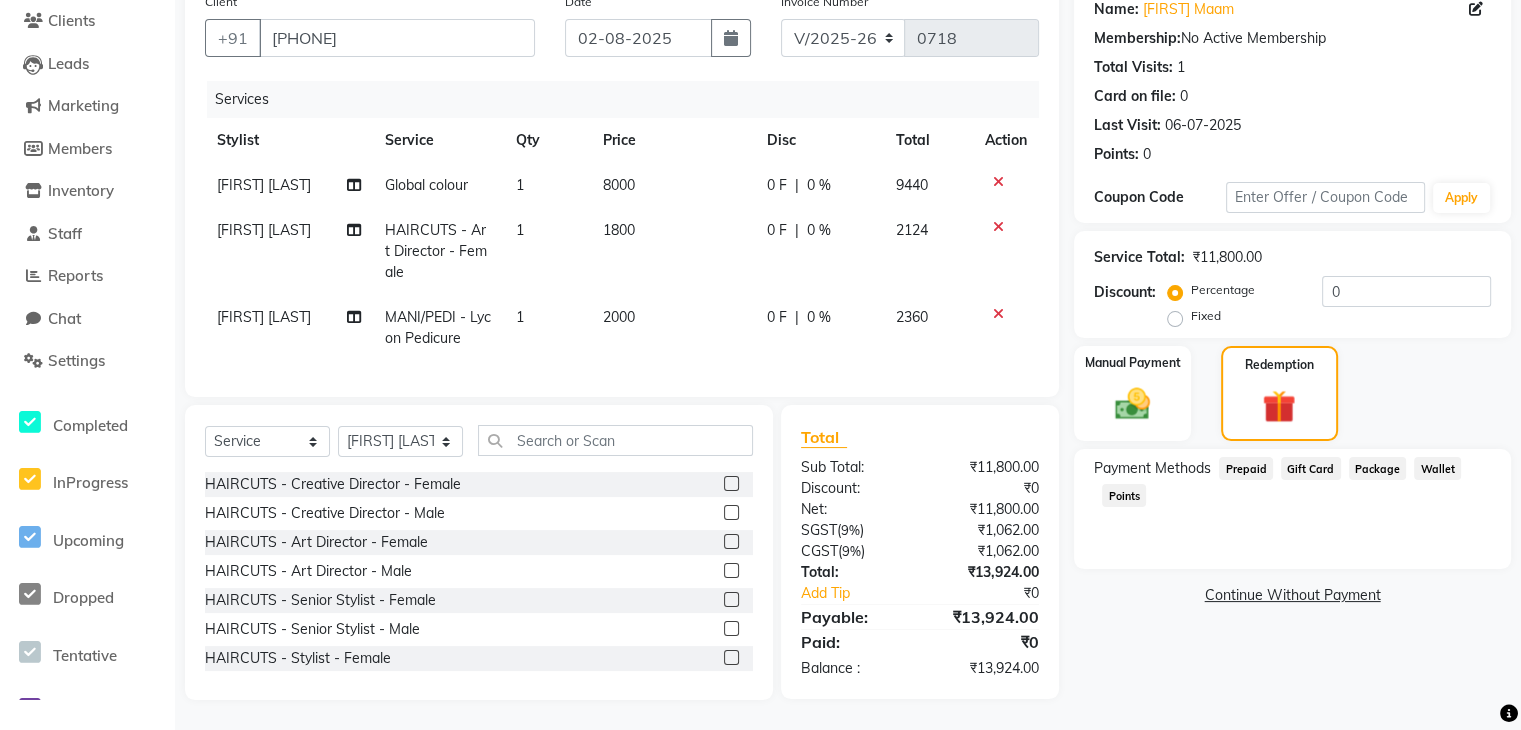 scroll, scrollTop: 0, scrollLeft: 0, axis: both 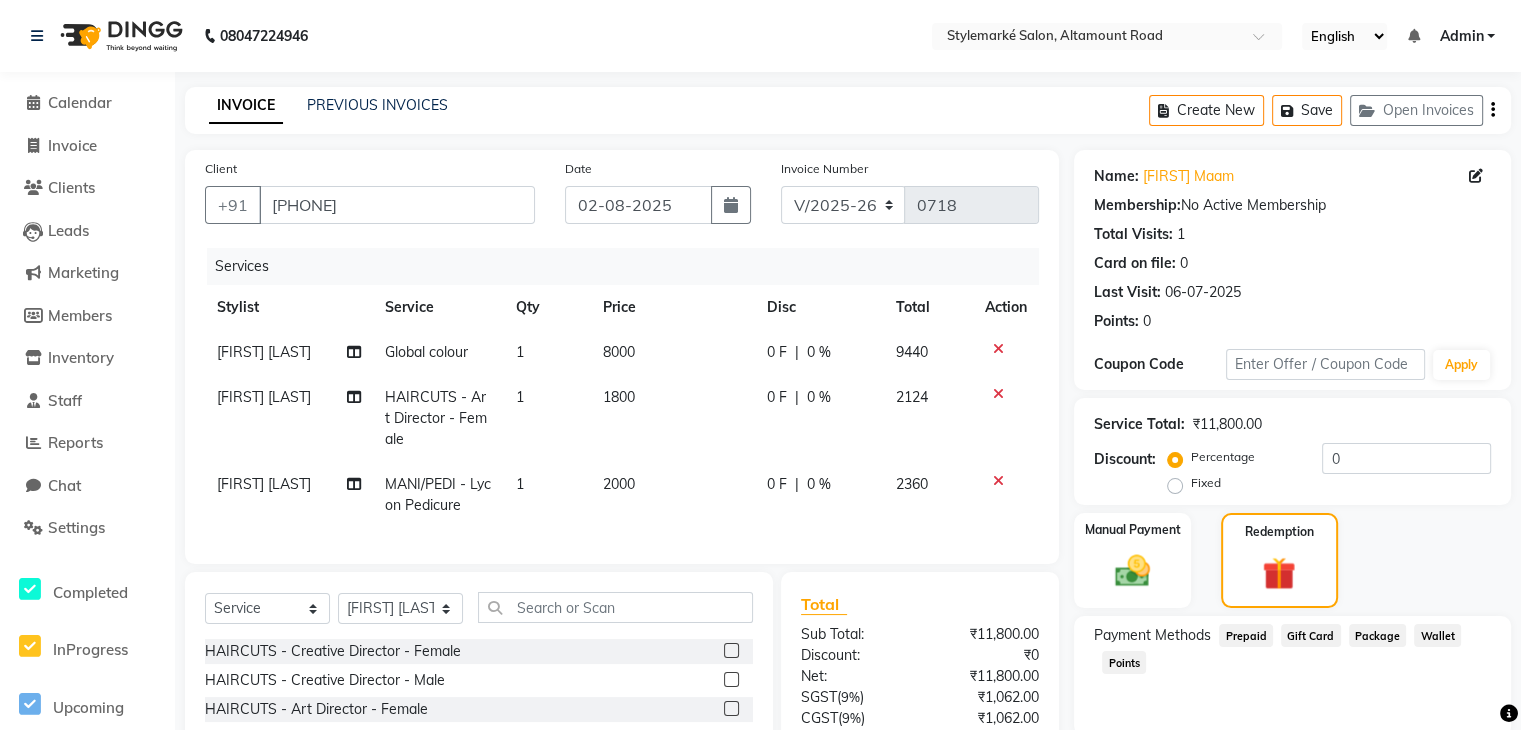 click on "Create New   Save   Open Invoices" 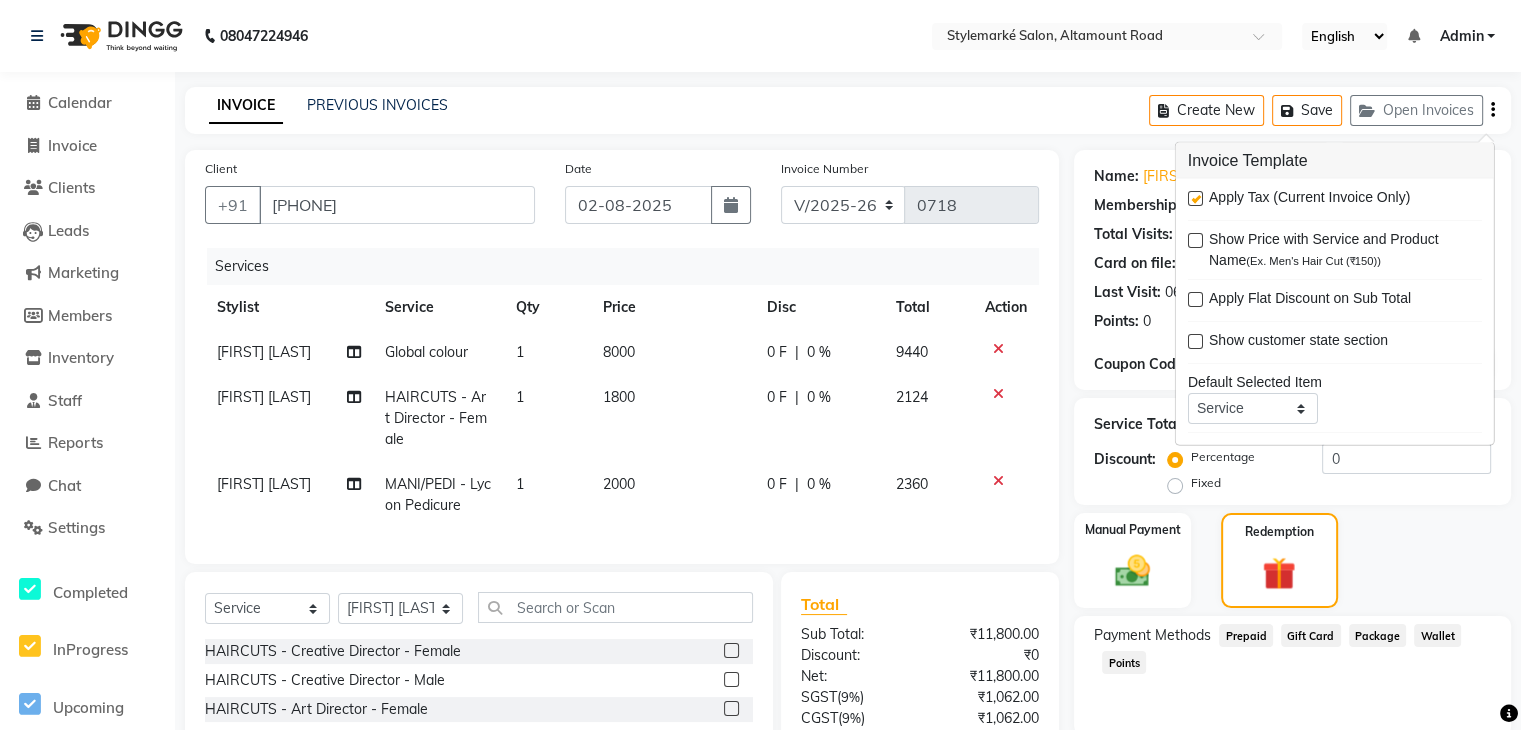 click at bounding box center [1195, 198] 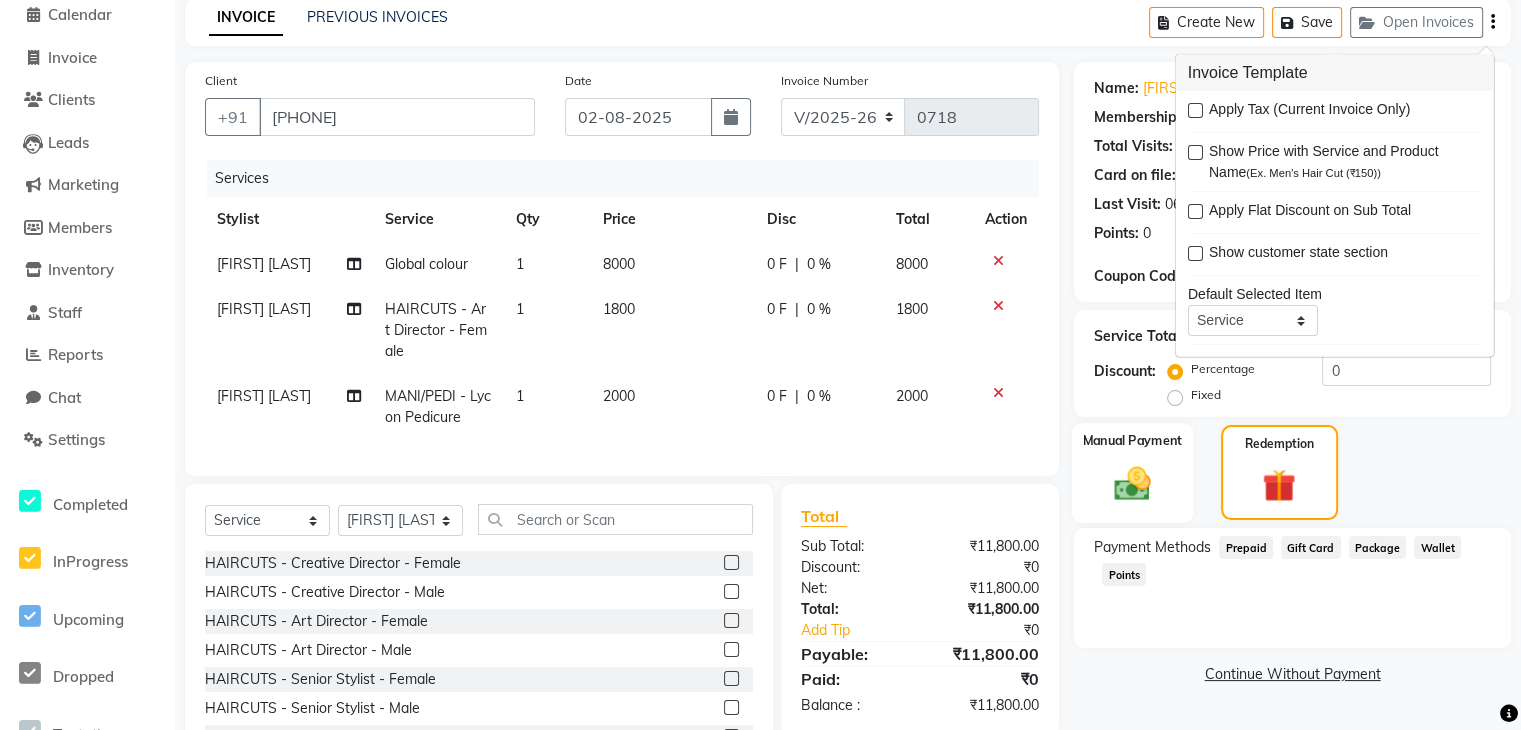 scroll, scrollTop: 183, scrollLeft: 0, axis: vertical 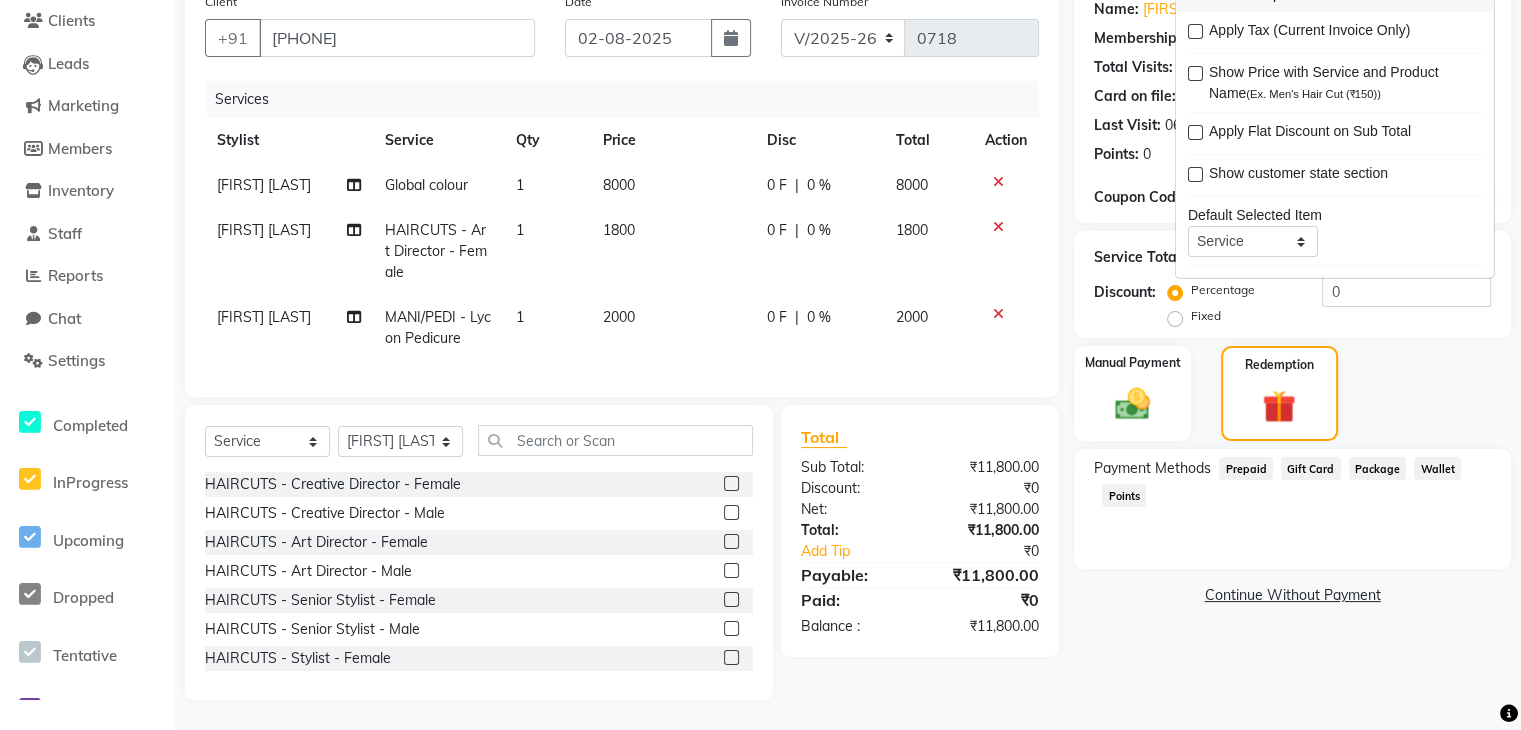 click on "Name: [FIRST] Maam Membership:  No Active Membership  Total Visits:  1 Card on file:  0 Last Visit:   06-07-2025 Points:   0  Coupon Code Apply Service Total:  [PRICE]  Discount:  Percentage   Fixed  0 Manual Payment Redemption Payment Methods  Prepaid   Gift Card   Package   Wallet   Points   Continue Without Payment" 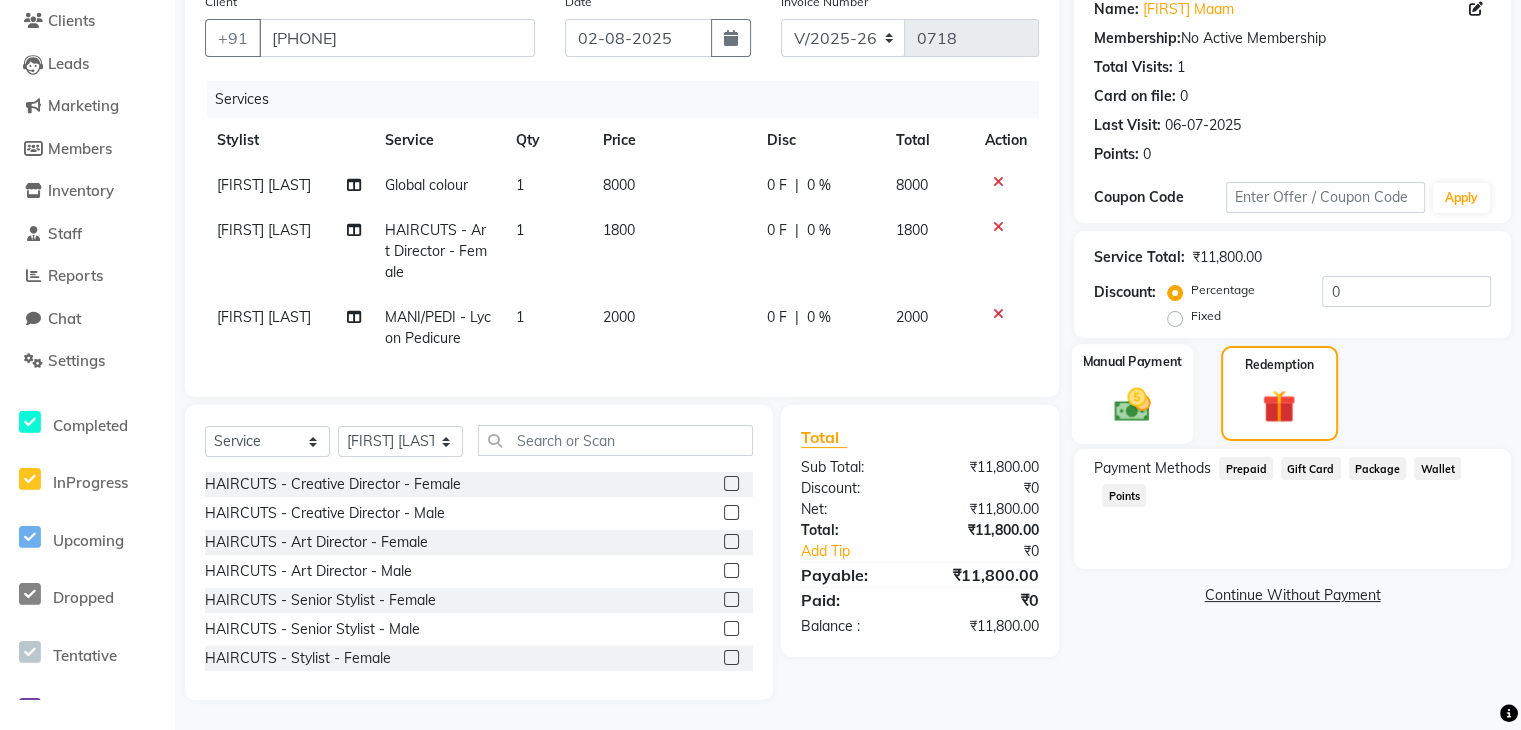 click 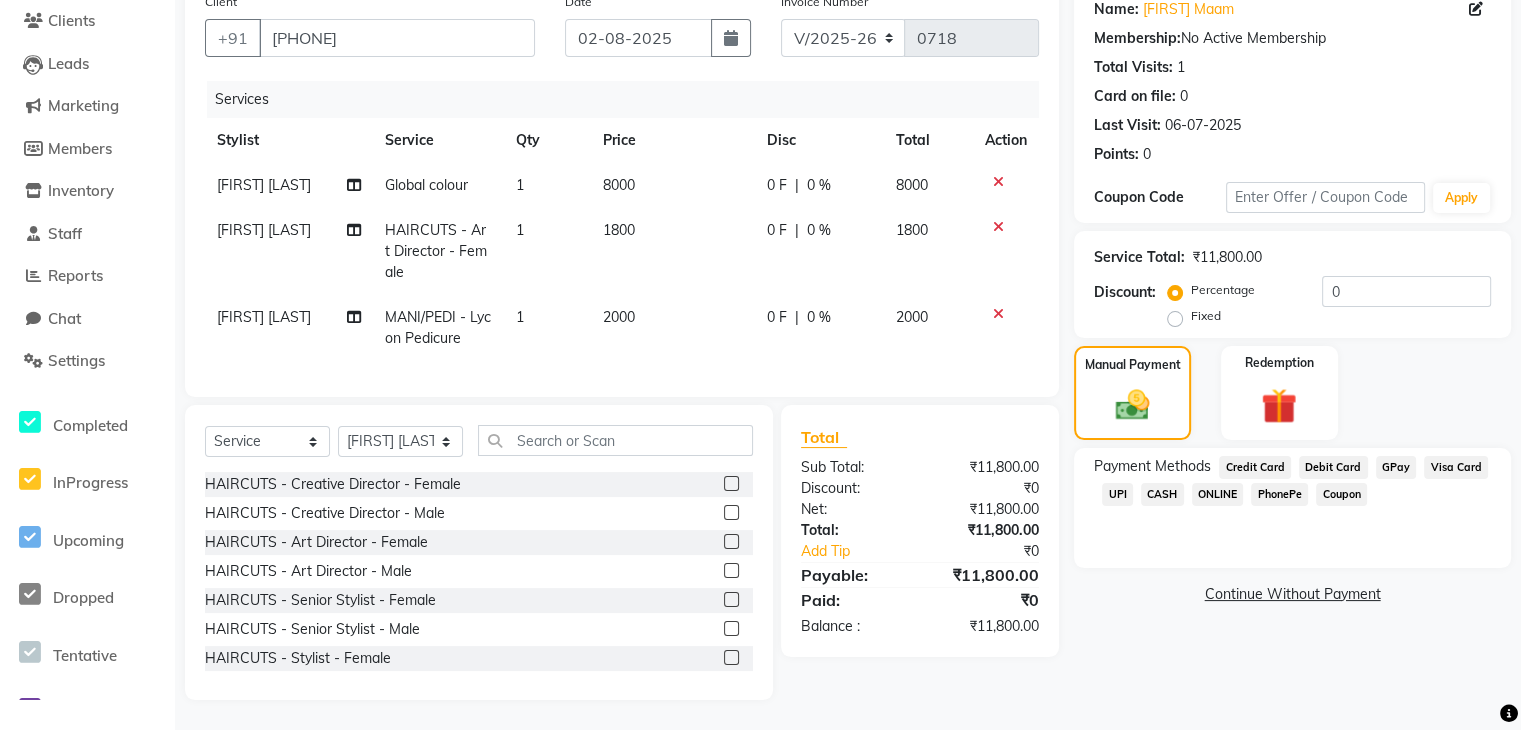 click on "GPay" 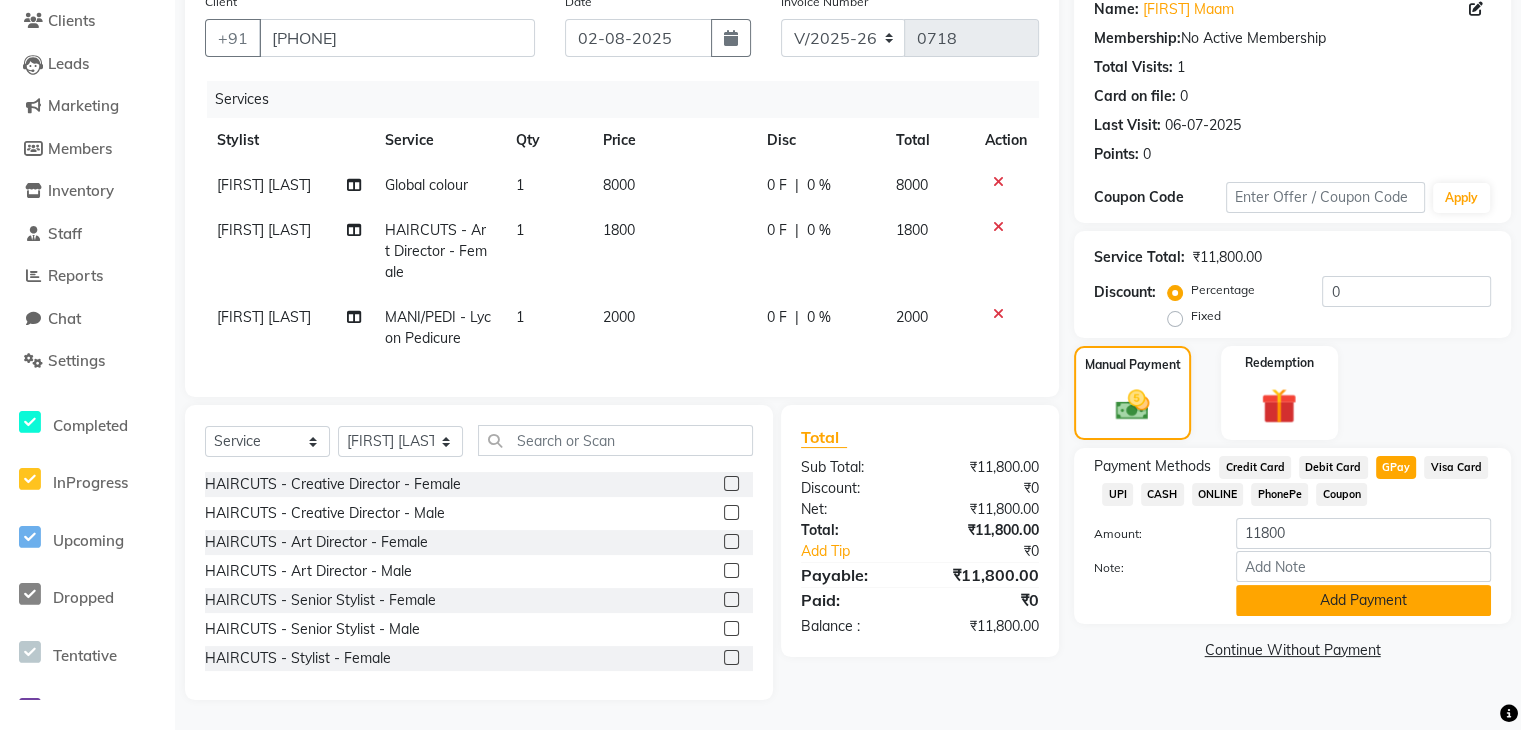 click on "Add Payment" 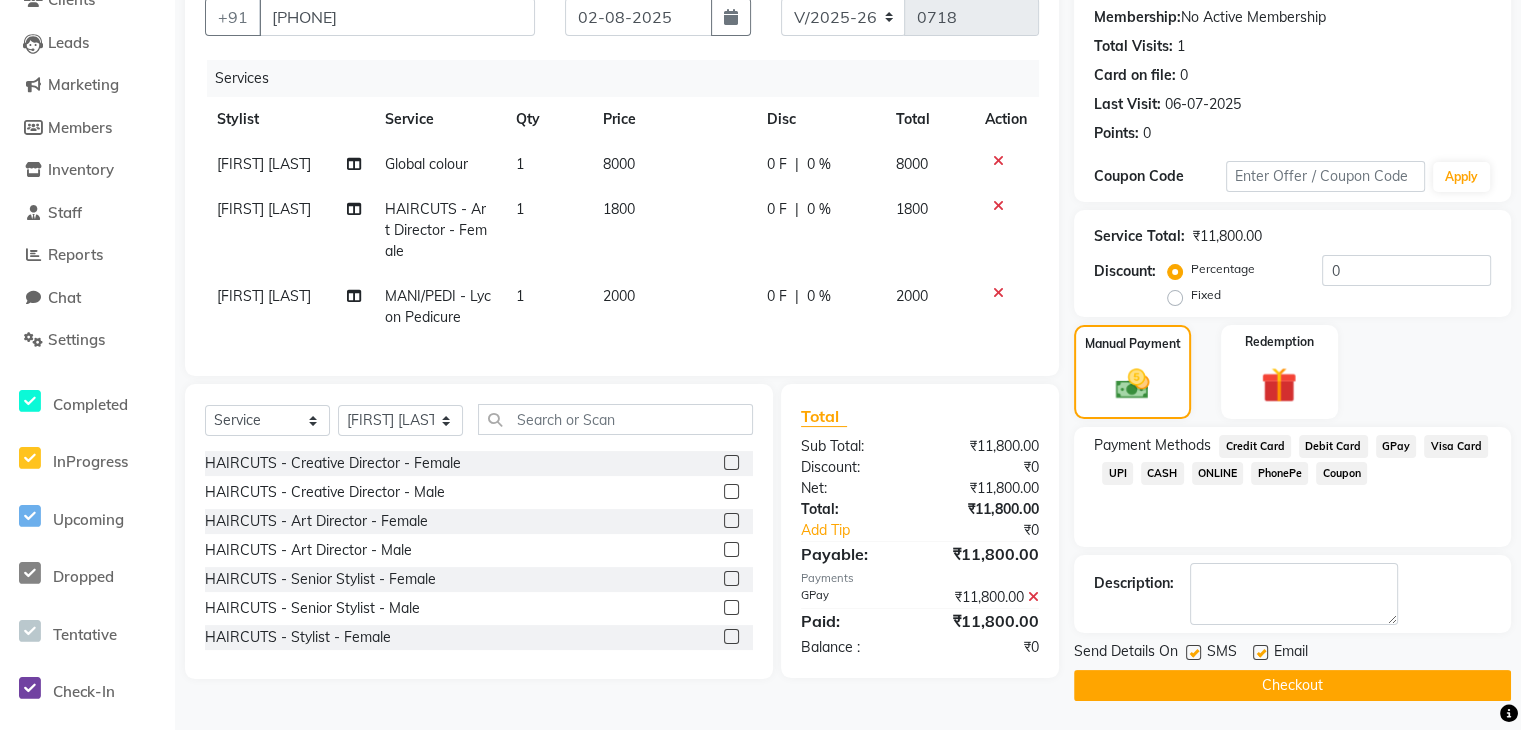 scroll, scrollTop: 188, scrollLeft: 0, axis: vertical 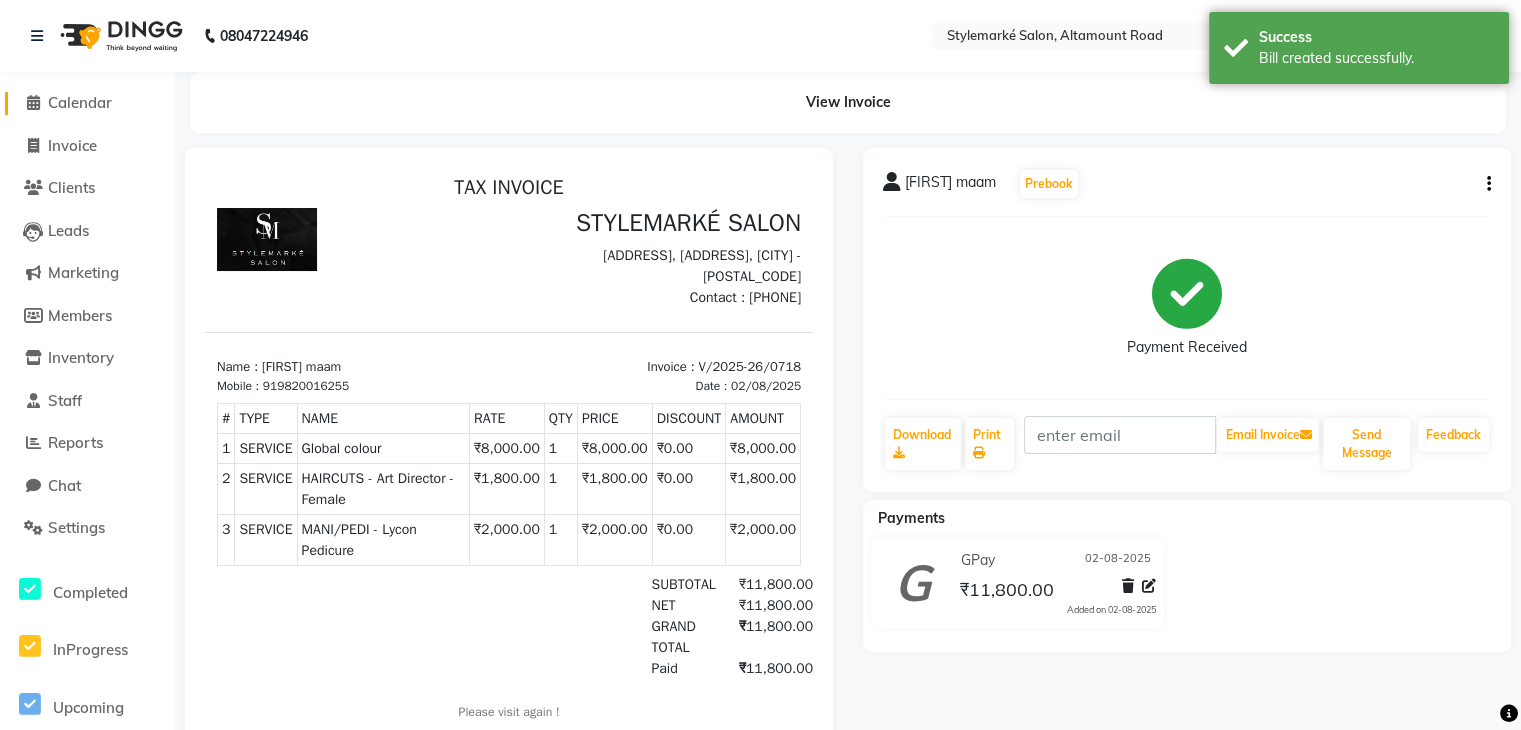 click on "Calendar" 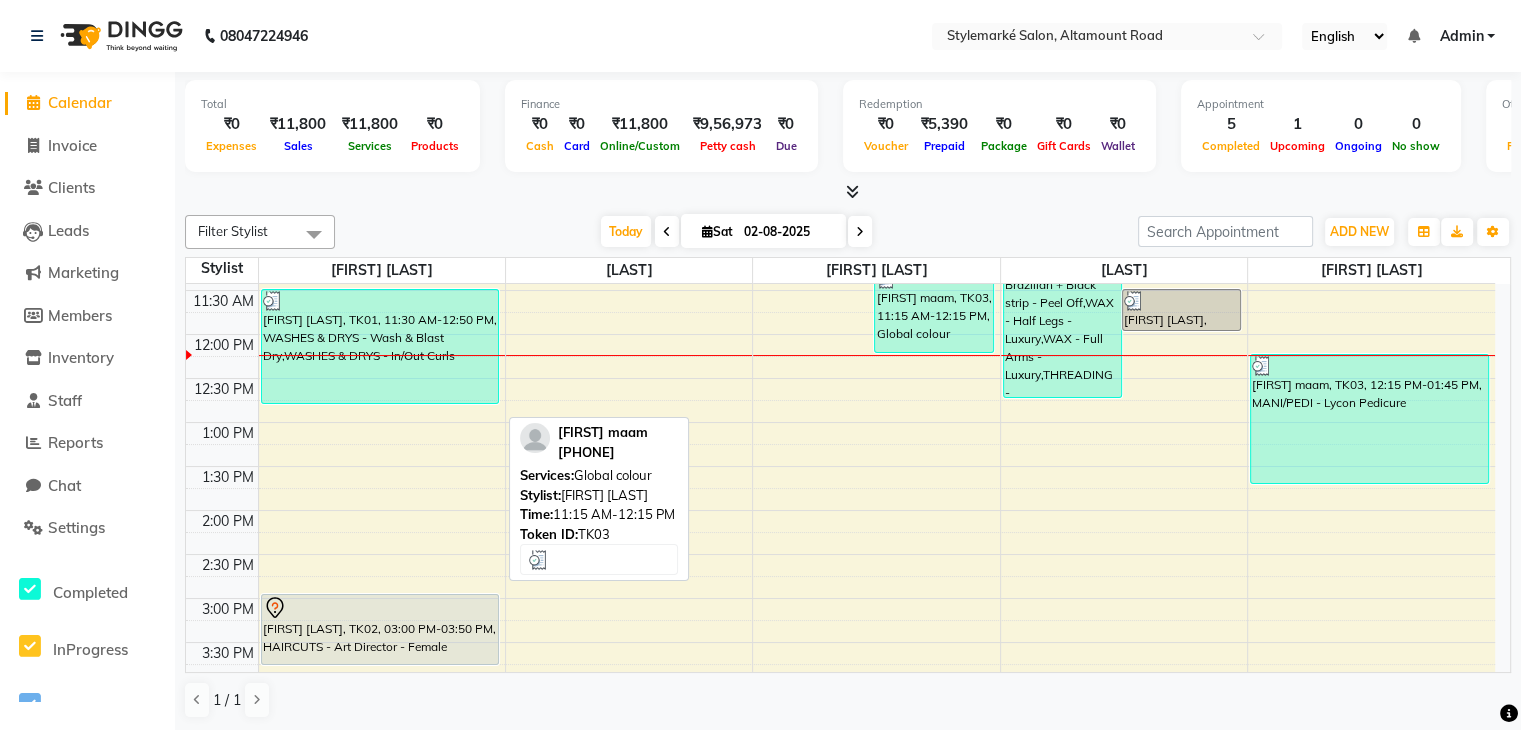scroll, scrollTop: 100, scrollLeft: 0, axis: vertical 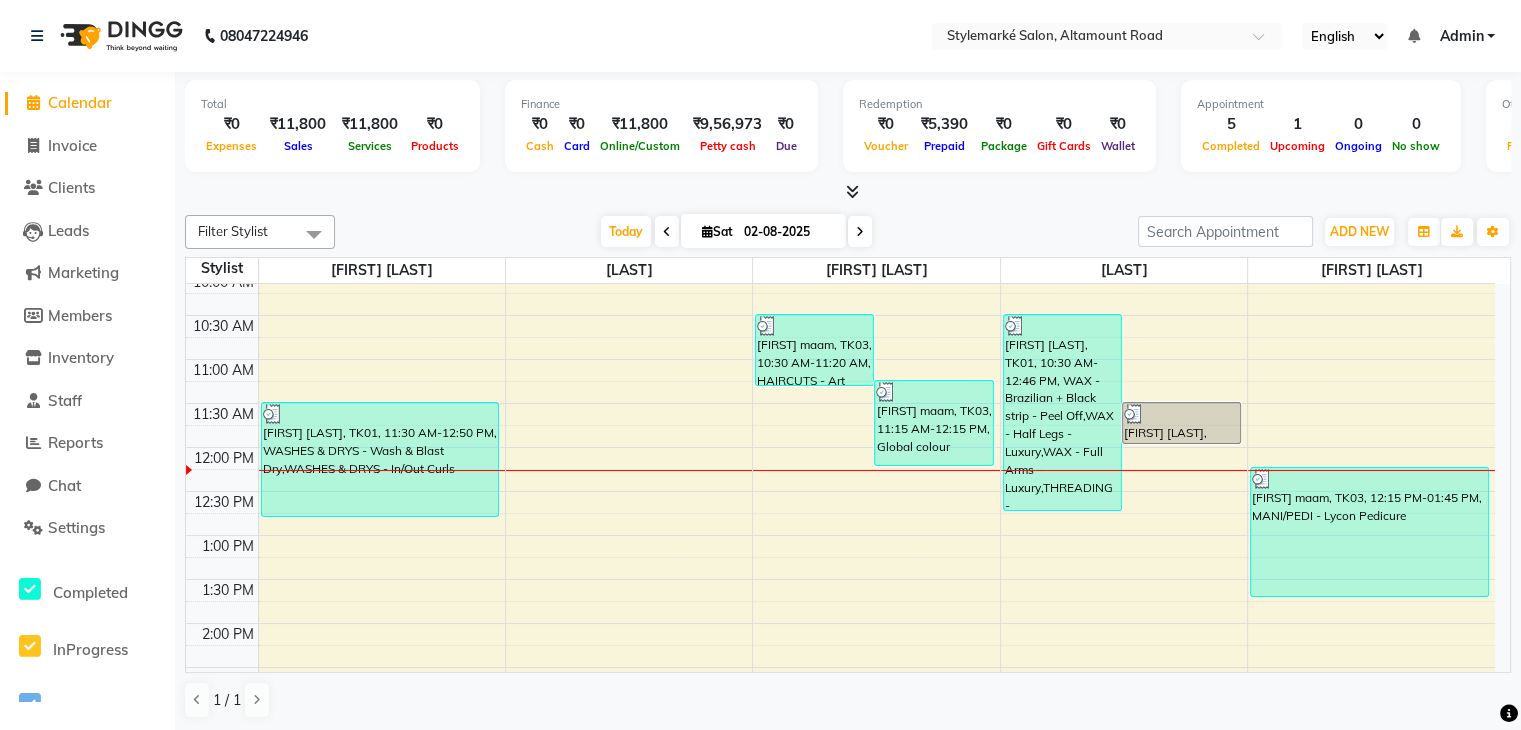 click on "Reports" 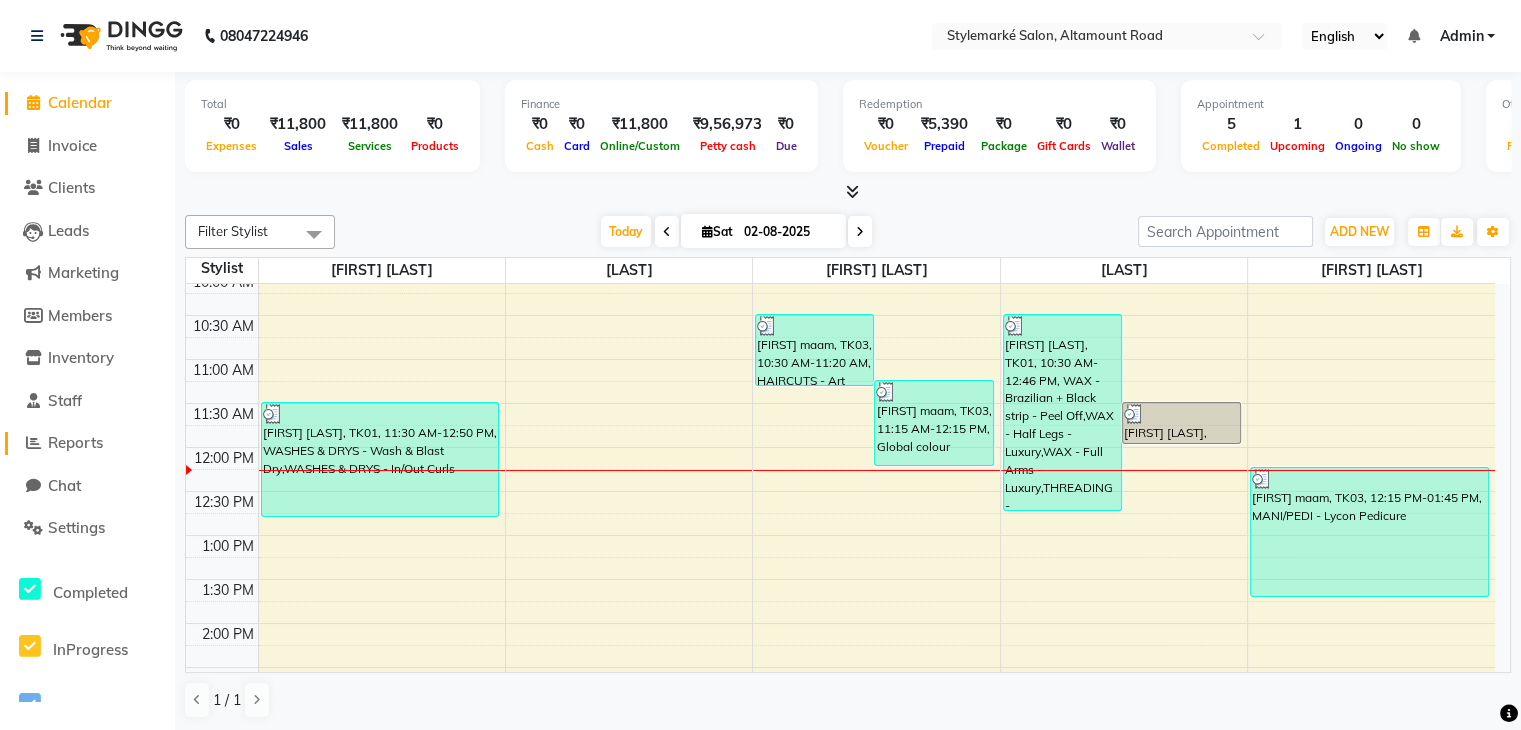 click on "Reports" 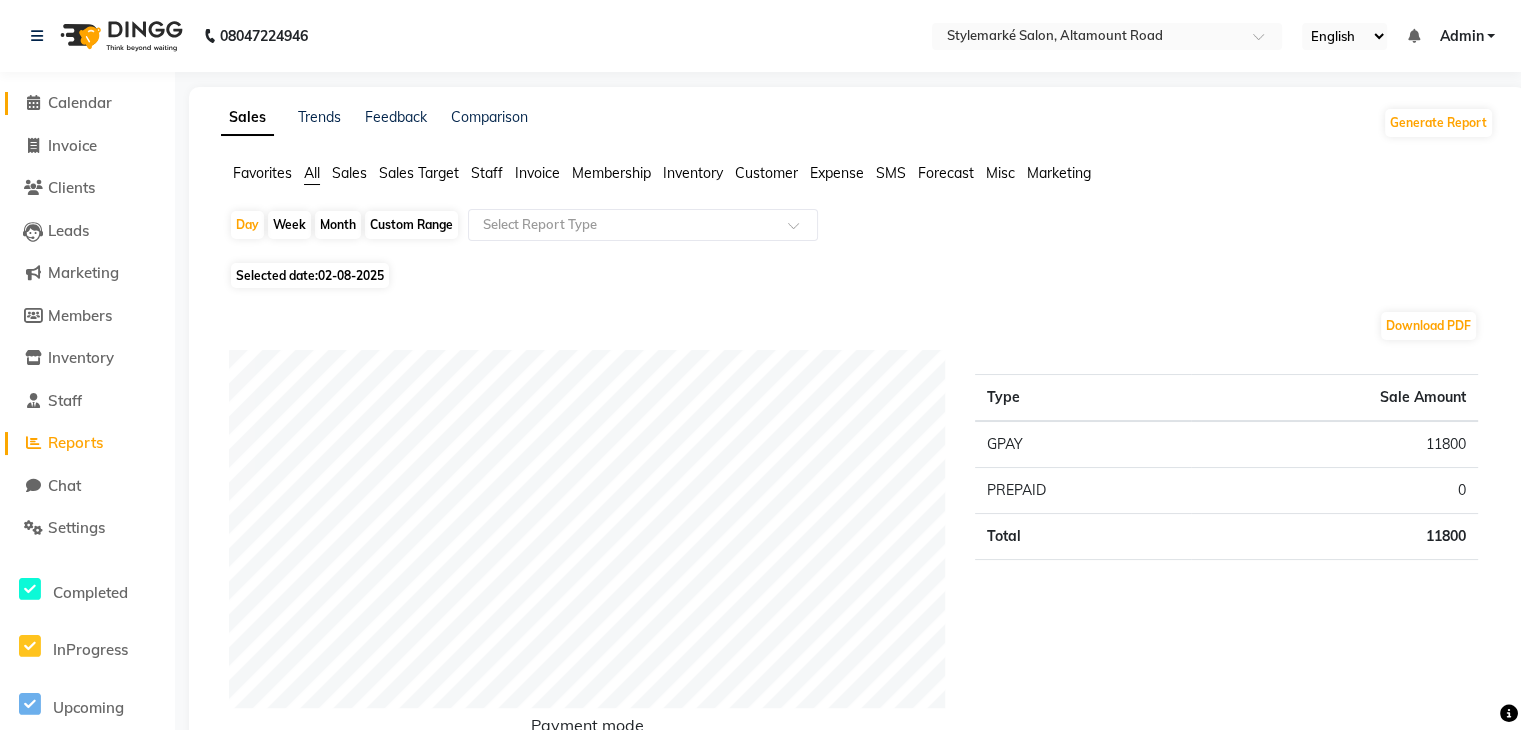 click on "Calendar" 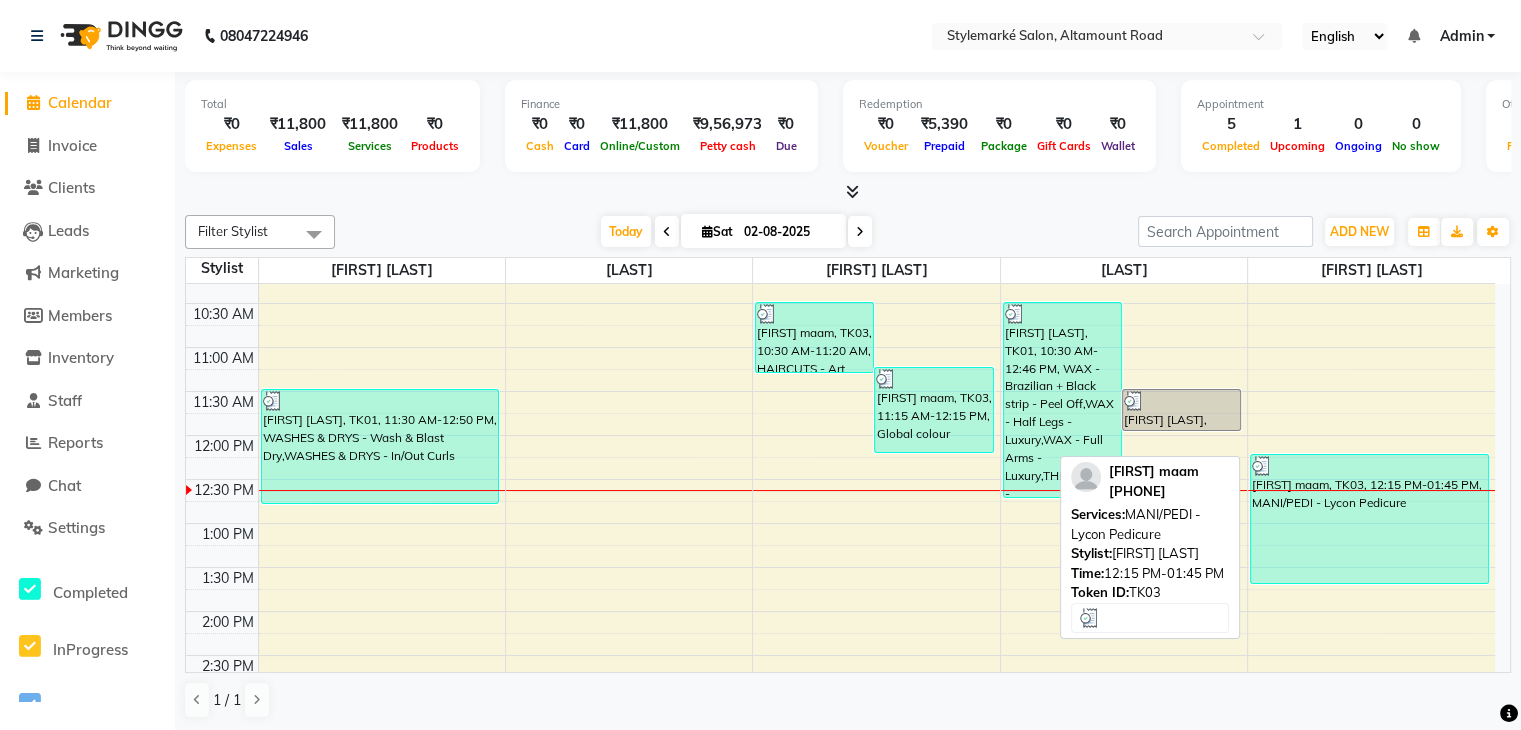 scroll, scrollTop: 400, scrollLeft: 0, axis: vertical 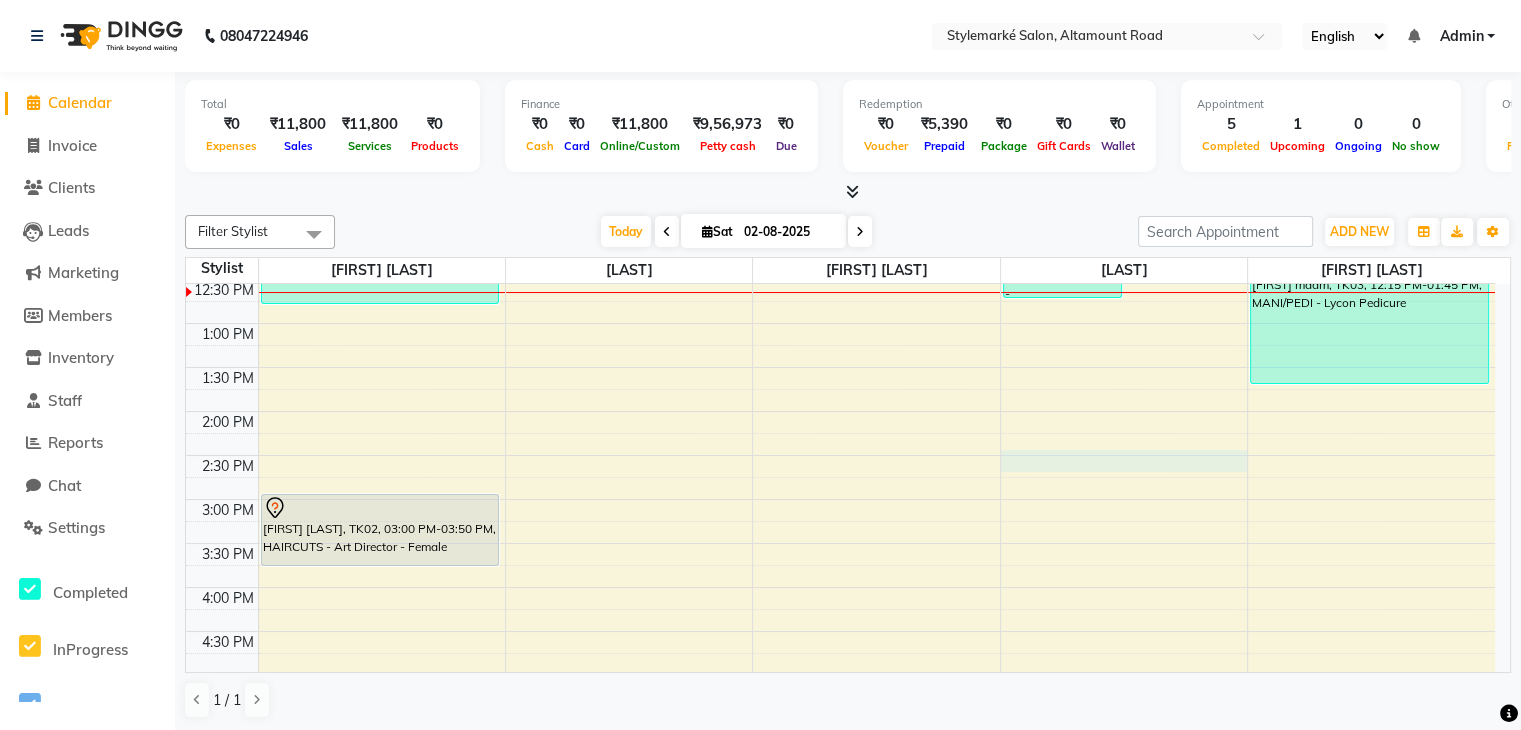 click on "8:00 AM 8:30 AM 9:00 AM 9:30 AM 10:00 AM 10:30 AM 11:00 AM 11:30 AM 12:00 PM 12:30 PM 1:00 PM 1:30 PM 2:00 PM 2:30 PM 3:00 PM 3:30 PM 4:00 PM 4:30 PM 5:00 PM 5:30 PM 6:00 PM 6:30 PM 7:00 PM 7:30 PM     [FIRST] [LAST], TK01, 11:30 AM-12:50 PM, WASHES & DRYS - Wash & Blast Dry,WASHES & DRYS - In/Out Curls             [FIRST] [LAST], TK02, 03:00 PM-03:50 PM, HAIRCUTS - Art Director - Female             [FIRST] maam, TK03, 10:30 AM-11:20 AM, HAIRCUTS - Art Director - Female             [FIRST] maam, TK03, 11:15 AM-12:15 PM, Global colour     [FIRST] [LAST], TK01, 10:30 AM-12:46 PM, WAX - Brazilian + Black strip - Peel Off,WAX - Half Legs - Luxury,WAX - Full Arms - Luxury,THREADING - Eyebrows,THREADING - Upper lip,THREADING - Chin,THREADING - Side locks     [FIRST] [LAST], TK01, 11:30 AM-12:00 PM, WAX - Half Legs - Regular     [FIRST] maam, TK03, 12:15 PM-01:45 PM, MANI/PEDI - Lycon Pedicure" at bounding box center (840, 411) 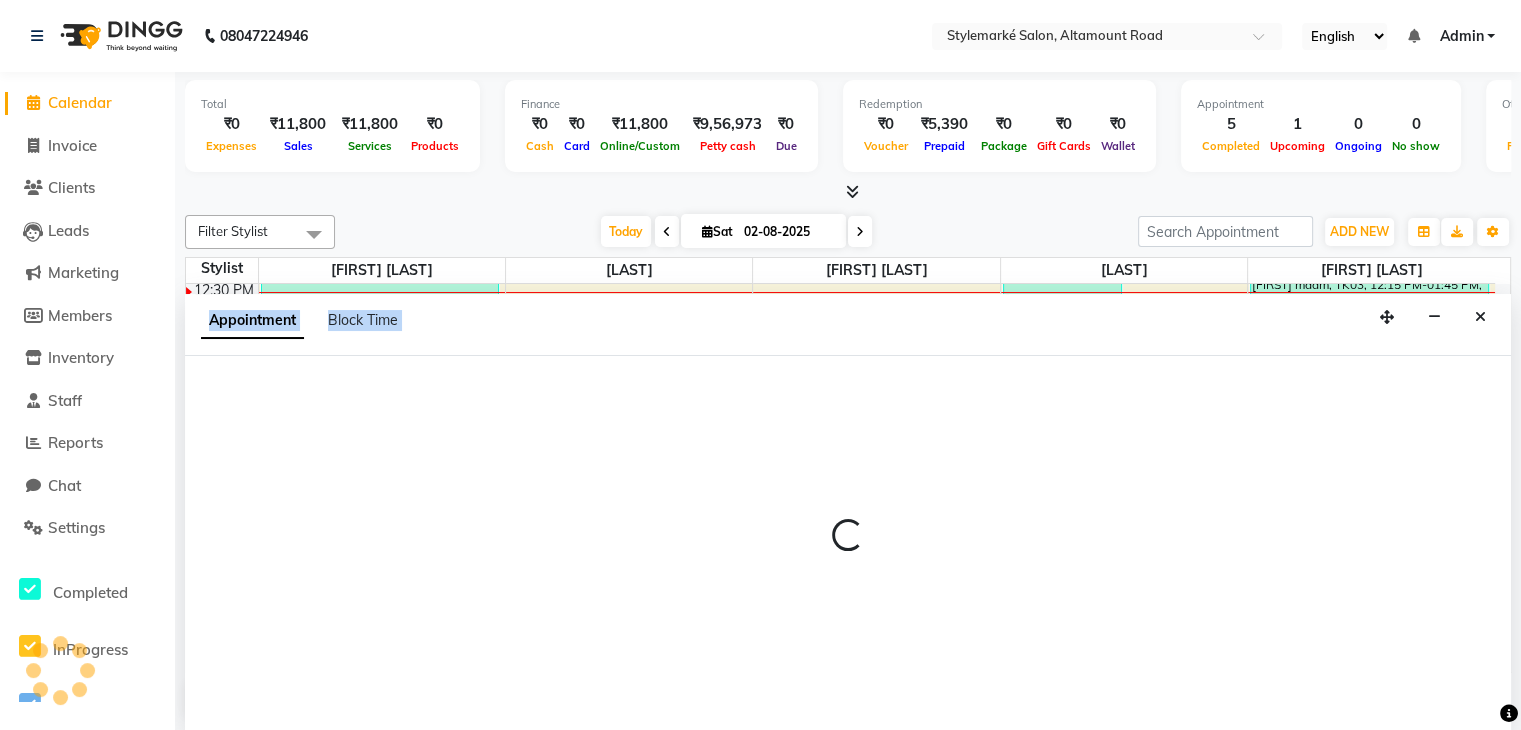 scroll, scrollTop: 1, scrollLeft: 0, axis: vertical 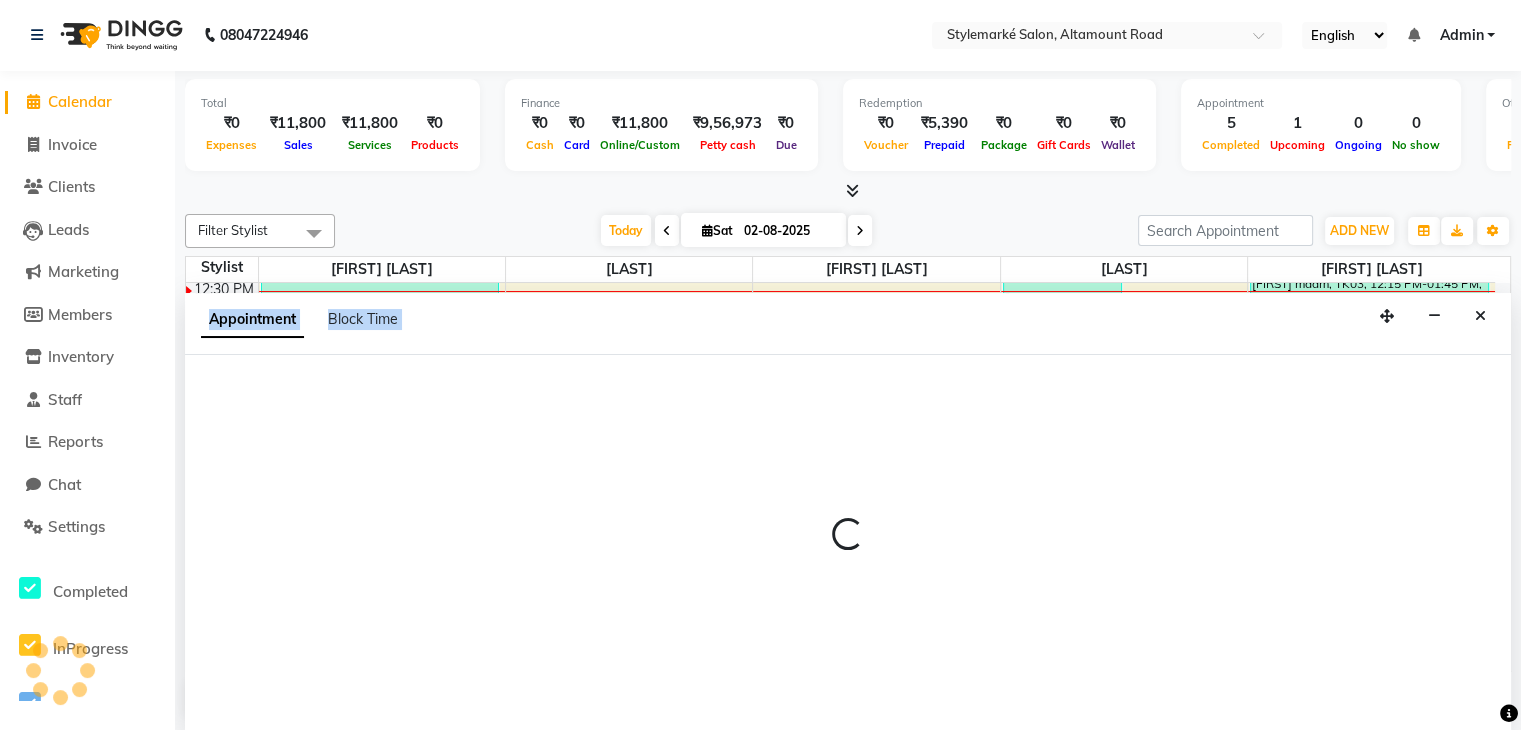 select on "71243" 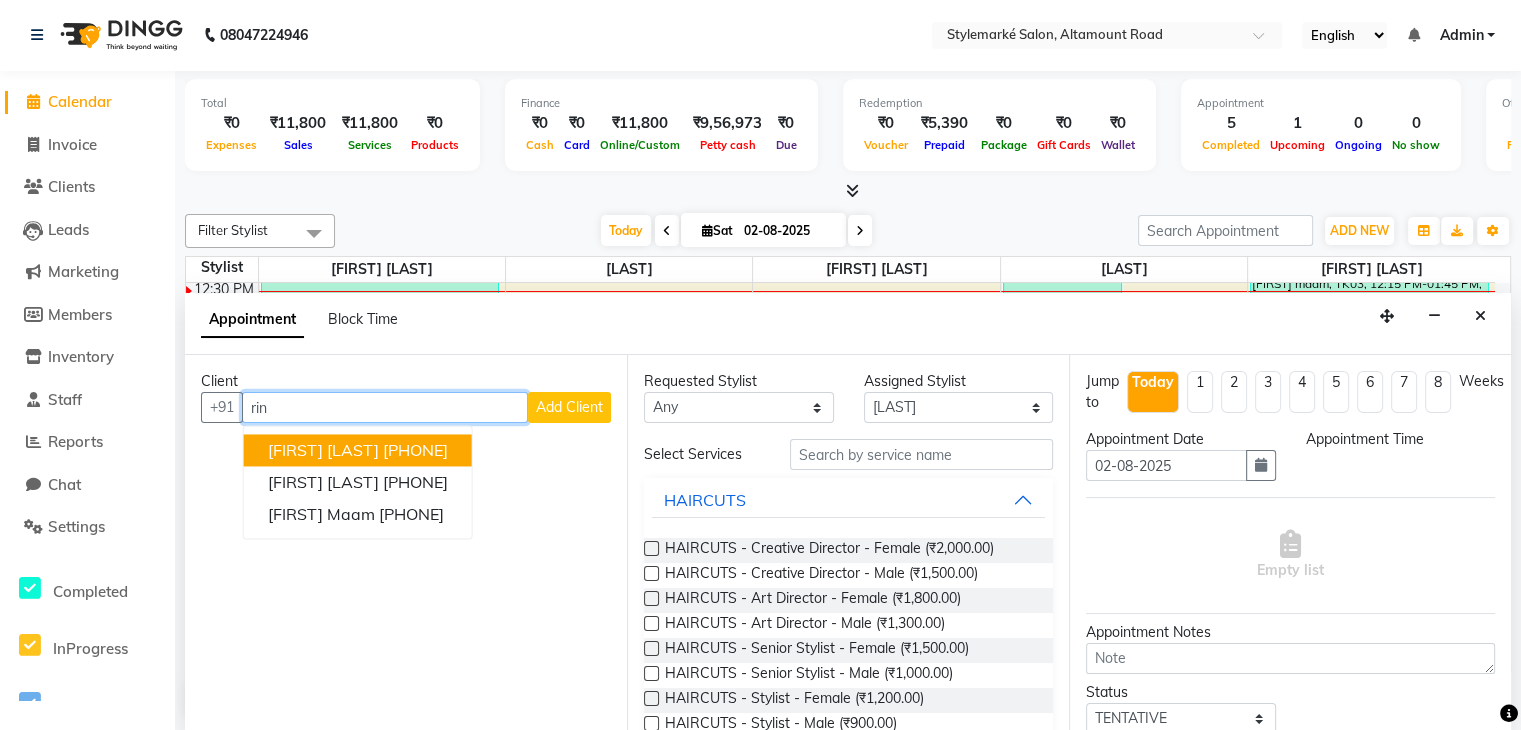 click on "[FIRST] [LAST]" at bounding box center [323, 451] 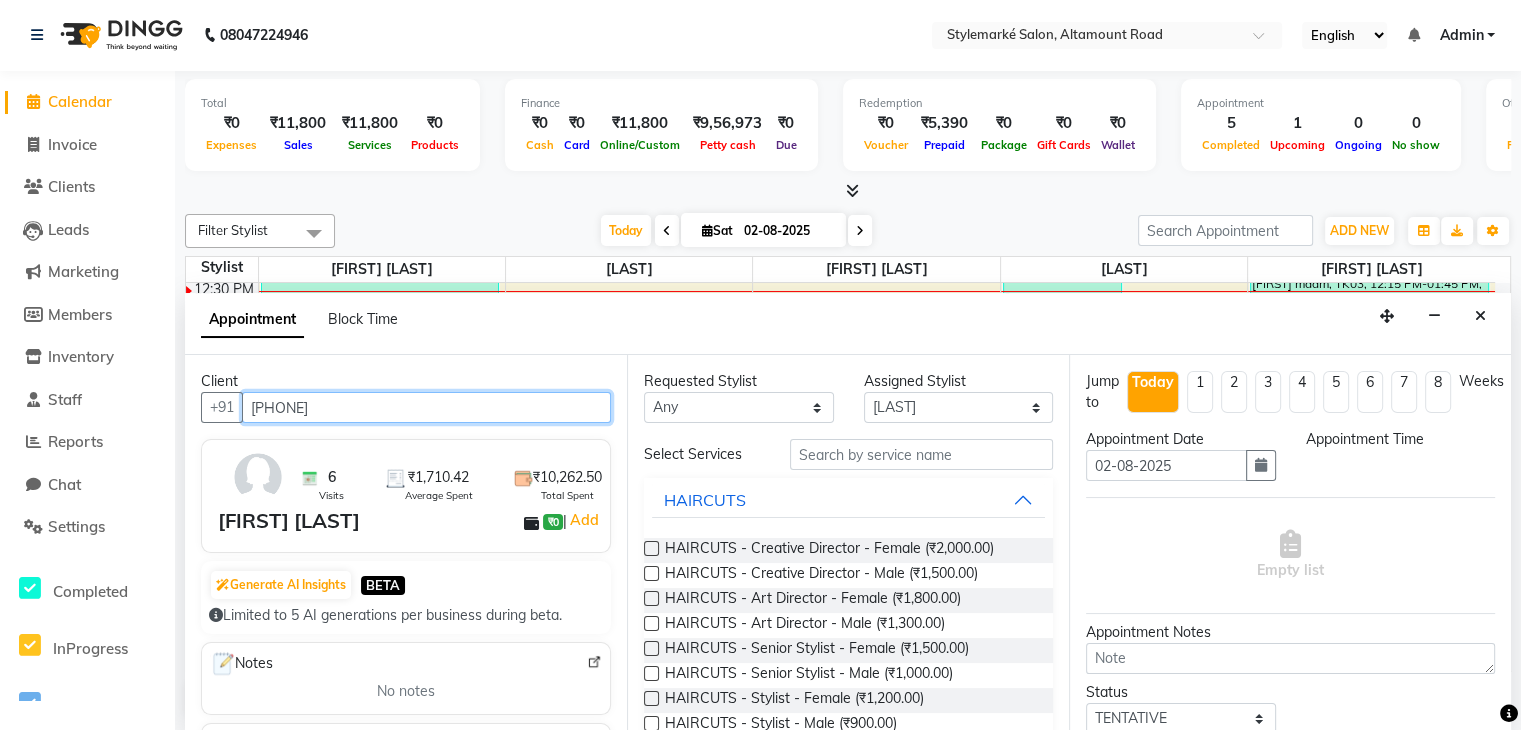 type on "[PHONE]" 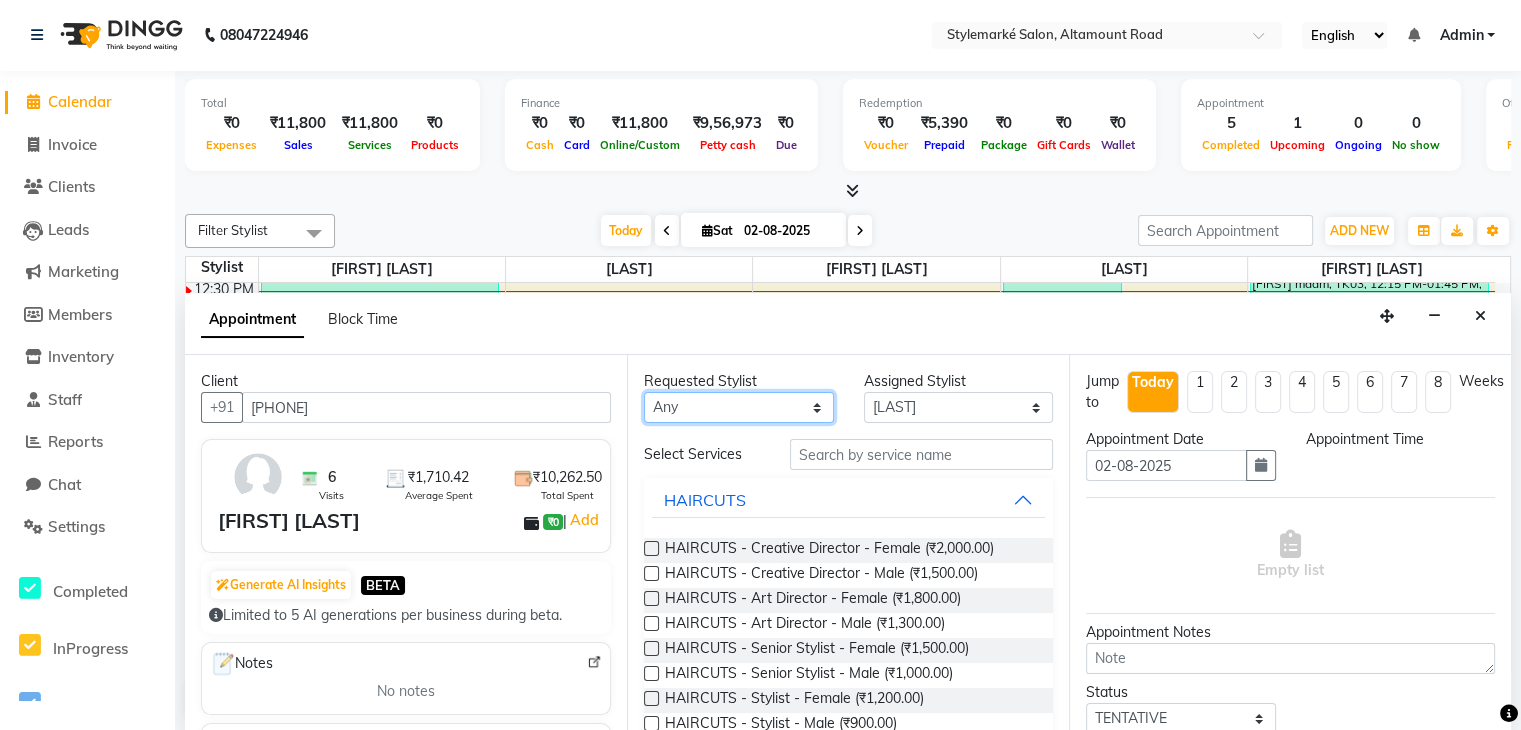 click on "Any [FIRST] [LAST] ⁠[LAST] [LAST] [LAST]" at bounding box center (739, 407) 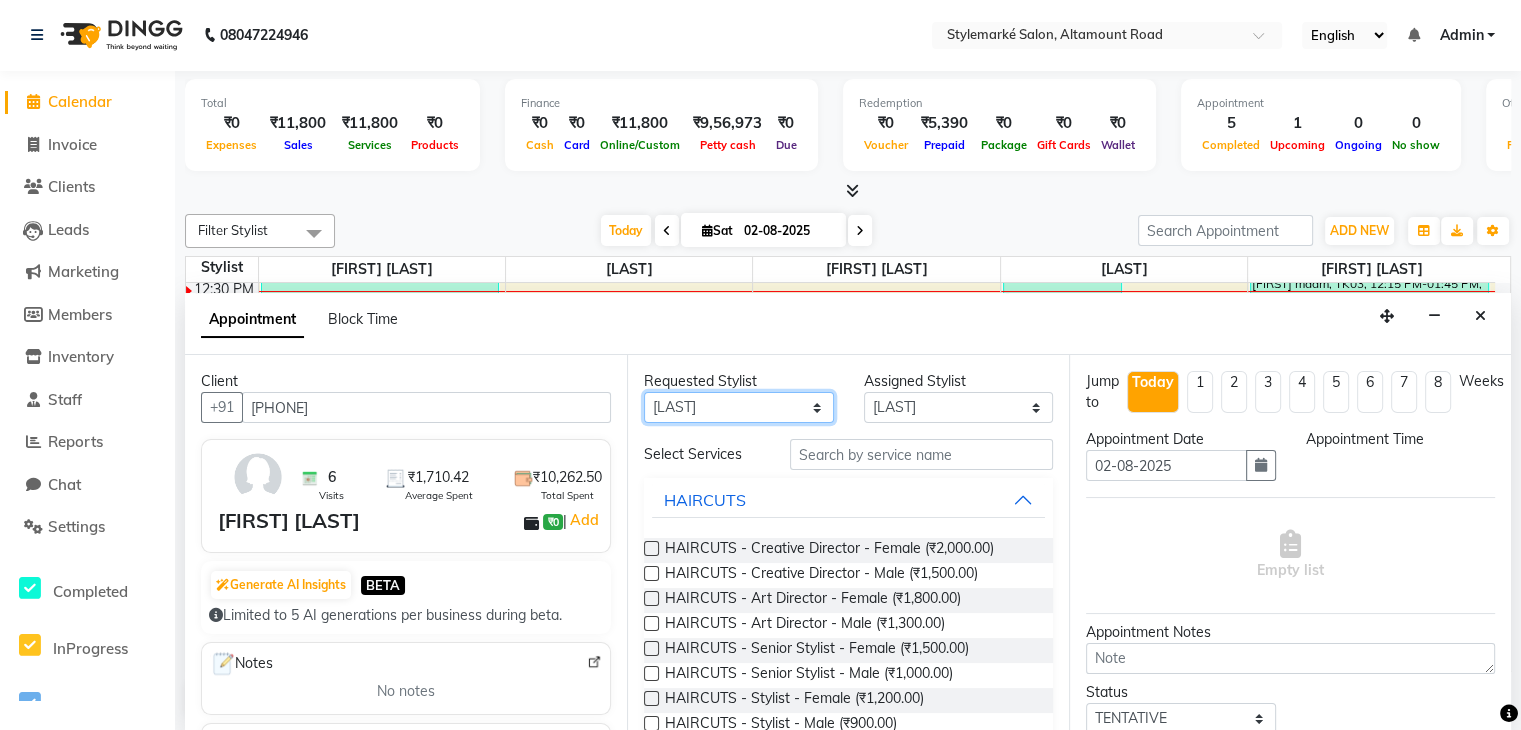 click on "Any [FIRST] [LAST] ⁠[LAST] [LAST] [LAST]" at bounding box center (739, 407) 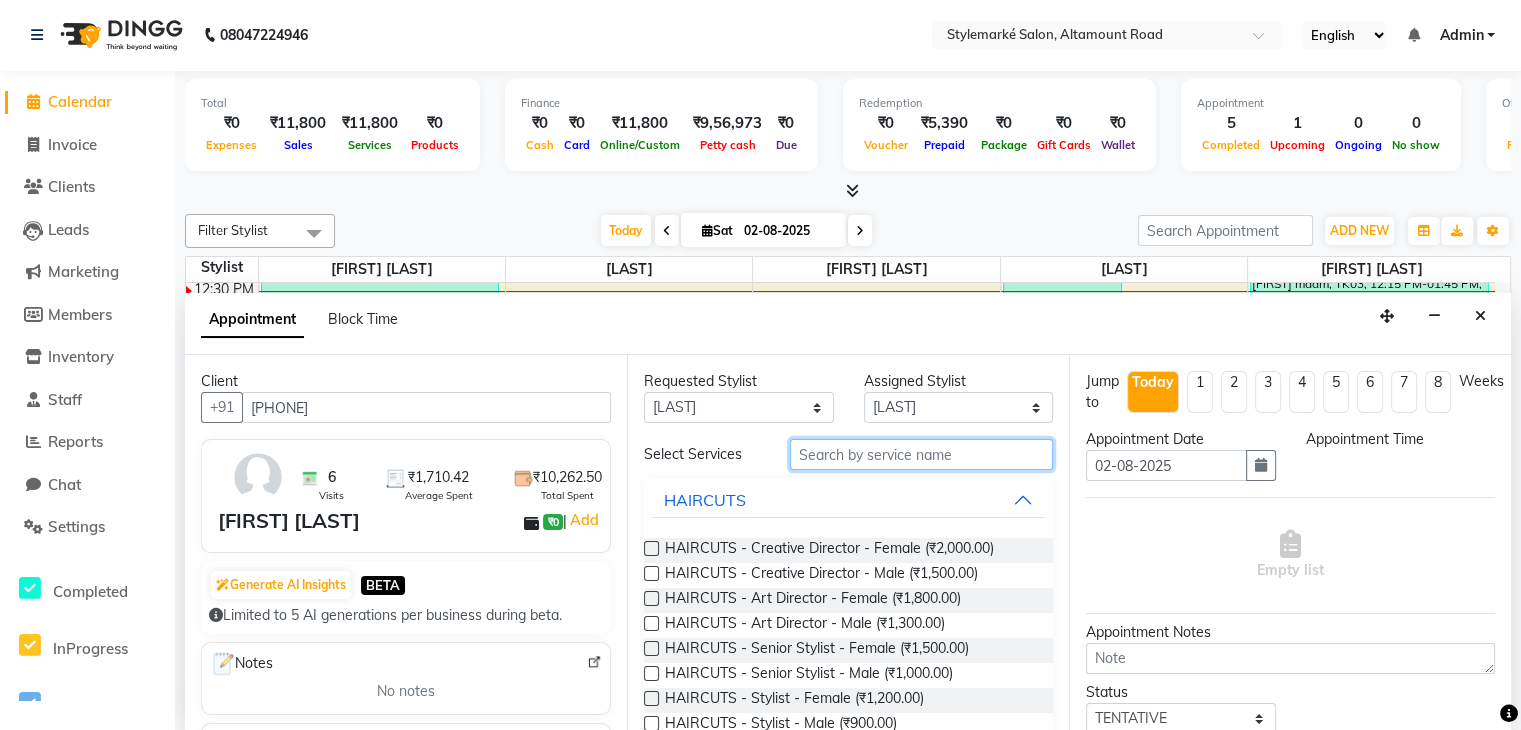 click at bounding box center (921, 454) 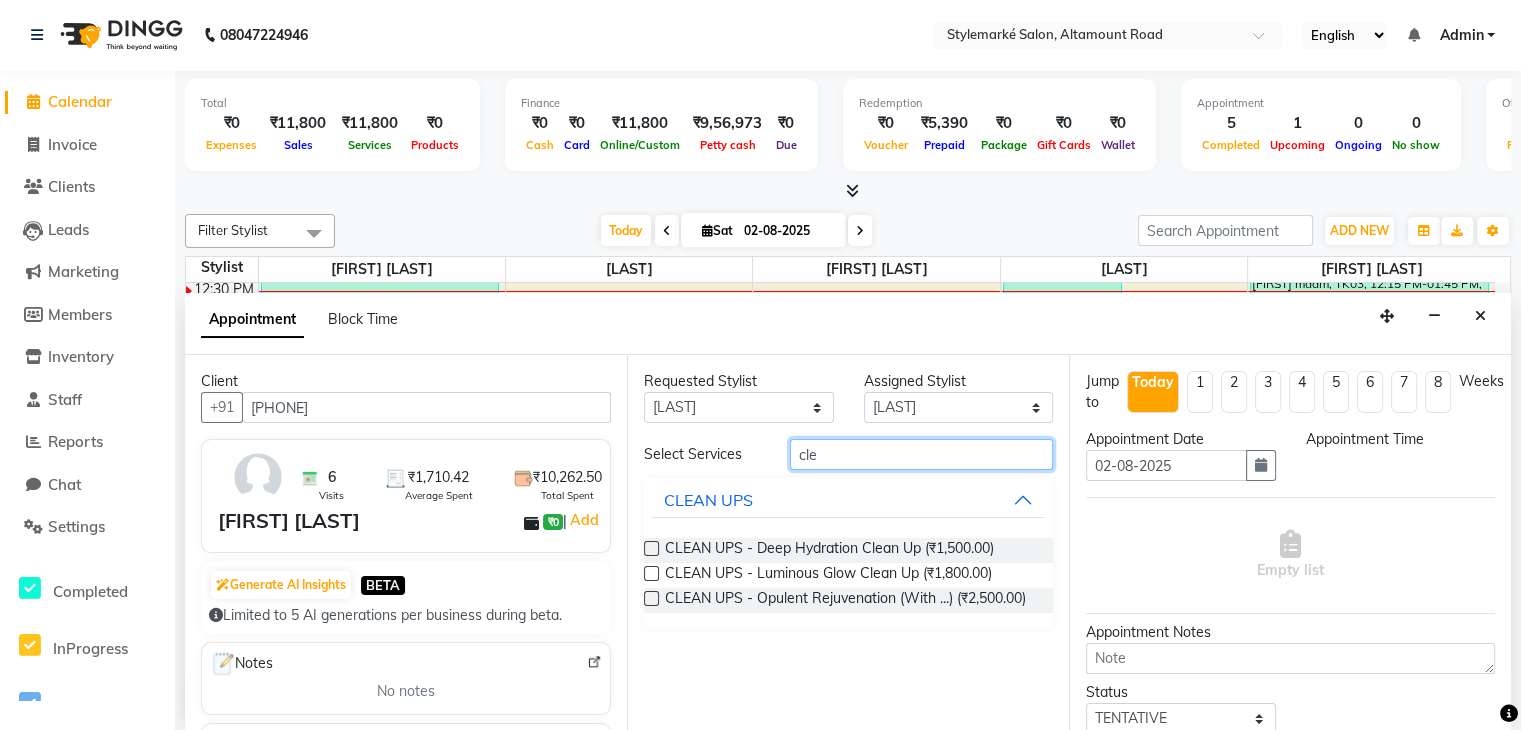 type on "cle" 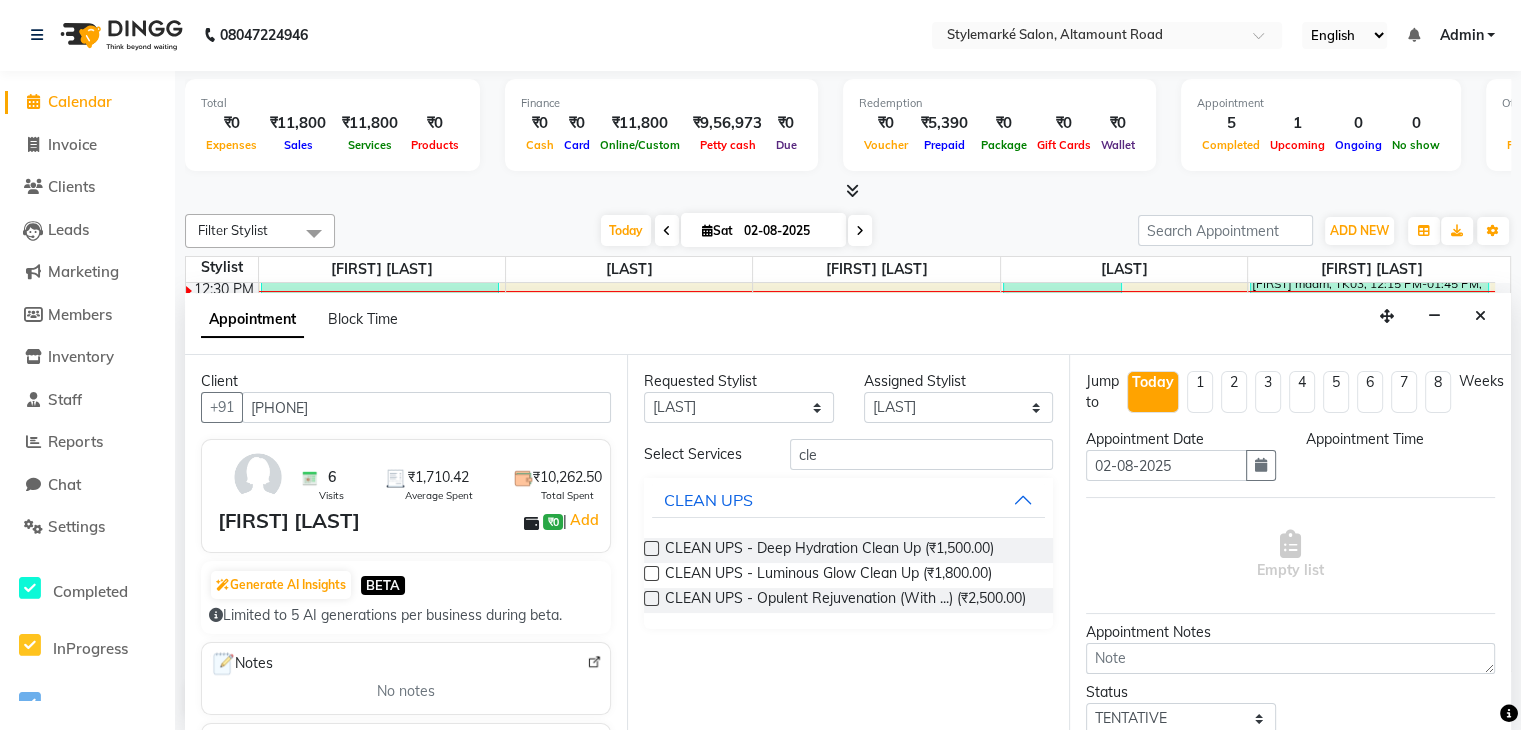 click at bounding box center (651, 573) 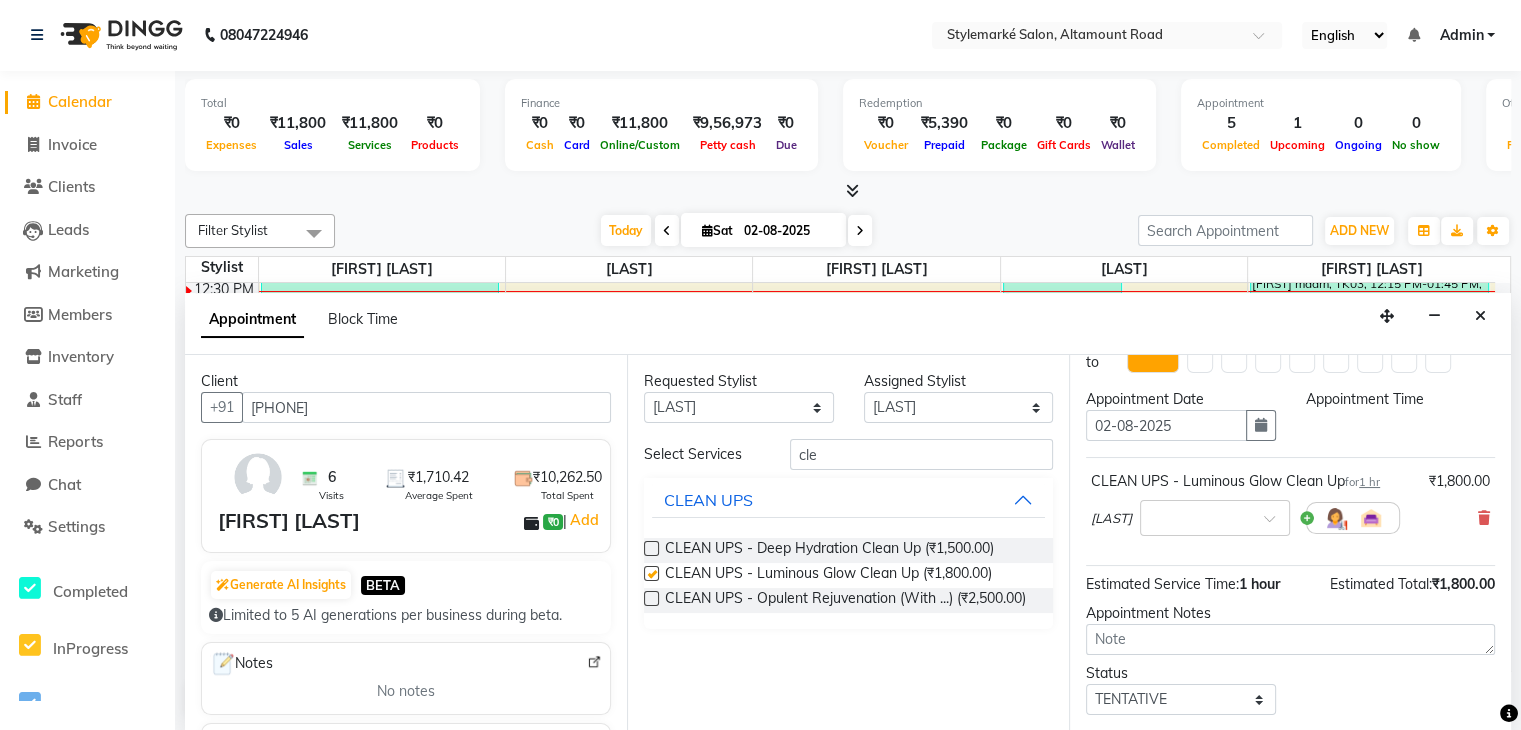 checkbox on "false" 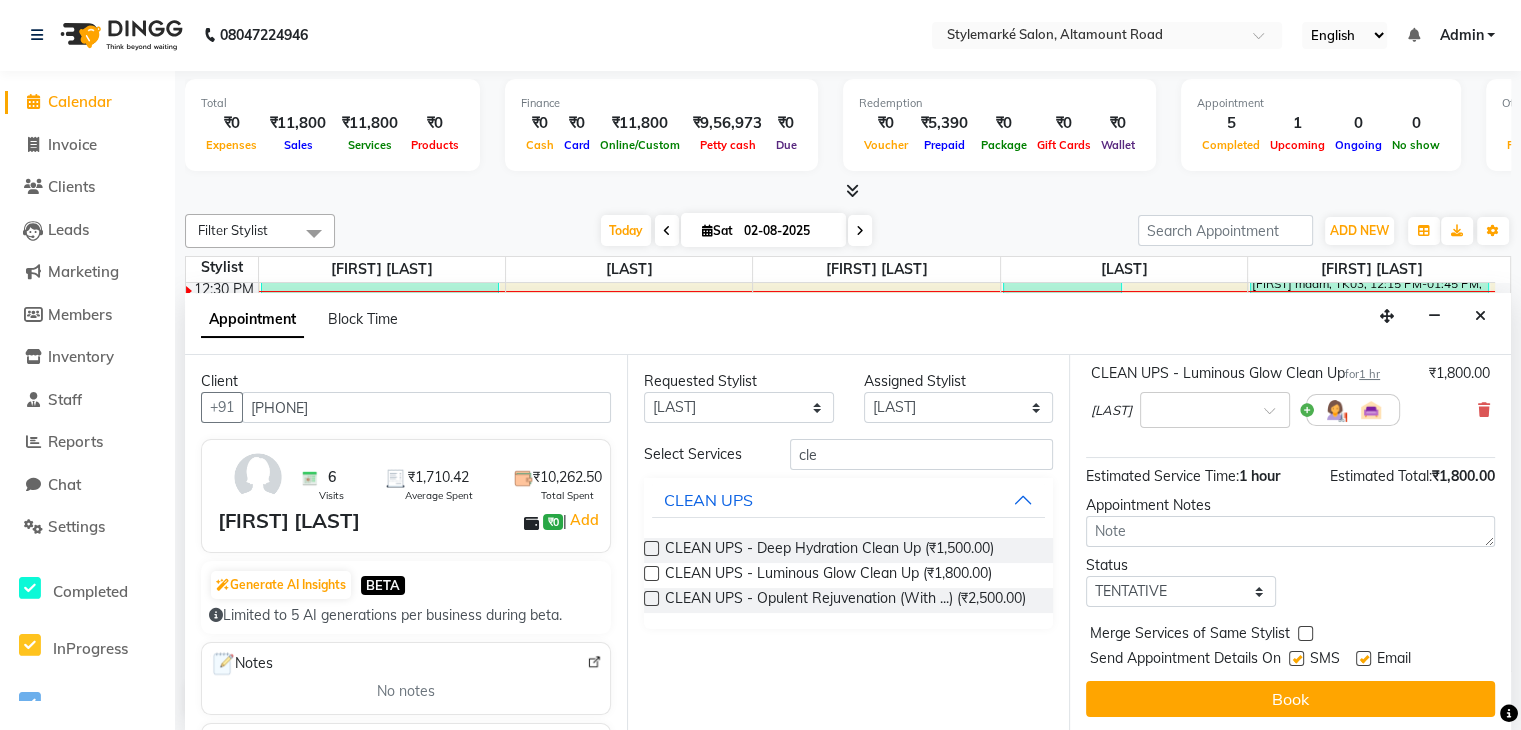 scroll, scrollTop: 149, scrollLeft: 0, axis: vertical 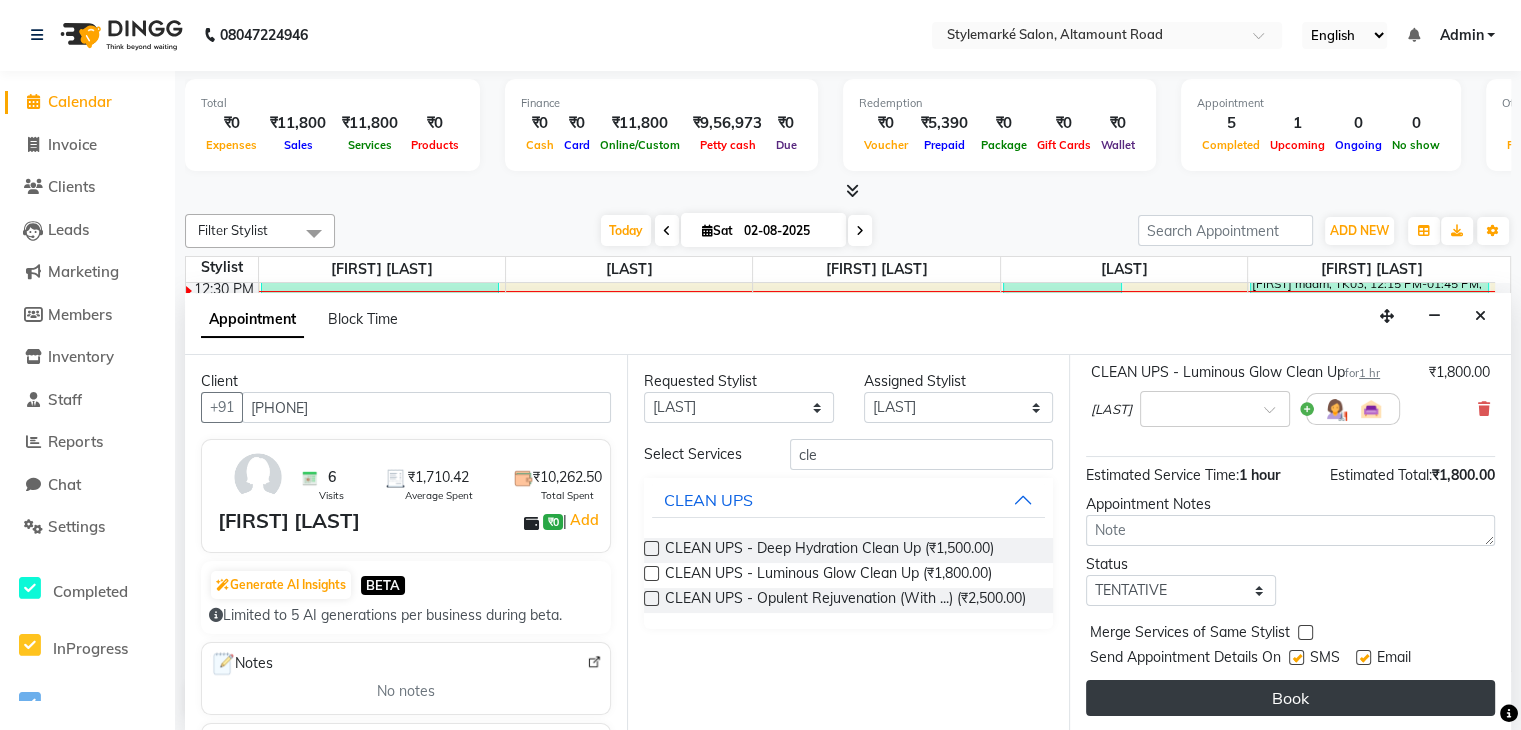 click on "Book" at bounding box center (1290, 698) 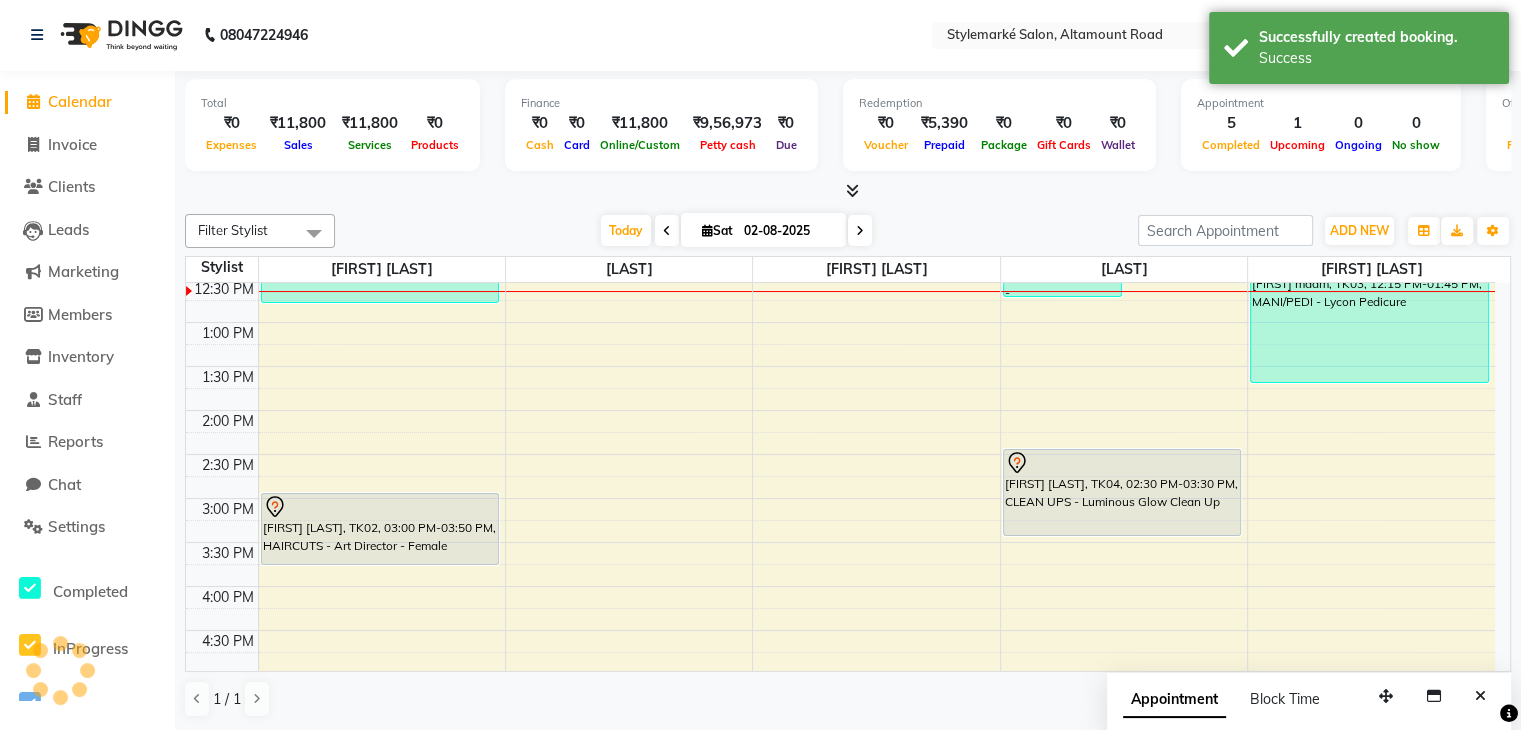 scroll, scrollTop: 0, scrollLeft: 0, axis: both 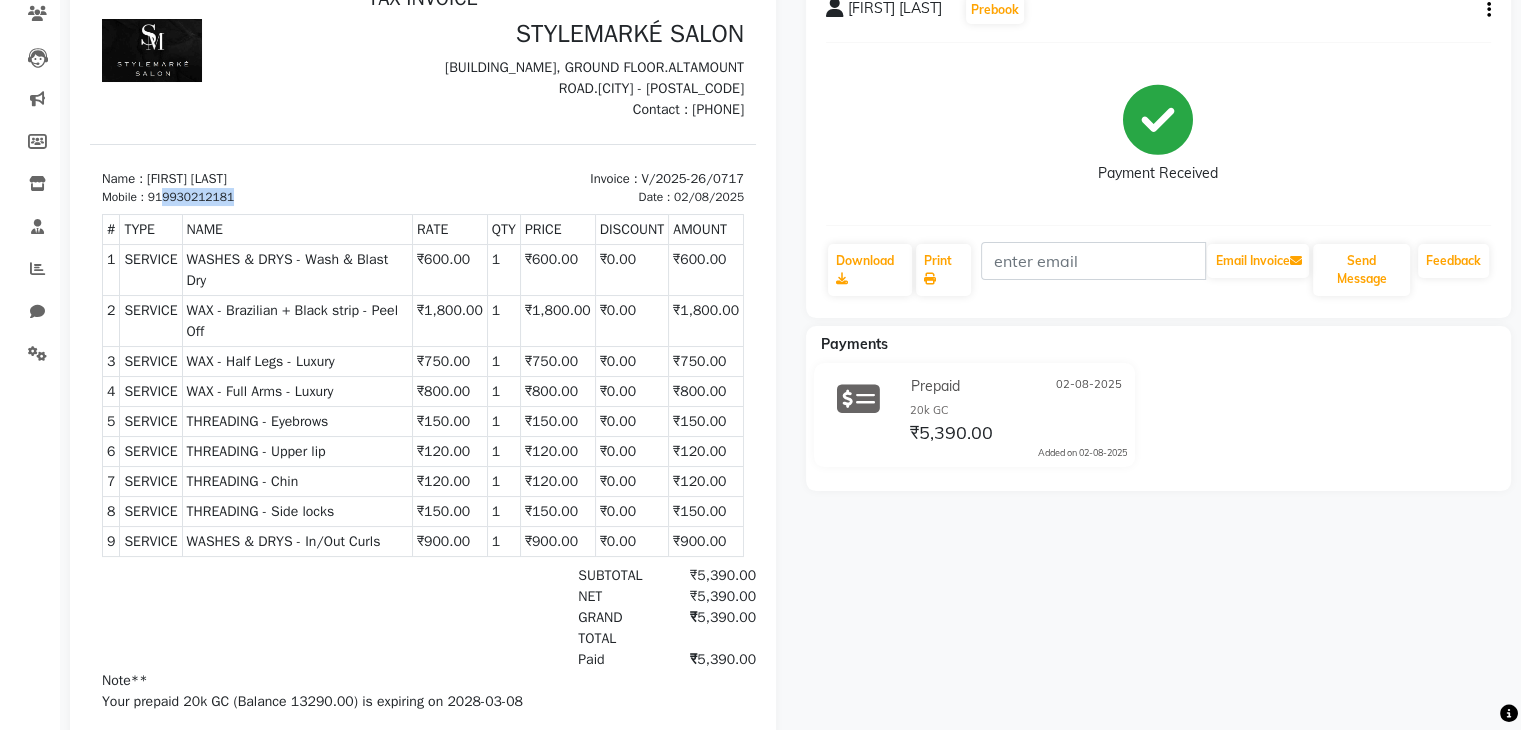 drag, startPoint x: 165, startPoint y: 196, endPoint x: 246, endPoint y: 196, distance: 81 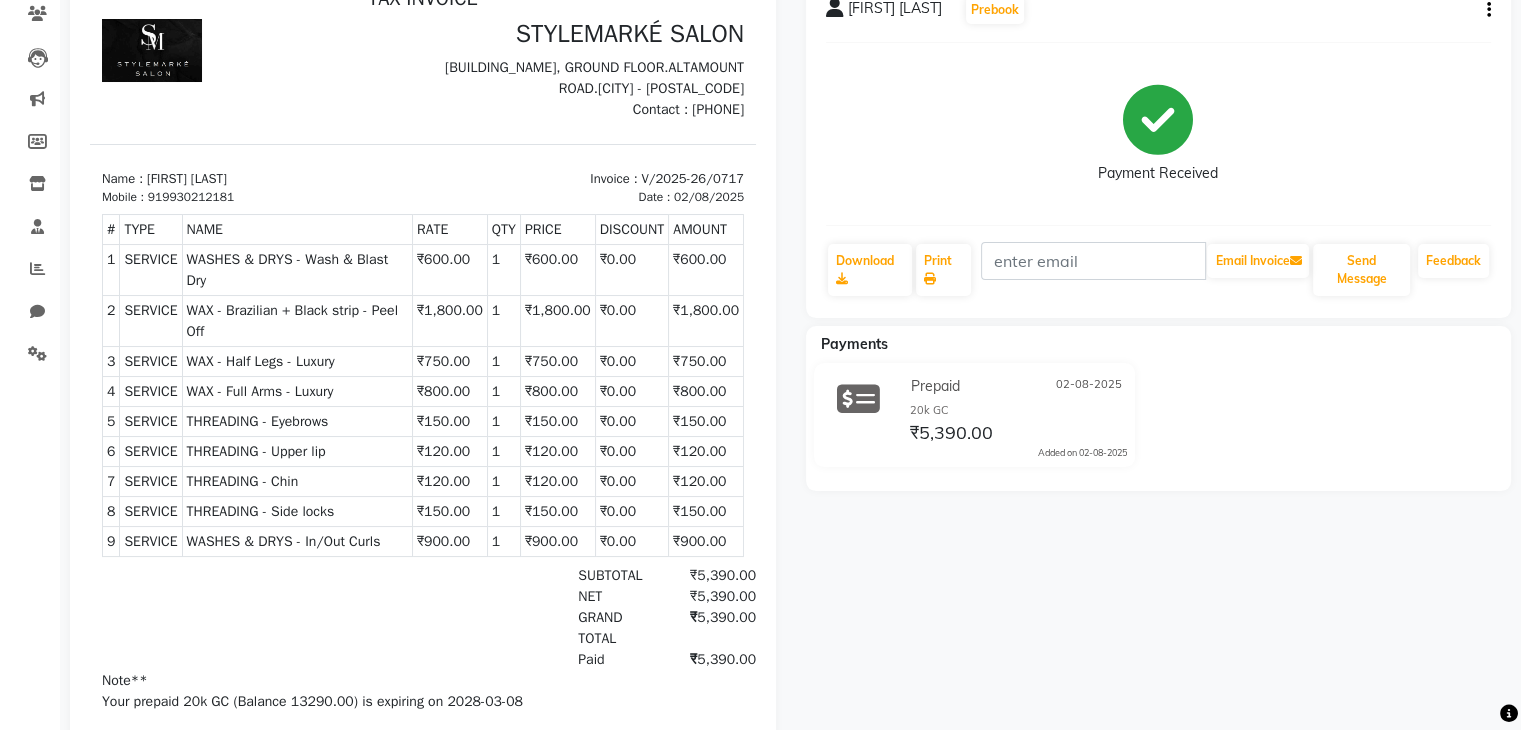 drag, startPoint x: 132, startPoint y: 206, endPoint x: 1030, endPoint y: 536, distance: 956.7152 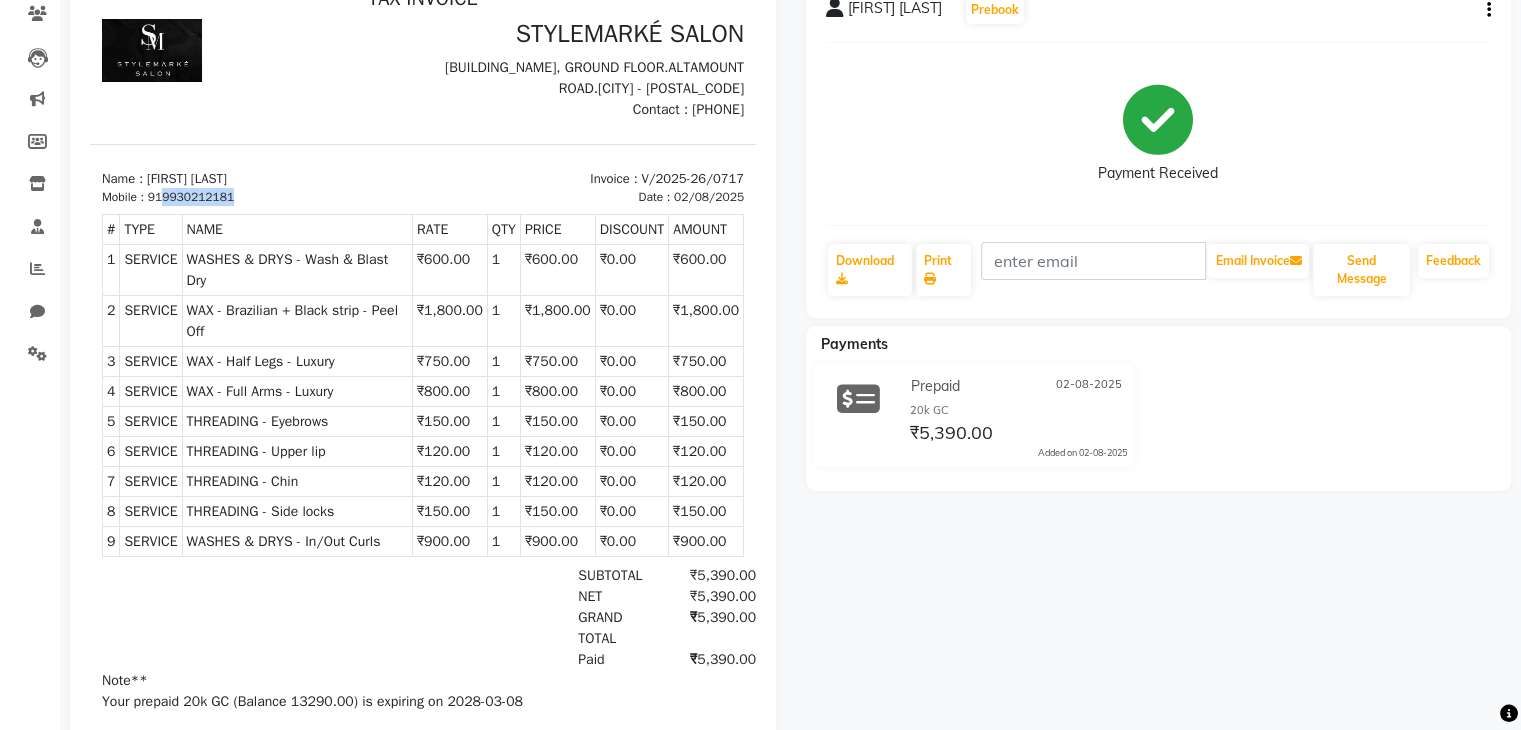 drag, startPoint x: 164, startPoint y: 199, endPoint x: 246, endPoint y: 204, distance: 82.1523 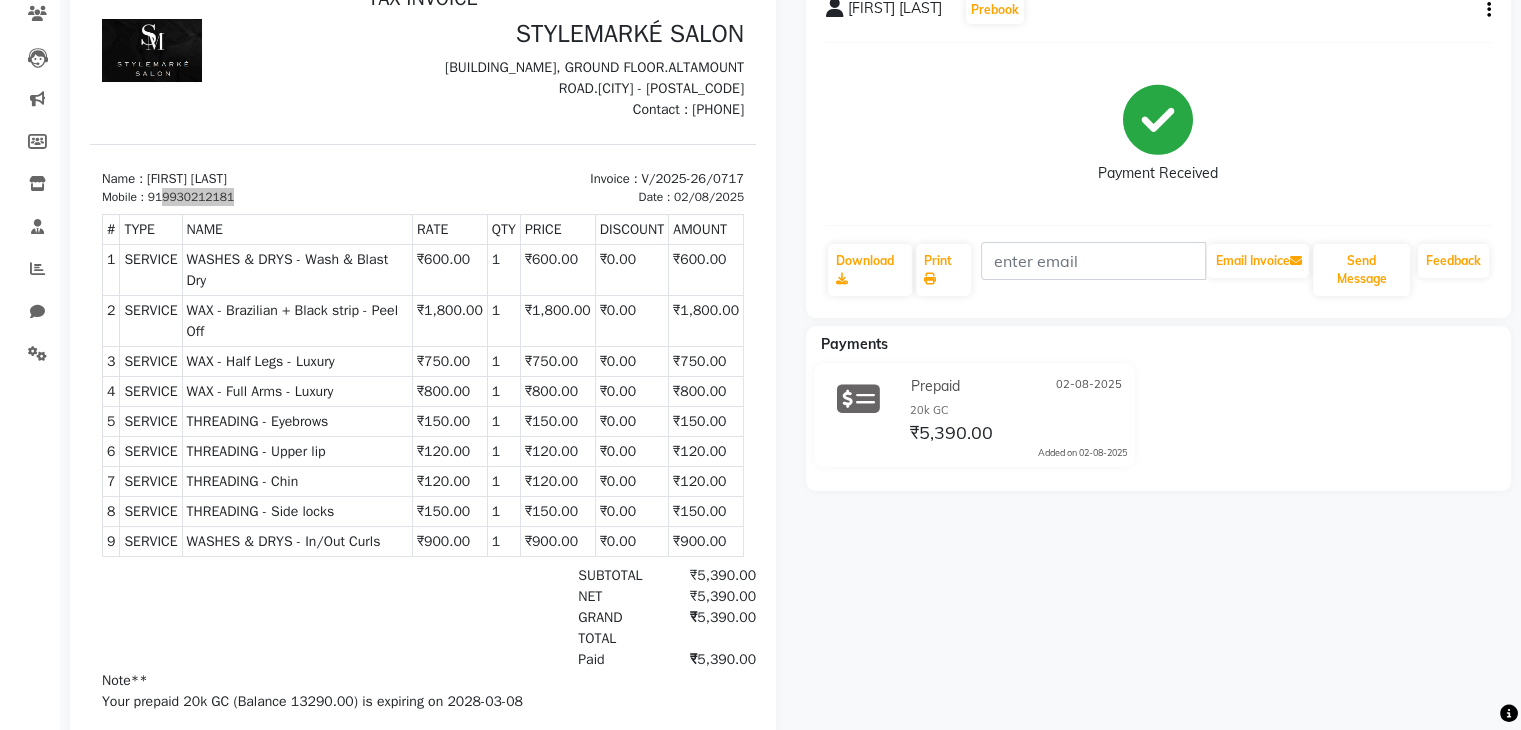 click on "Priya Mehra  Prebook   Payment Received  Download  Print   Email Invoice   Send Message Feedback  Payments Prepaid 02-08-2025 20k GC ₹5,390.00  Added on 02-08-2025" 